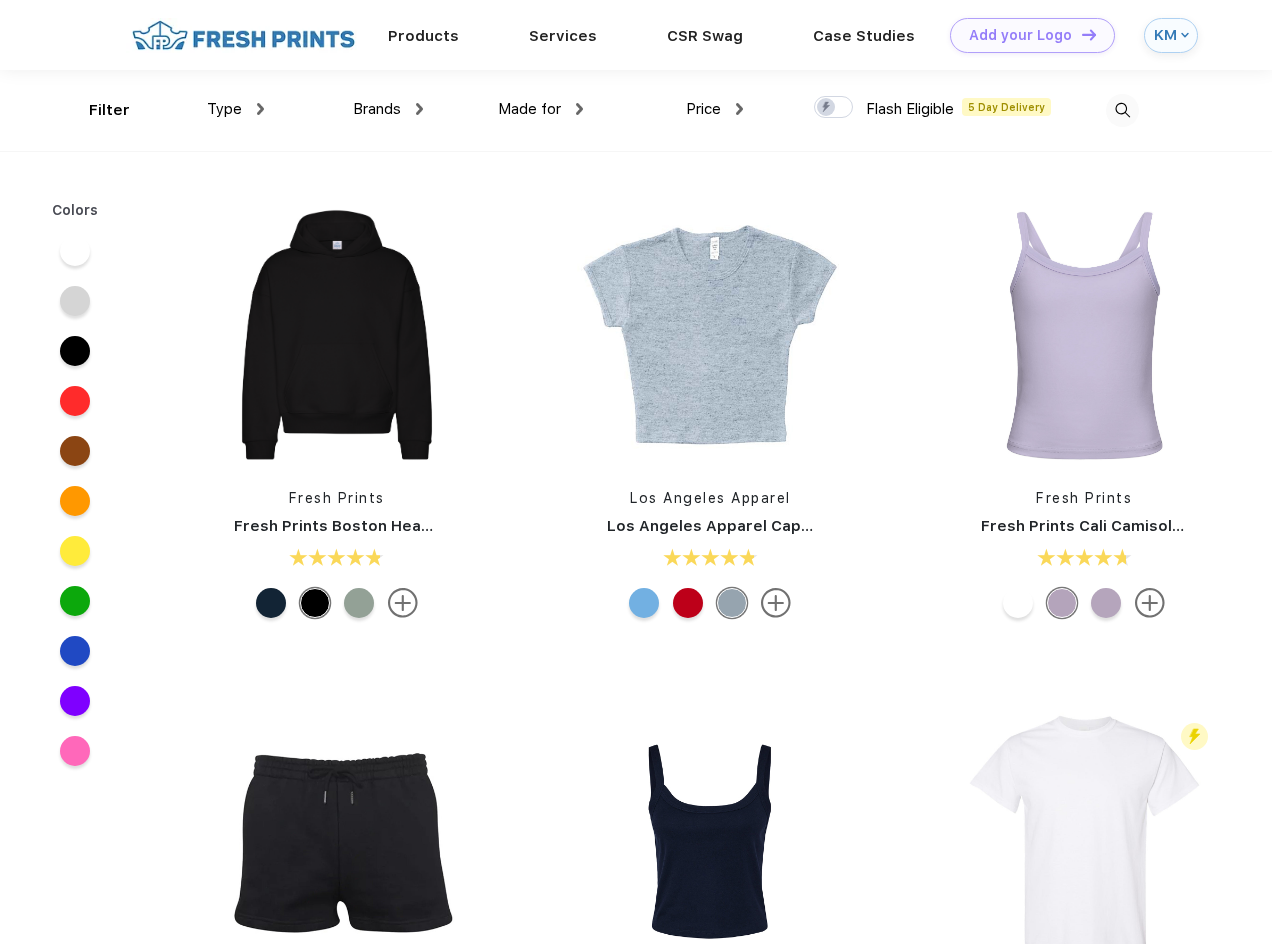 scroll, scrollTop: 0, scrollLeft: 0, axis: both 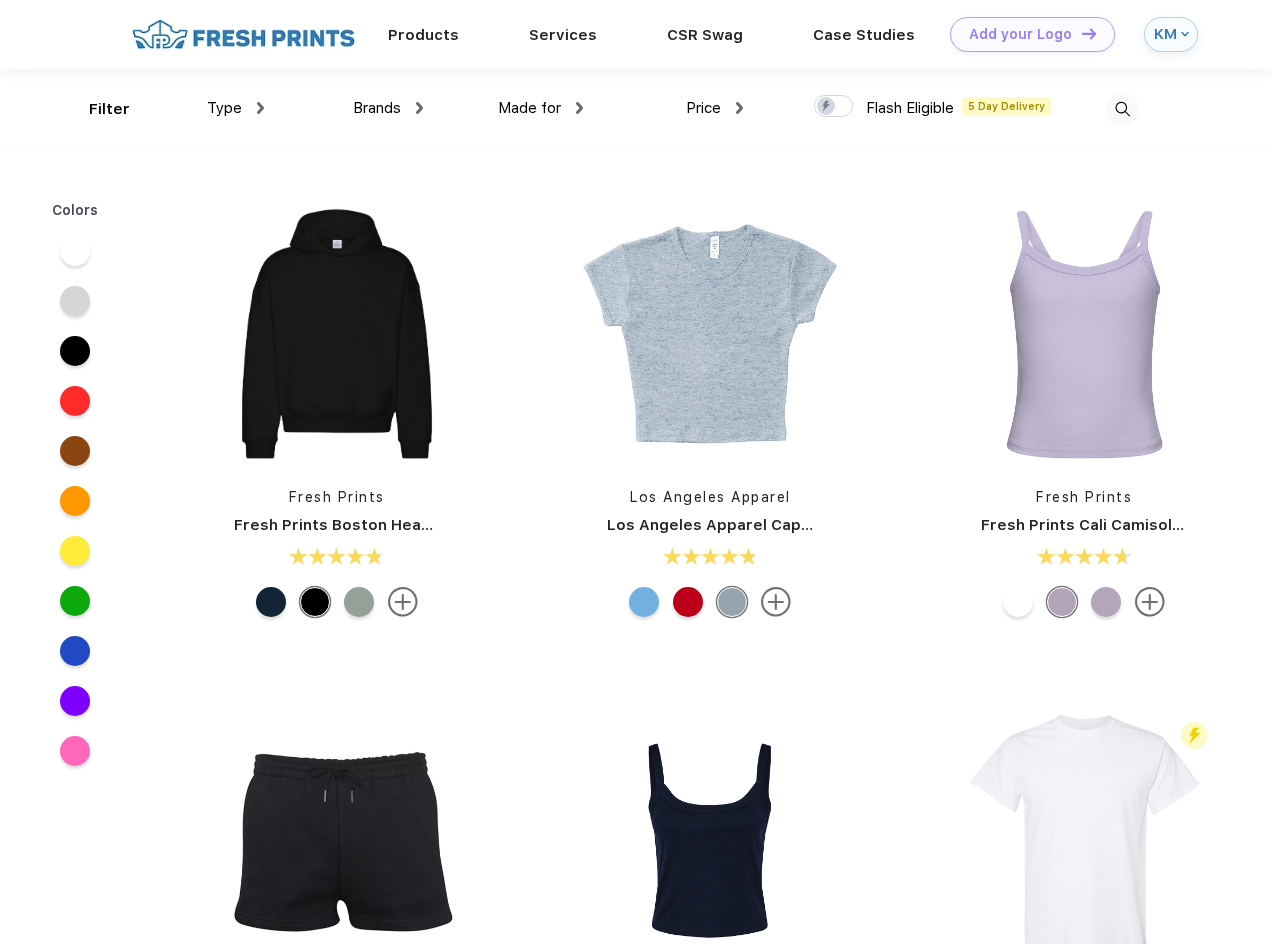 click on "Made for" at bounding box center [540, 108] 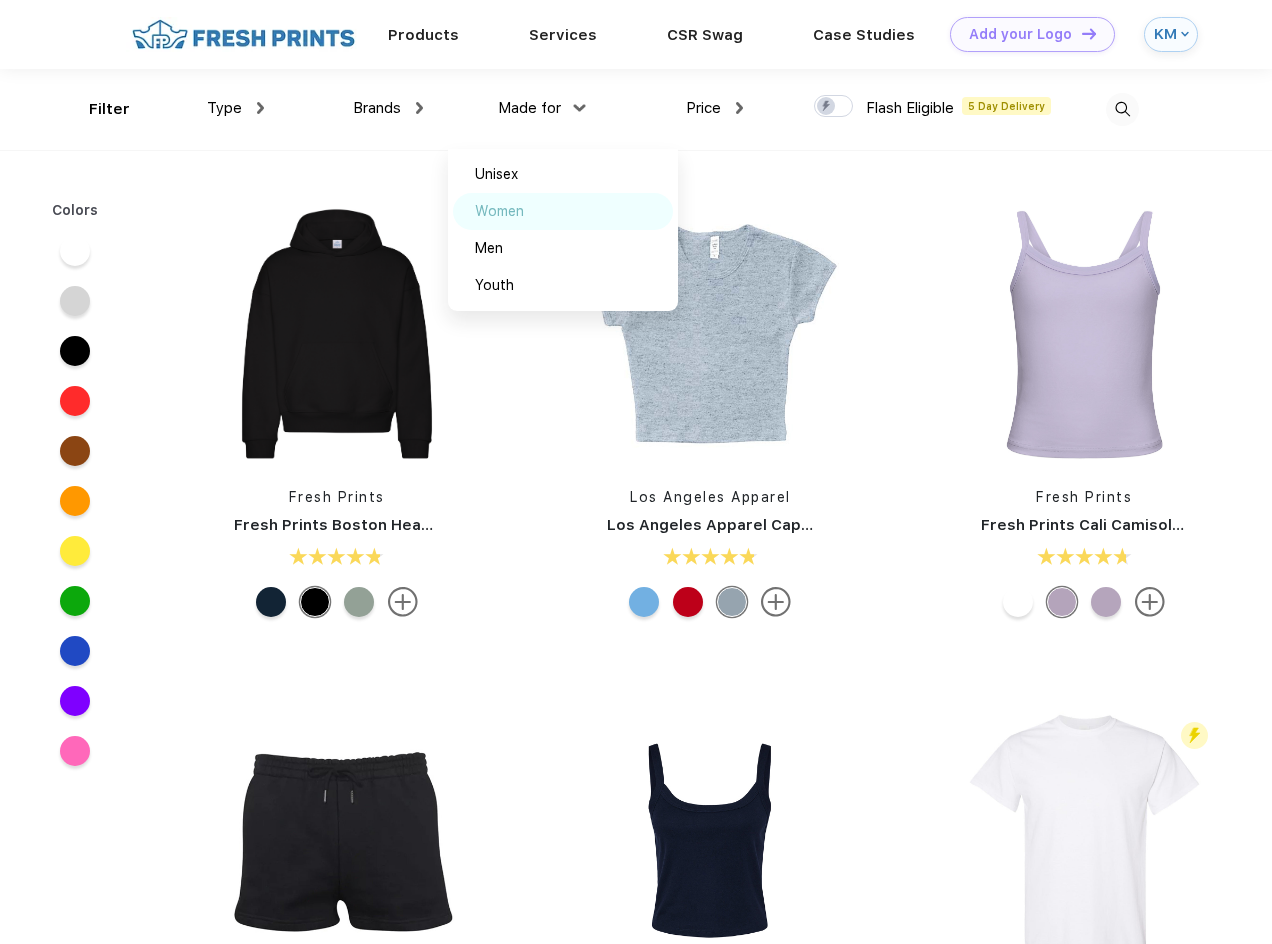 click on "Women" at bounding box center [499, 211] 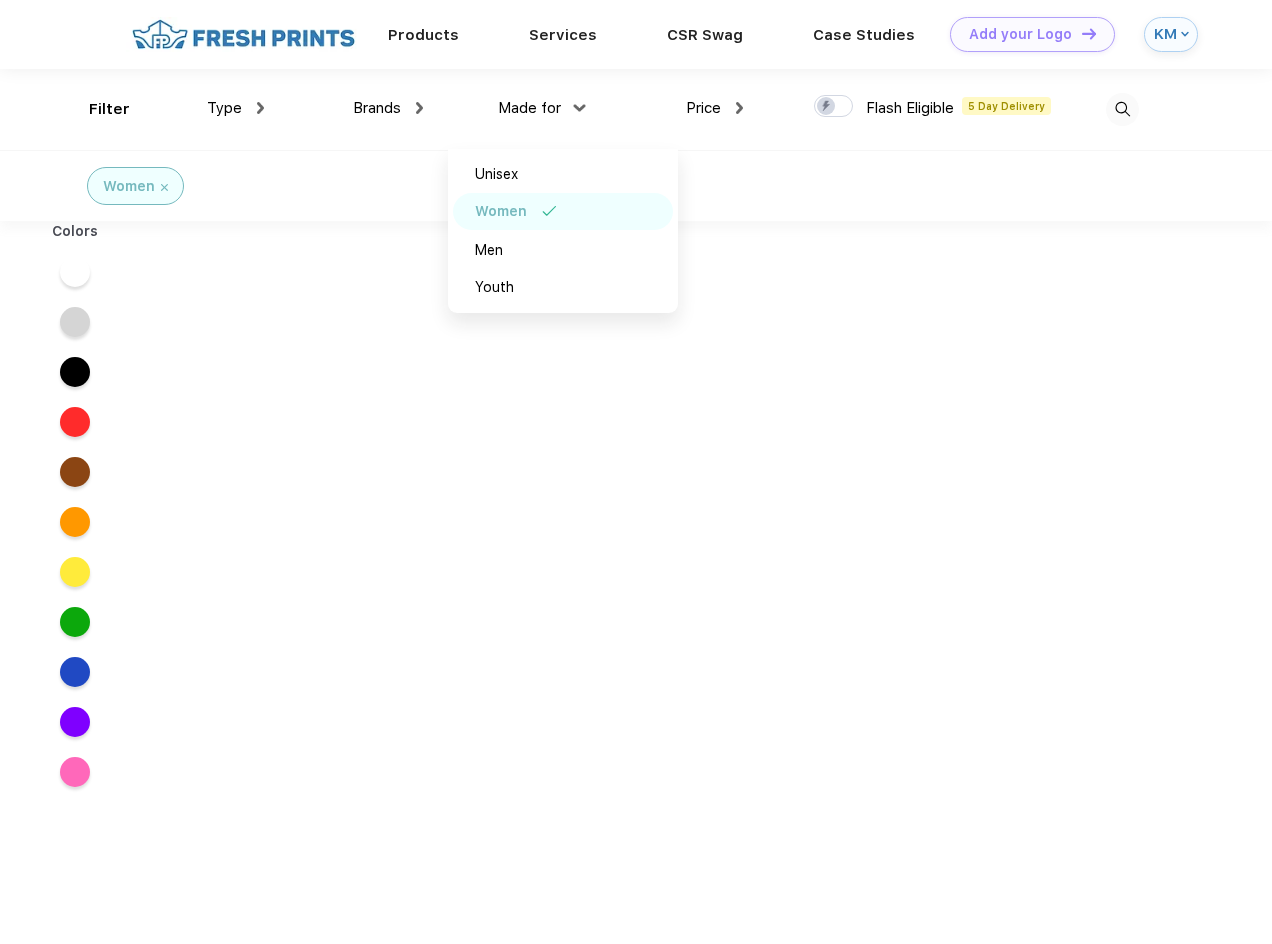 scroll, scrollTop: 0, scrollLeft: 0, axis: both 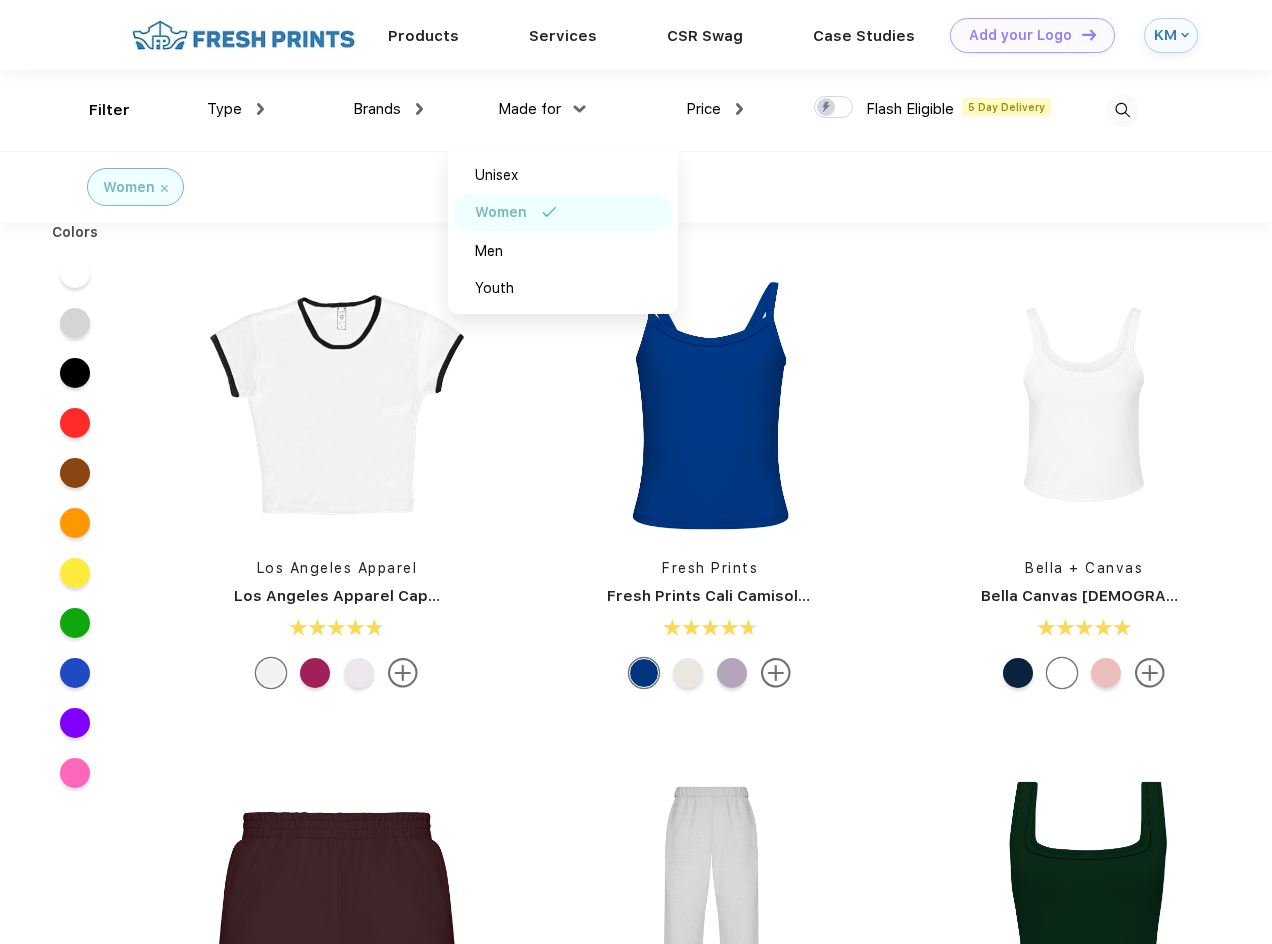 click at bounding box center [75, 673] 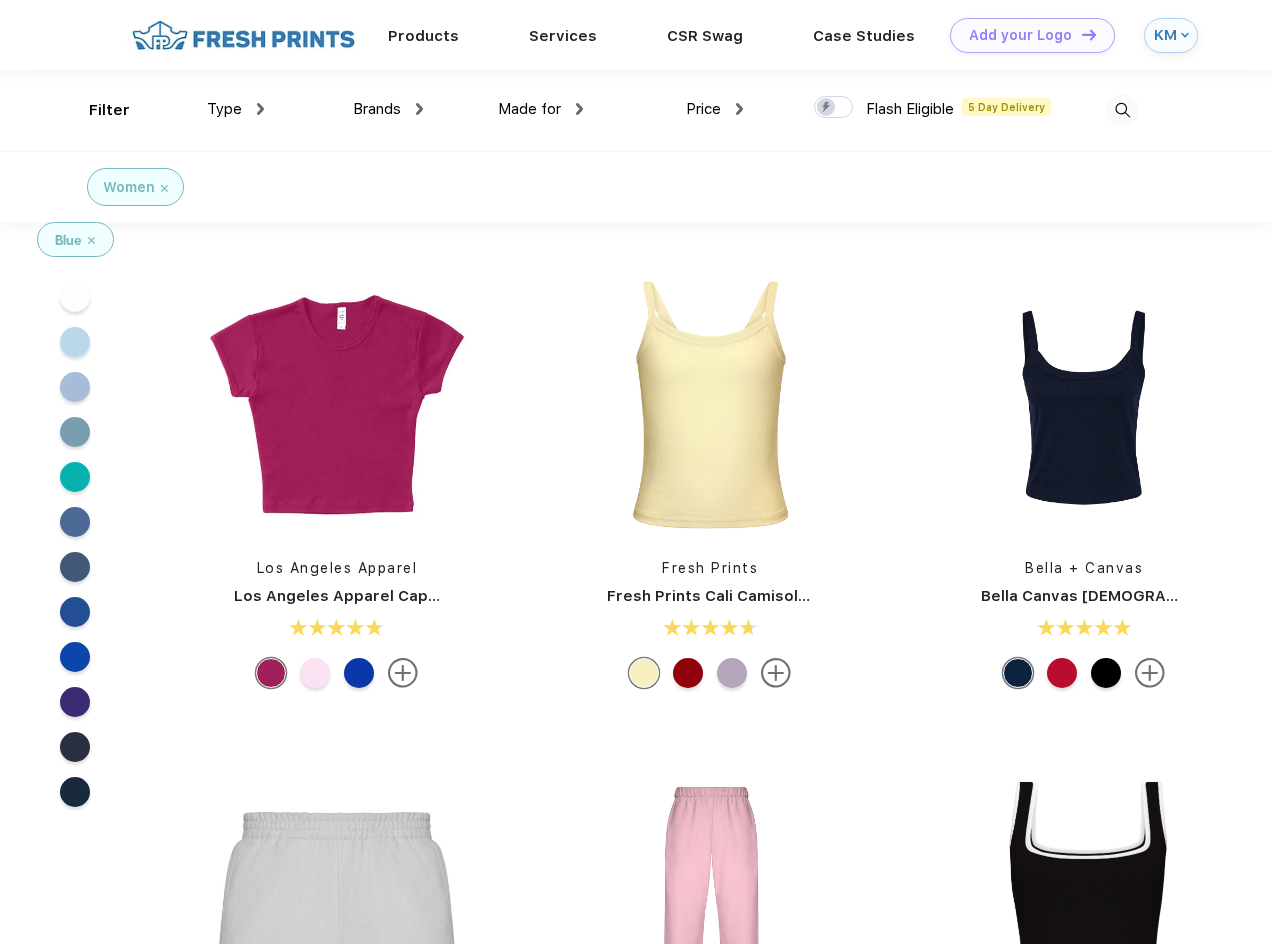 click at bounding box center [75, 477] 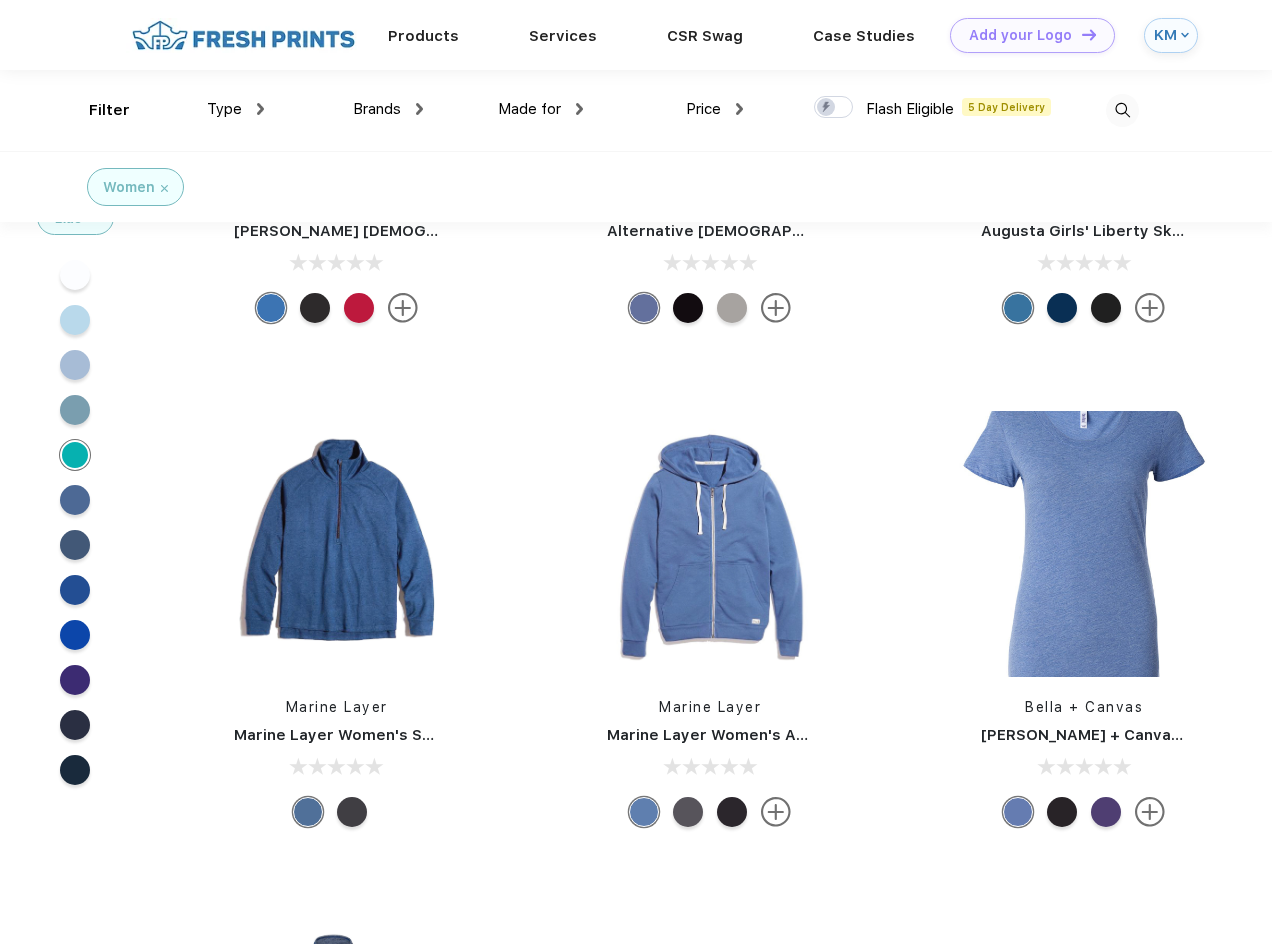 scroll, scrollTop: 0, scrollLeft: 0, axis: both 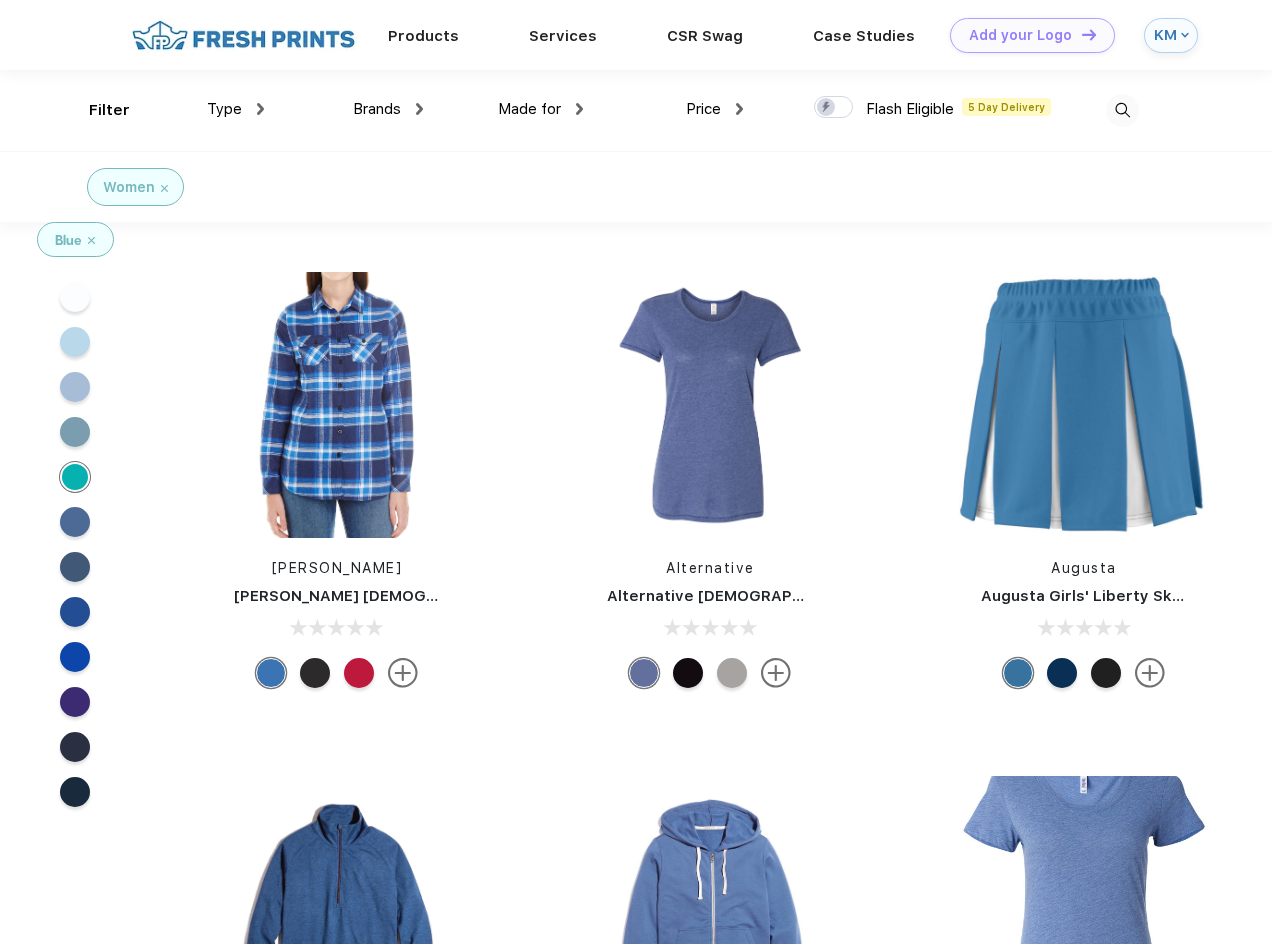 click on "Type" at bounding box center [224, 109] 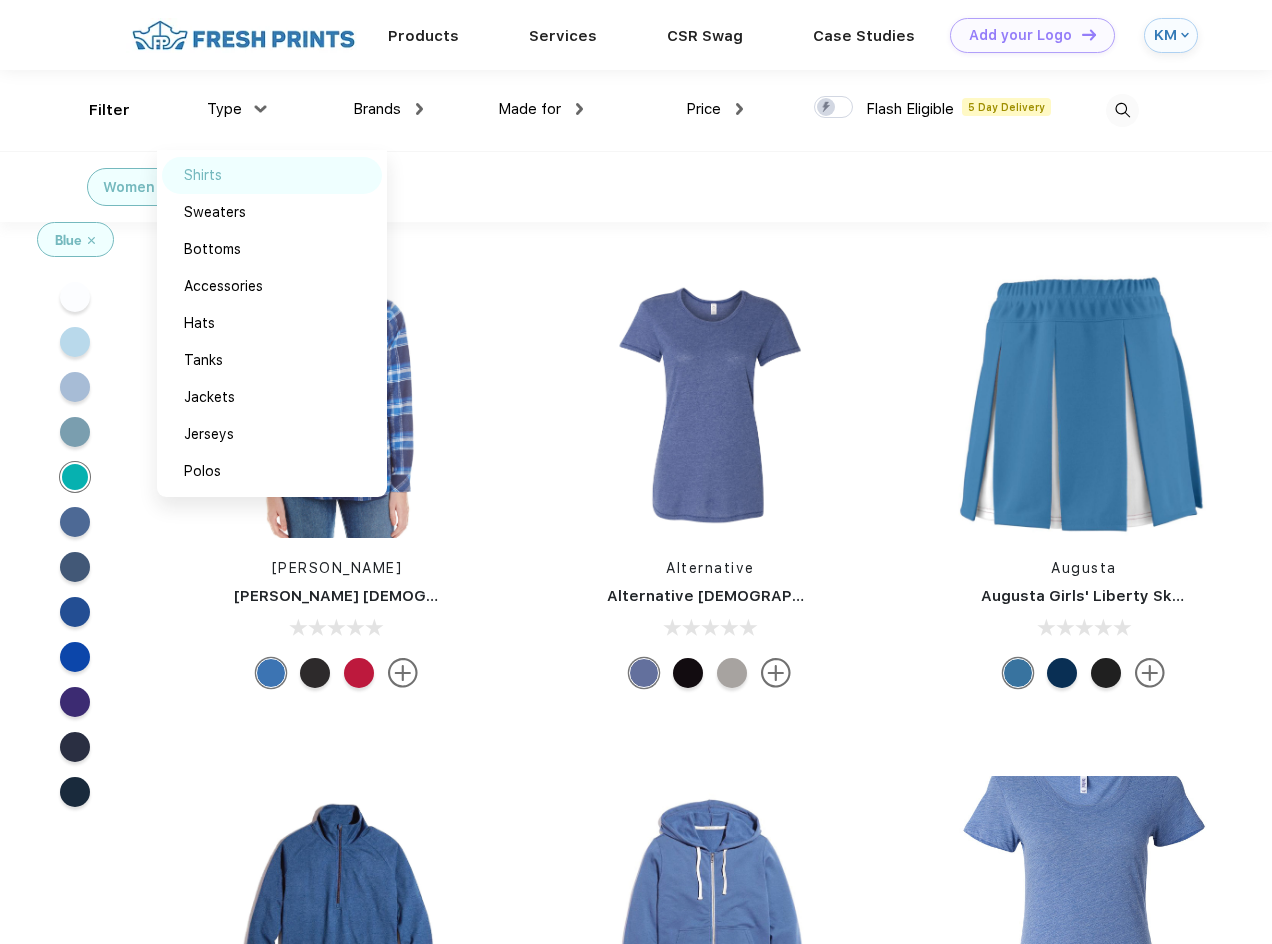 click on "Shirts" at bounding box center (272, 175) 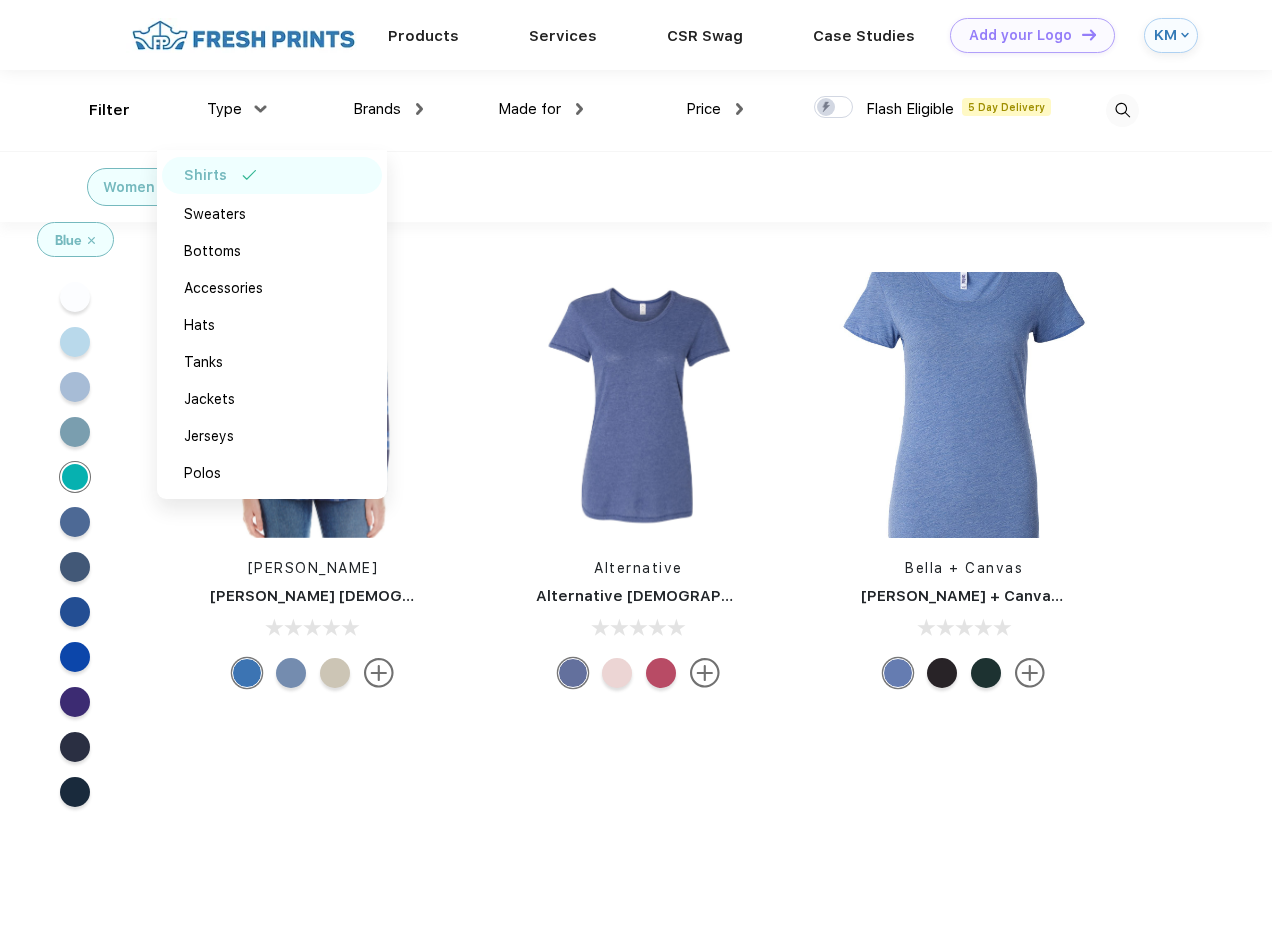click on "Women   Shirts" at bounding box center [636, 186] 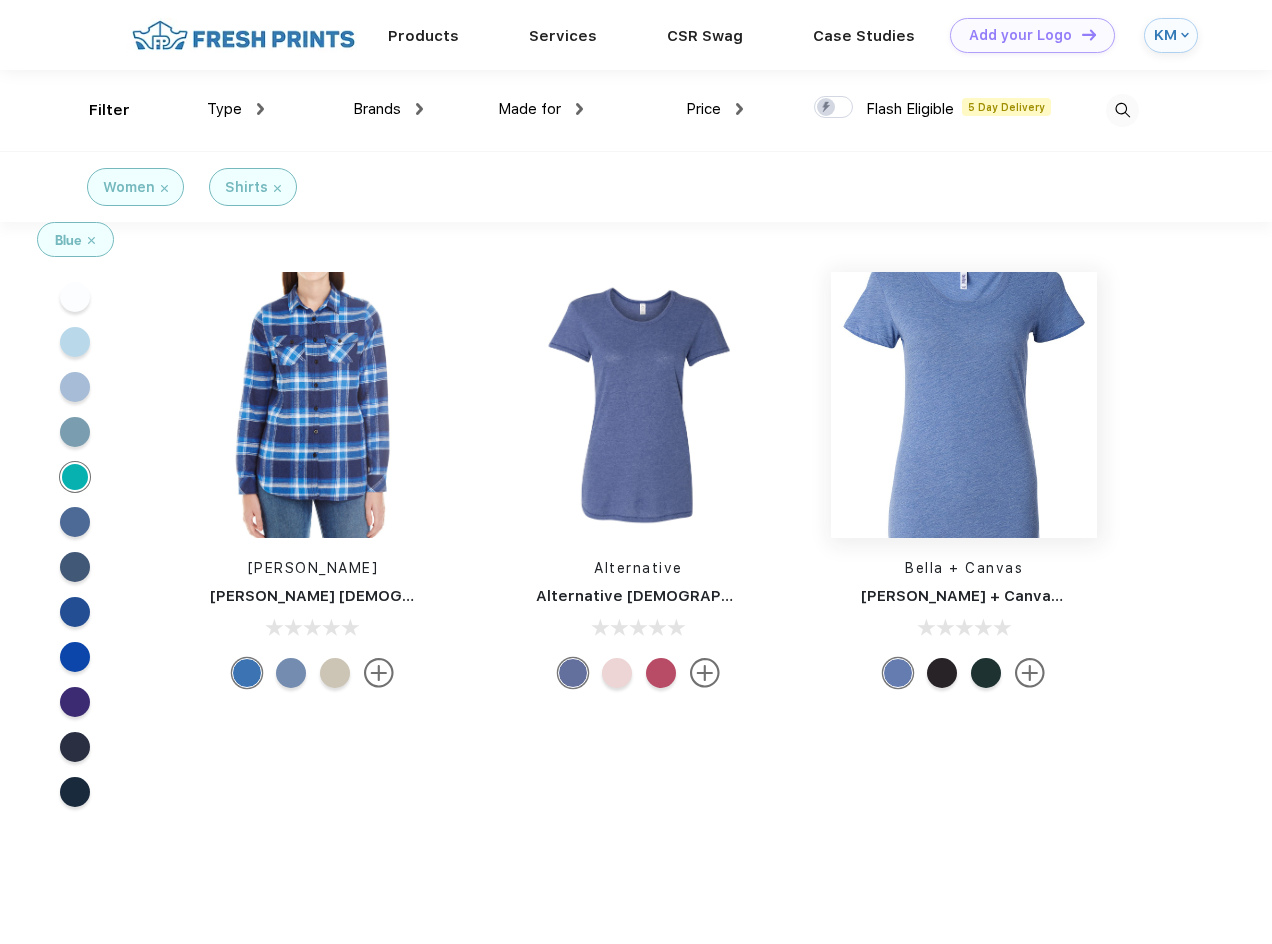 click at bounding box center [964, 405] 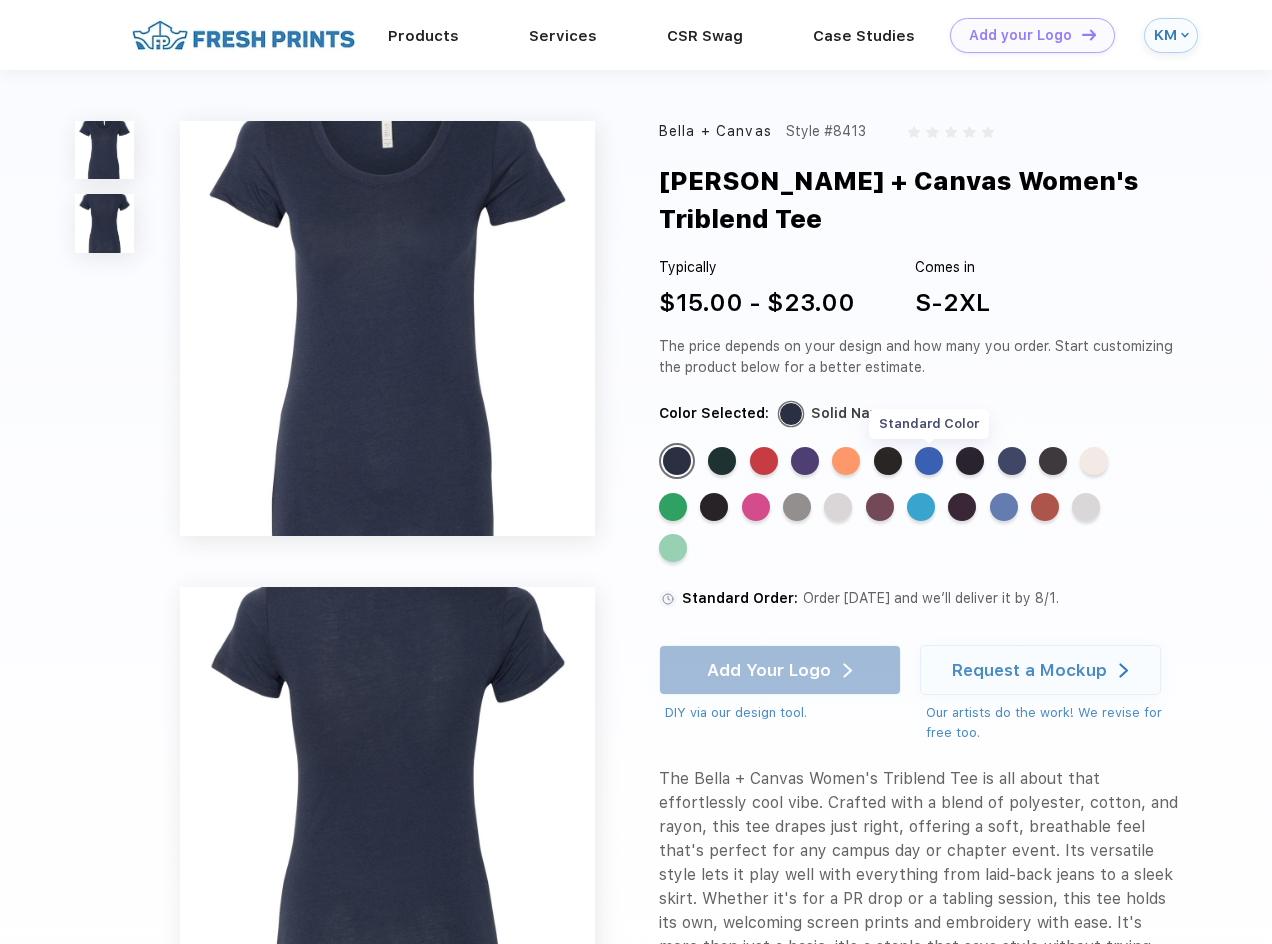 click on "Standard Color" at bounding box center (929, 461) 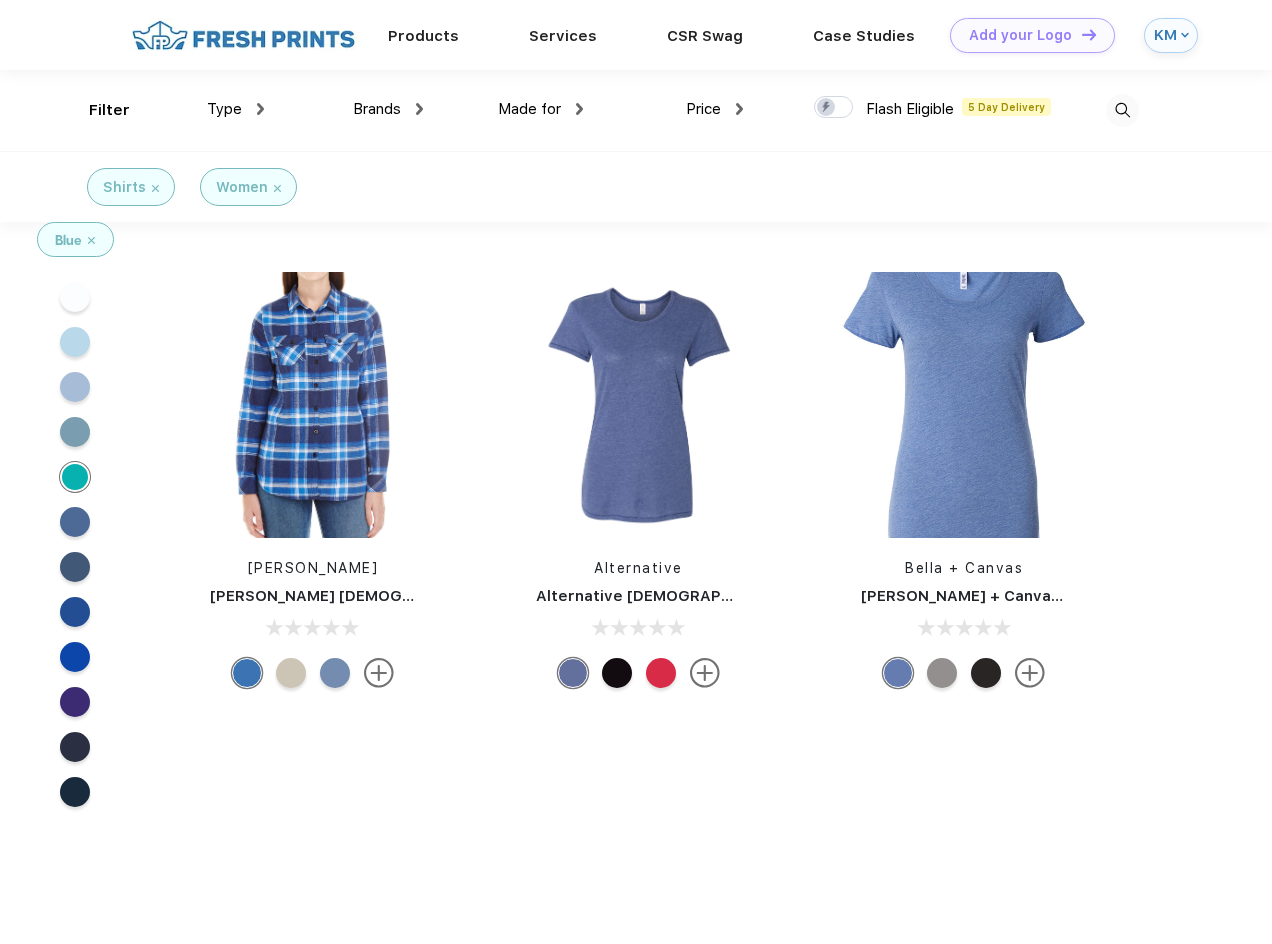 scroll, scrollTop: 0, scrollLeft: 0, axis: both 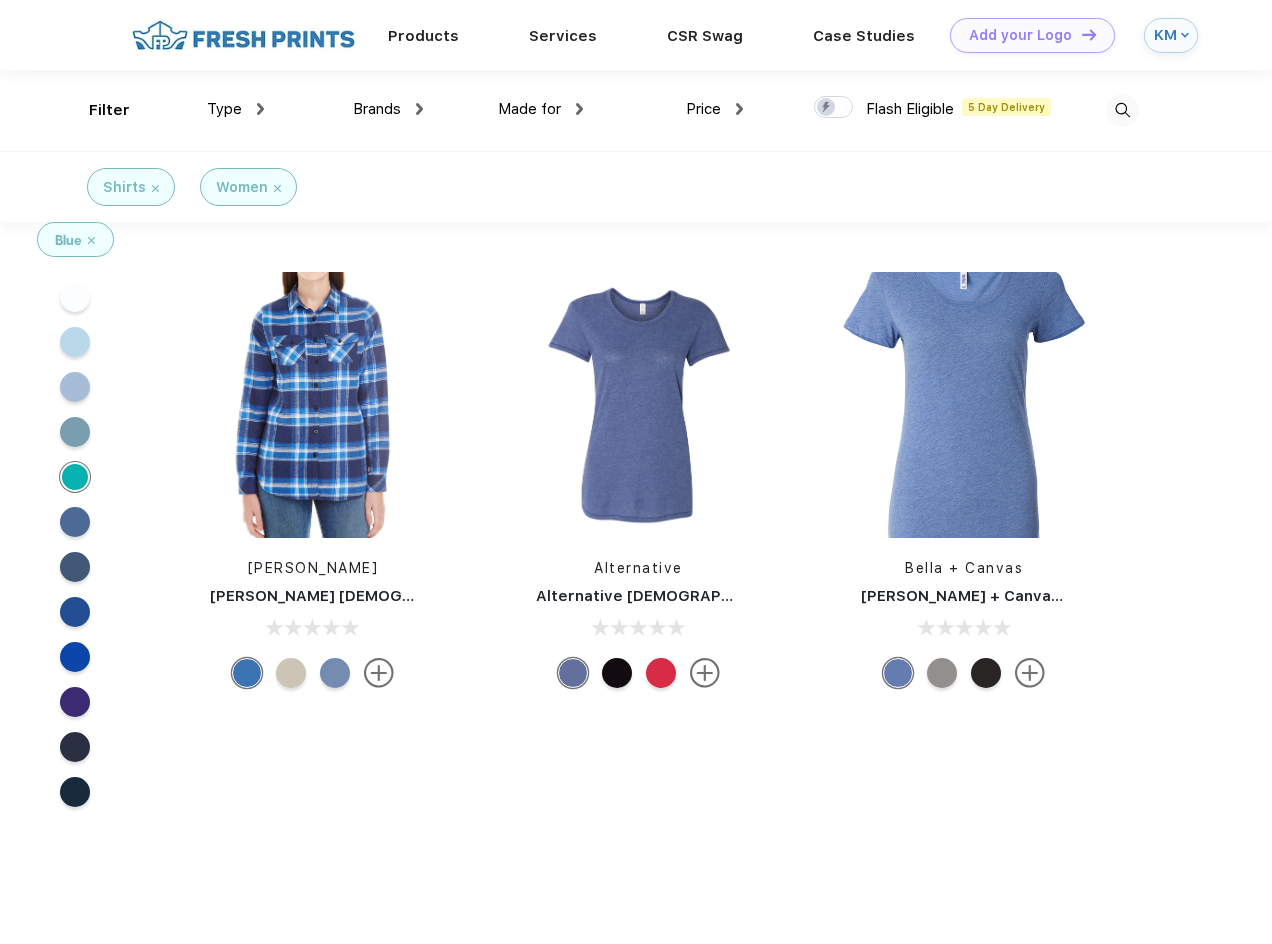 click at bounding box center [155, 188] 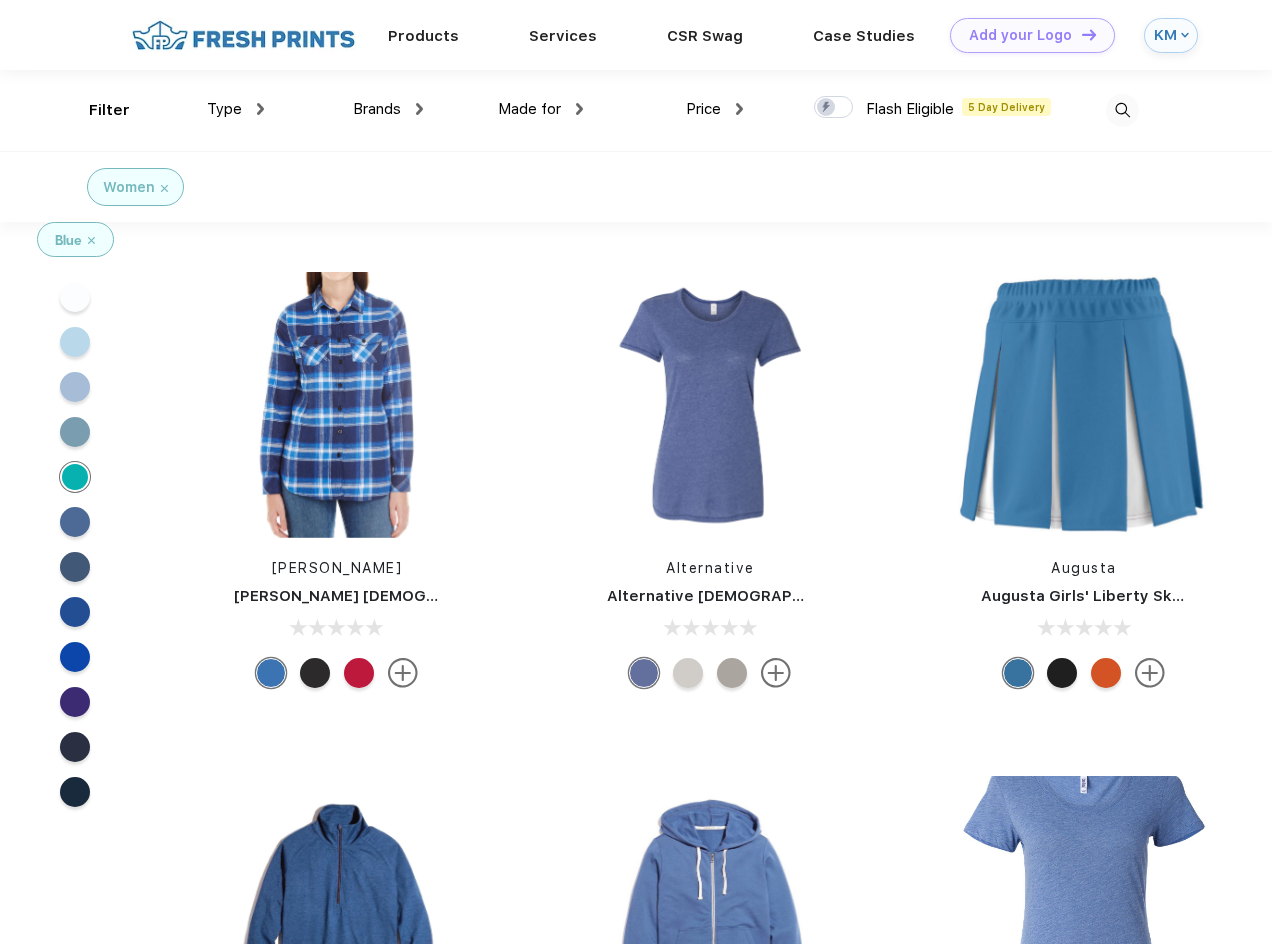 click at bounding box center [164, 188] 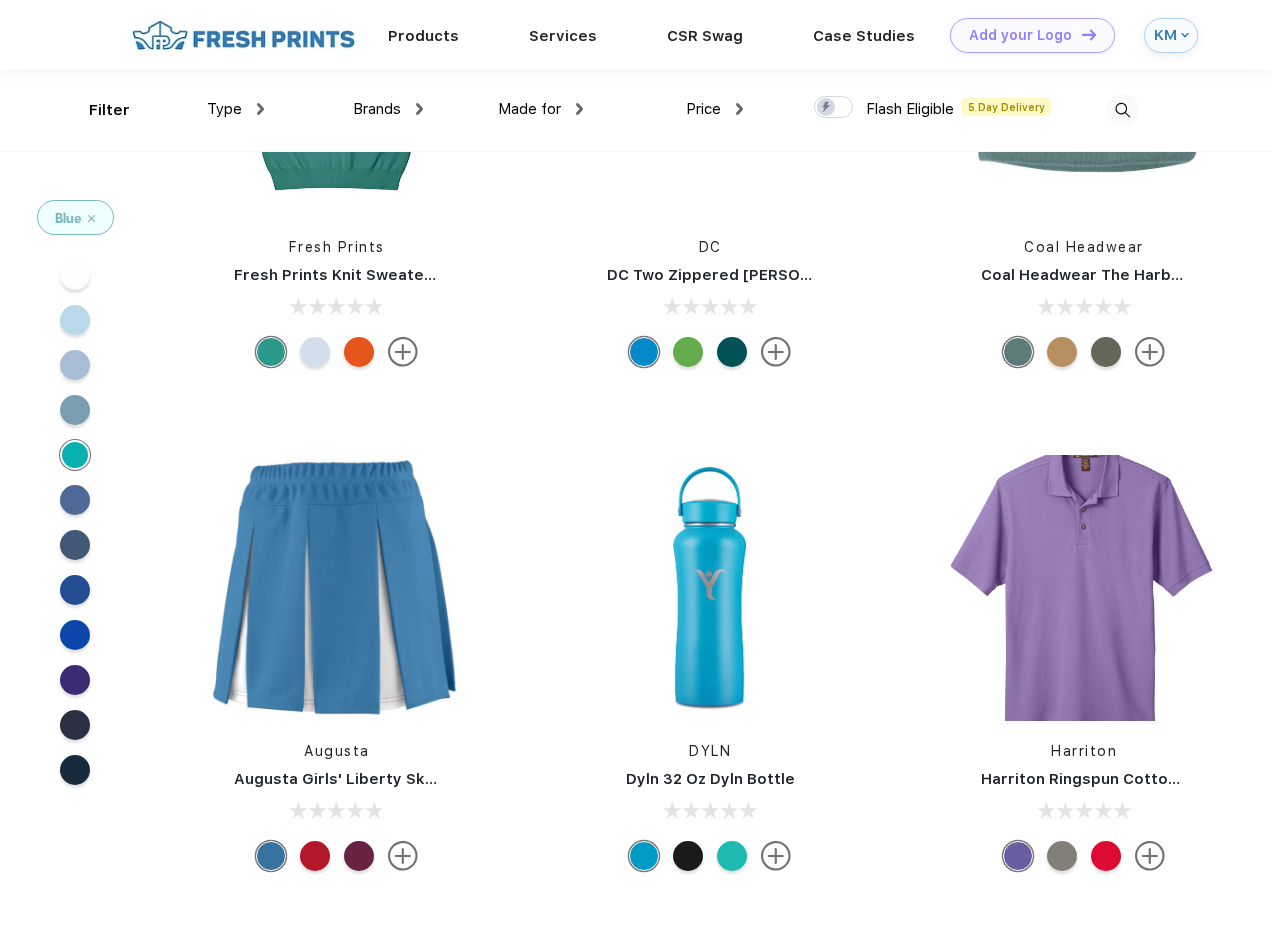 scroll, scrollTop: 3400, scrollLeft: 0, axis: vertical 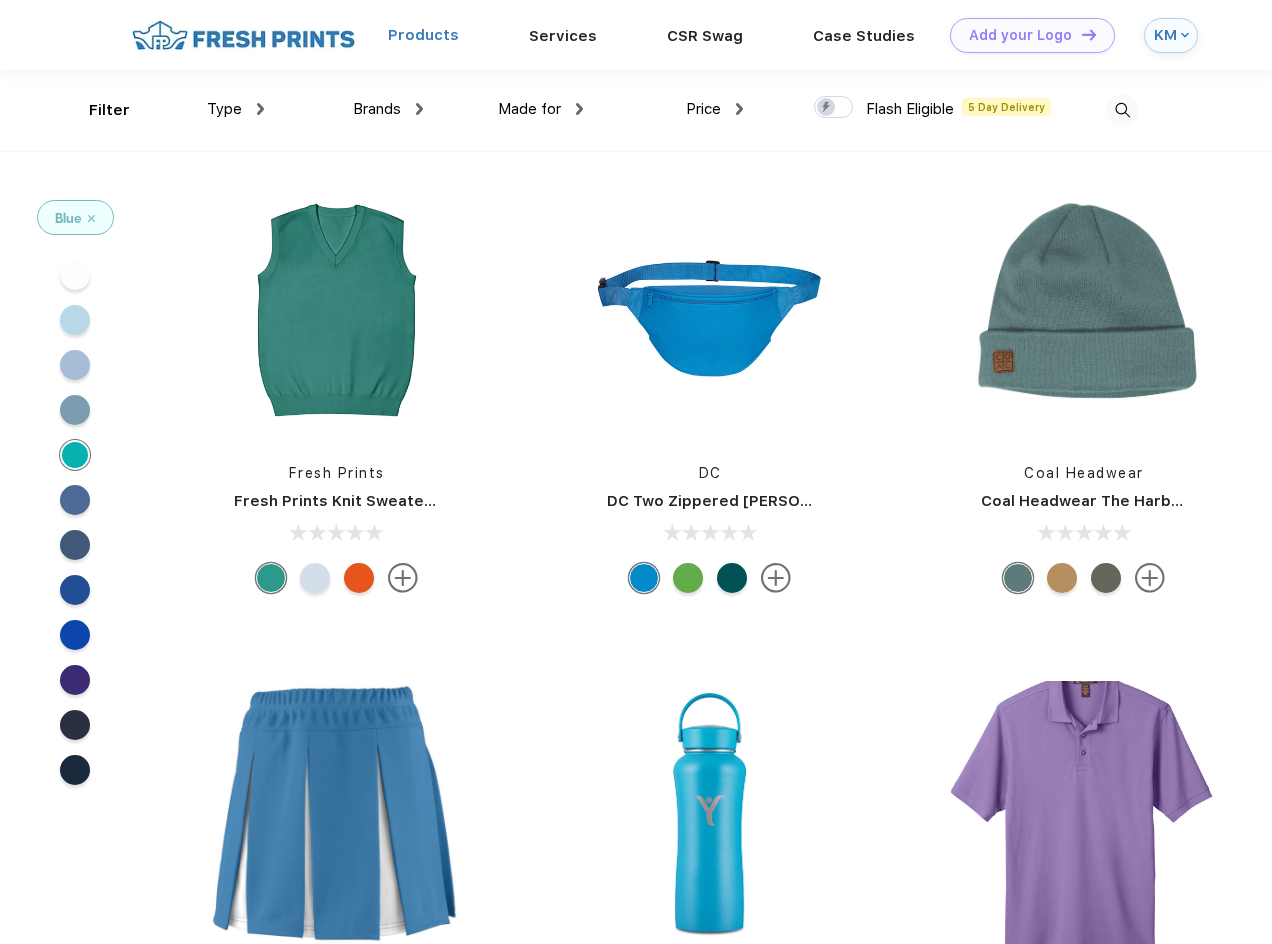 click on "Products" at bounding box center (423, 35) 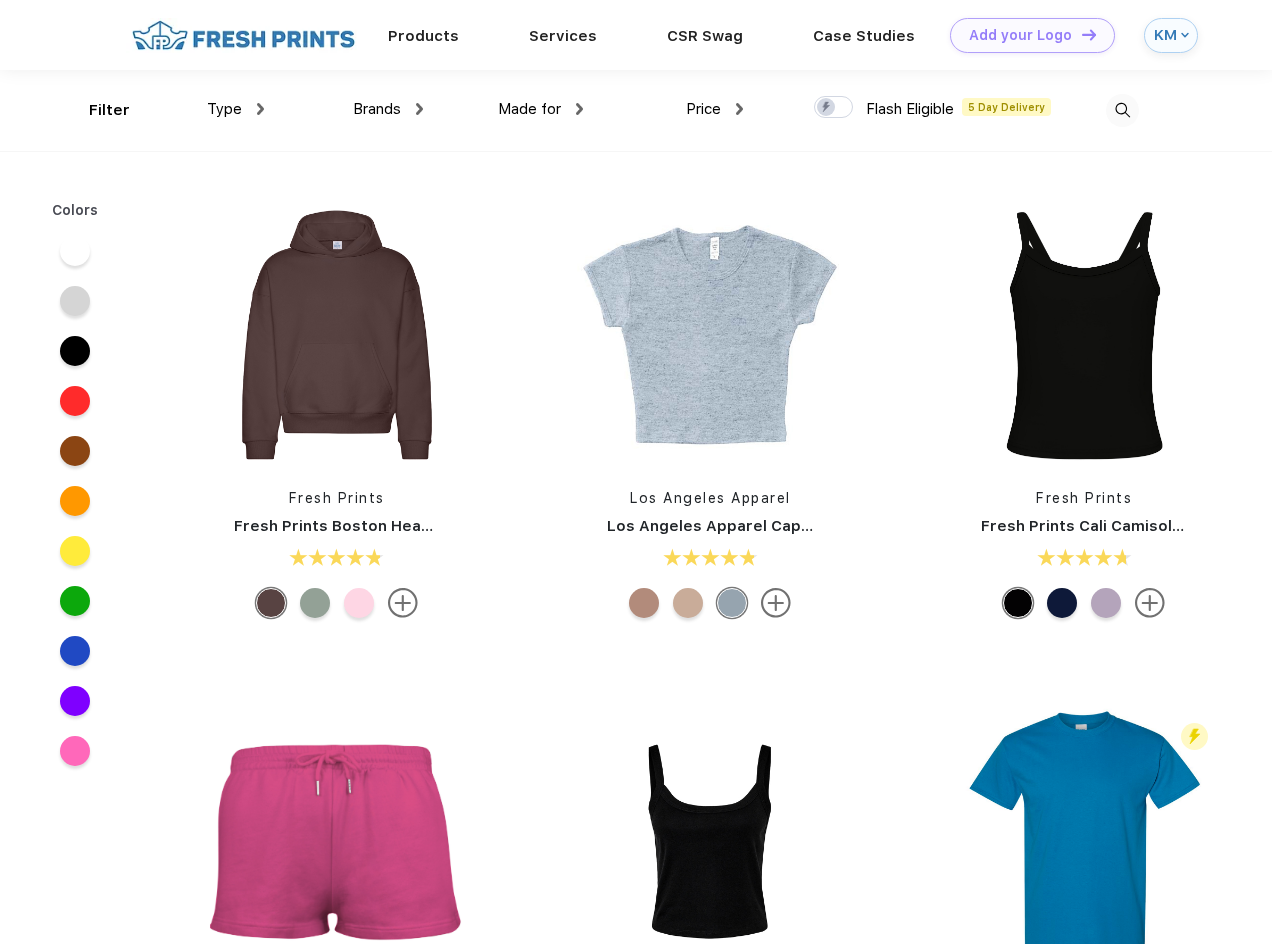 scroll, scrollTop: 0, scrollLeft: 0, axis: both 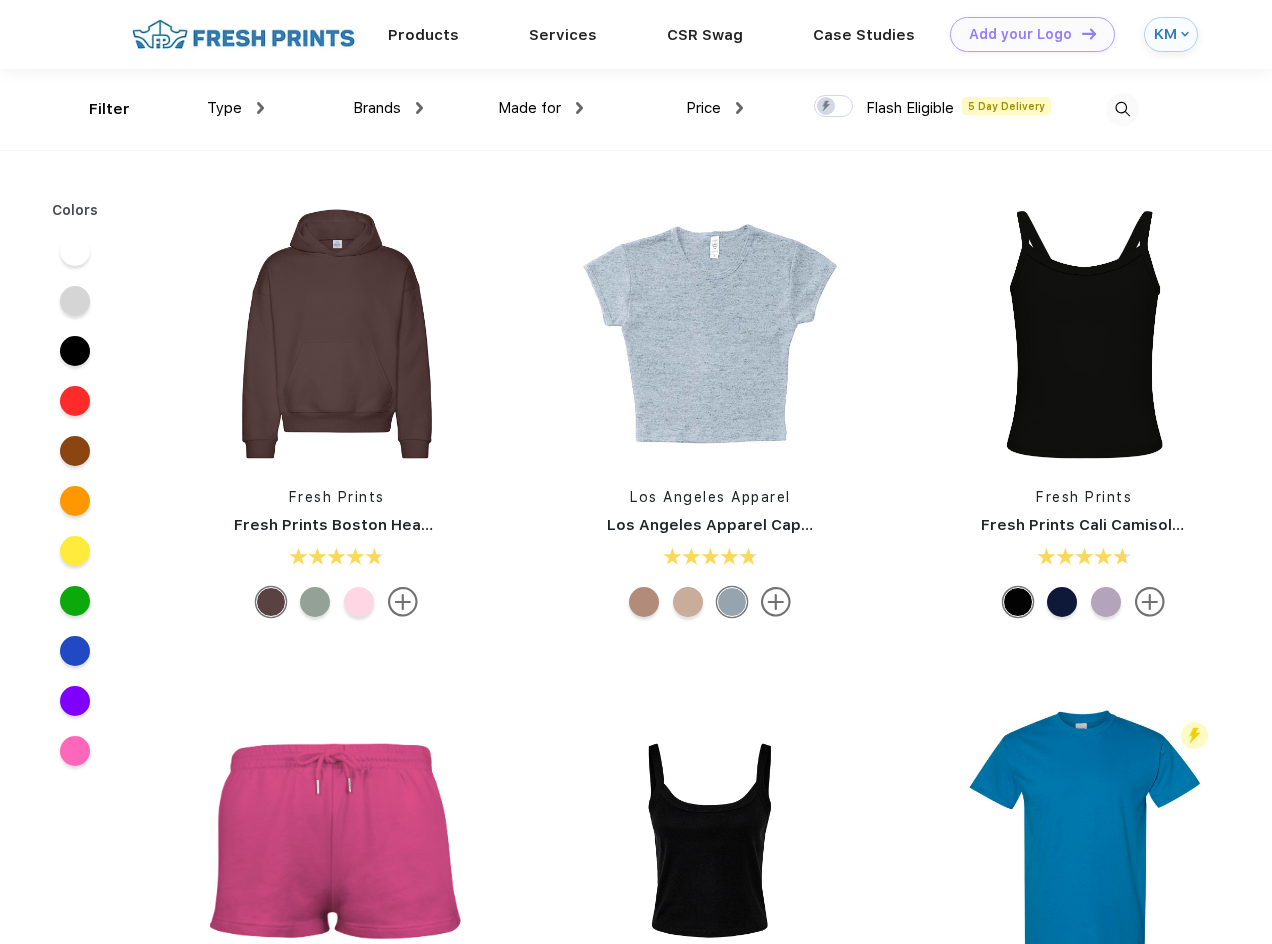 click at bounding box center [75, 651] 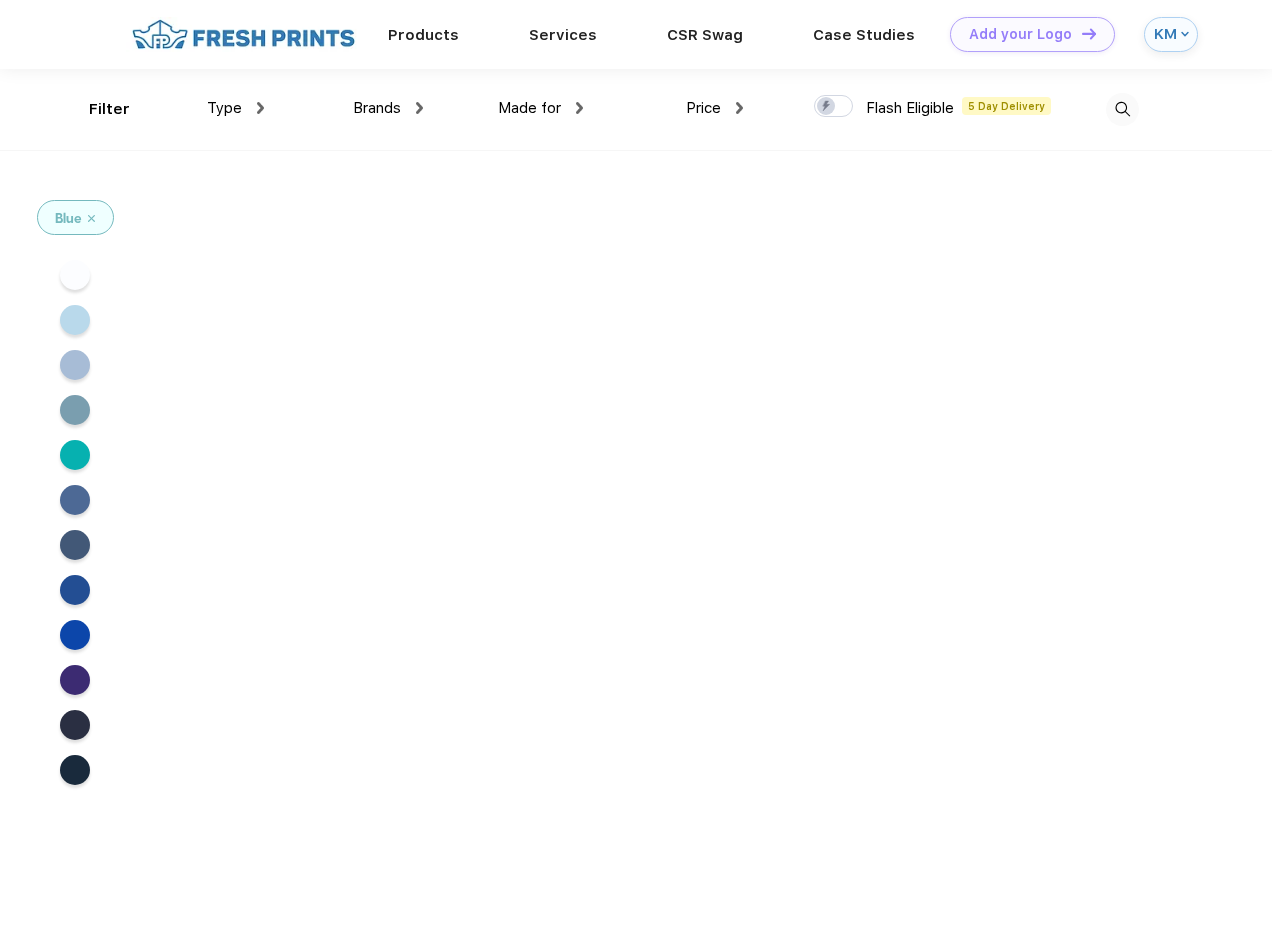 scroll, scrollTop: 0, scrollLeft: 0, axis: both 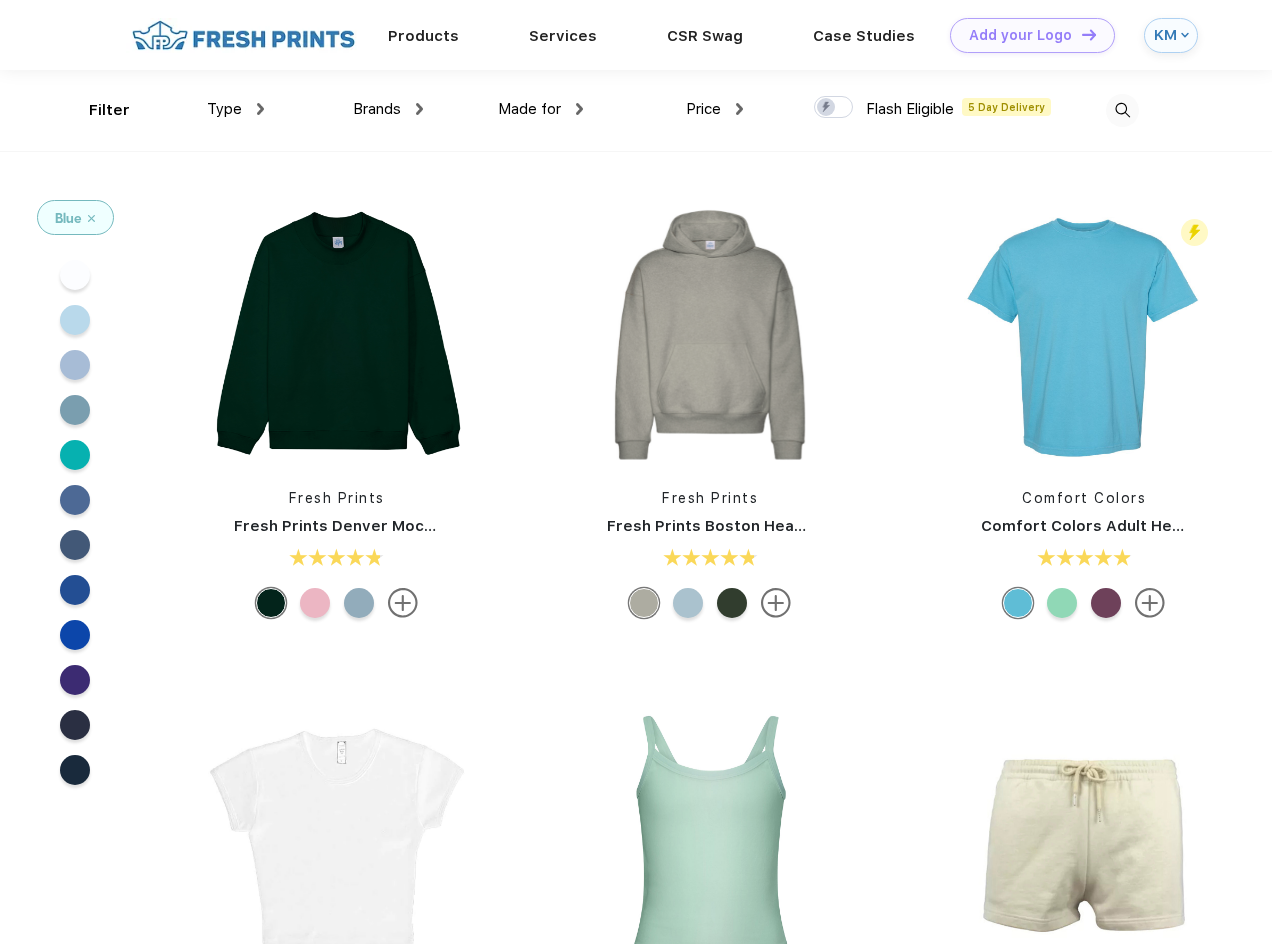 click at bounding box center [75, 455] 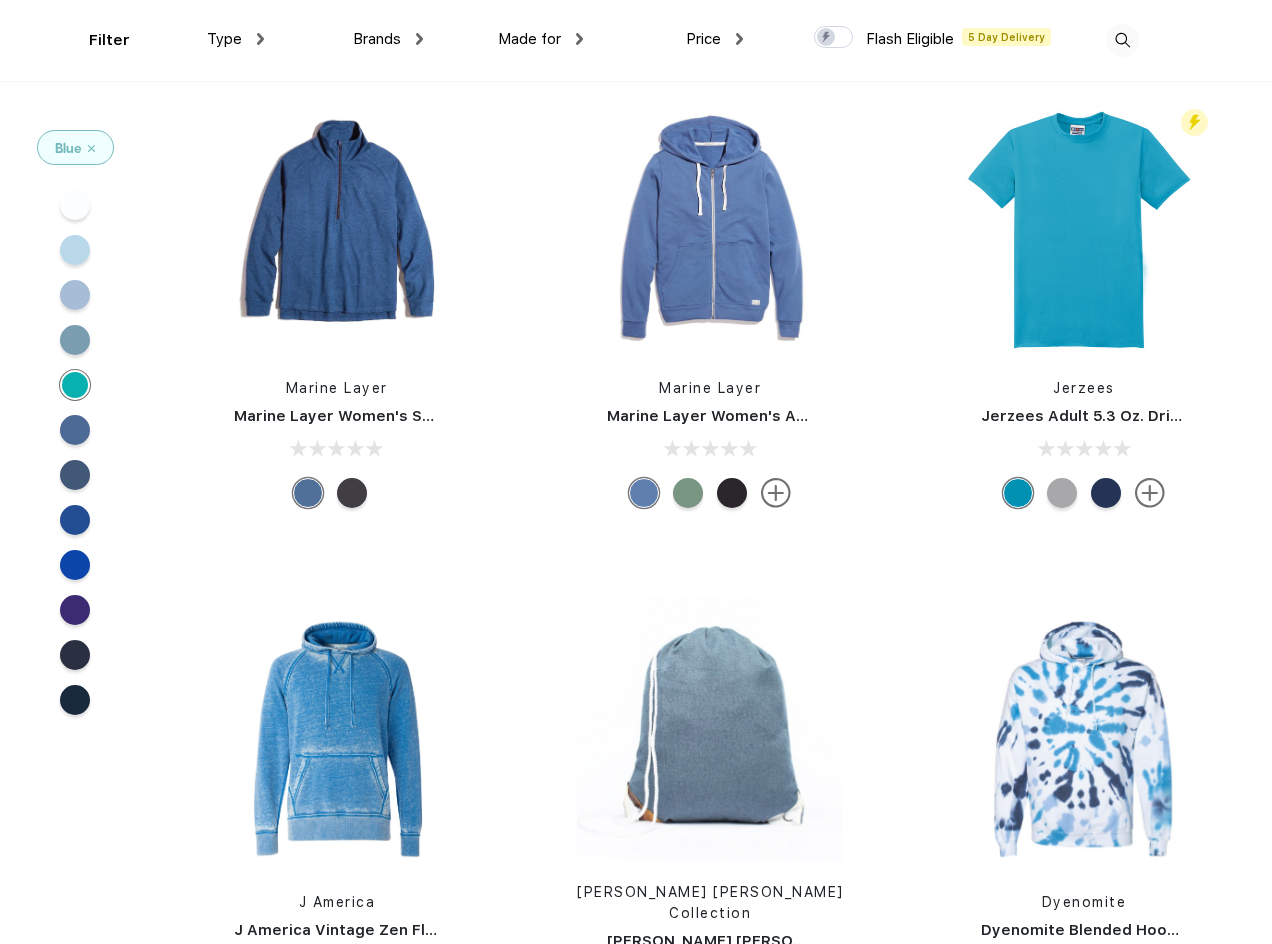 scroll, scrollTop: 6300, scrollLeft: 0, axis: vertical 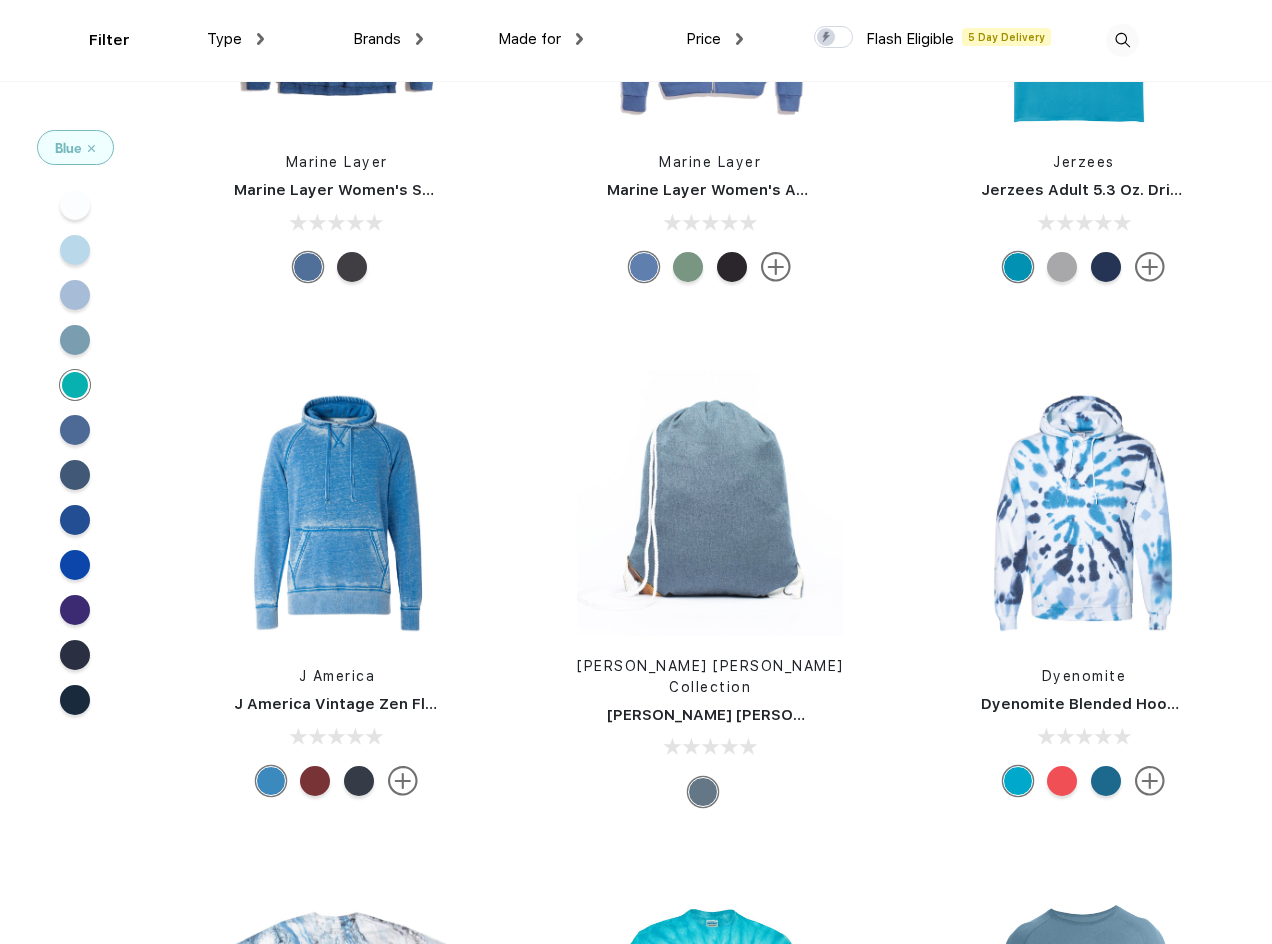 click at bounding box center [1122, 40] 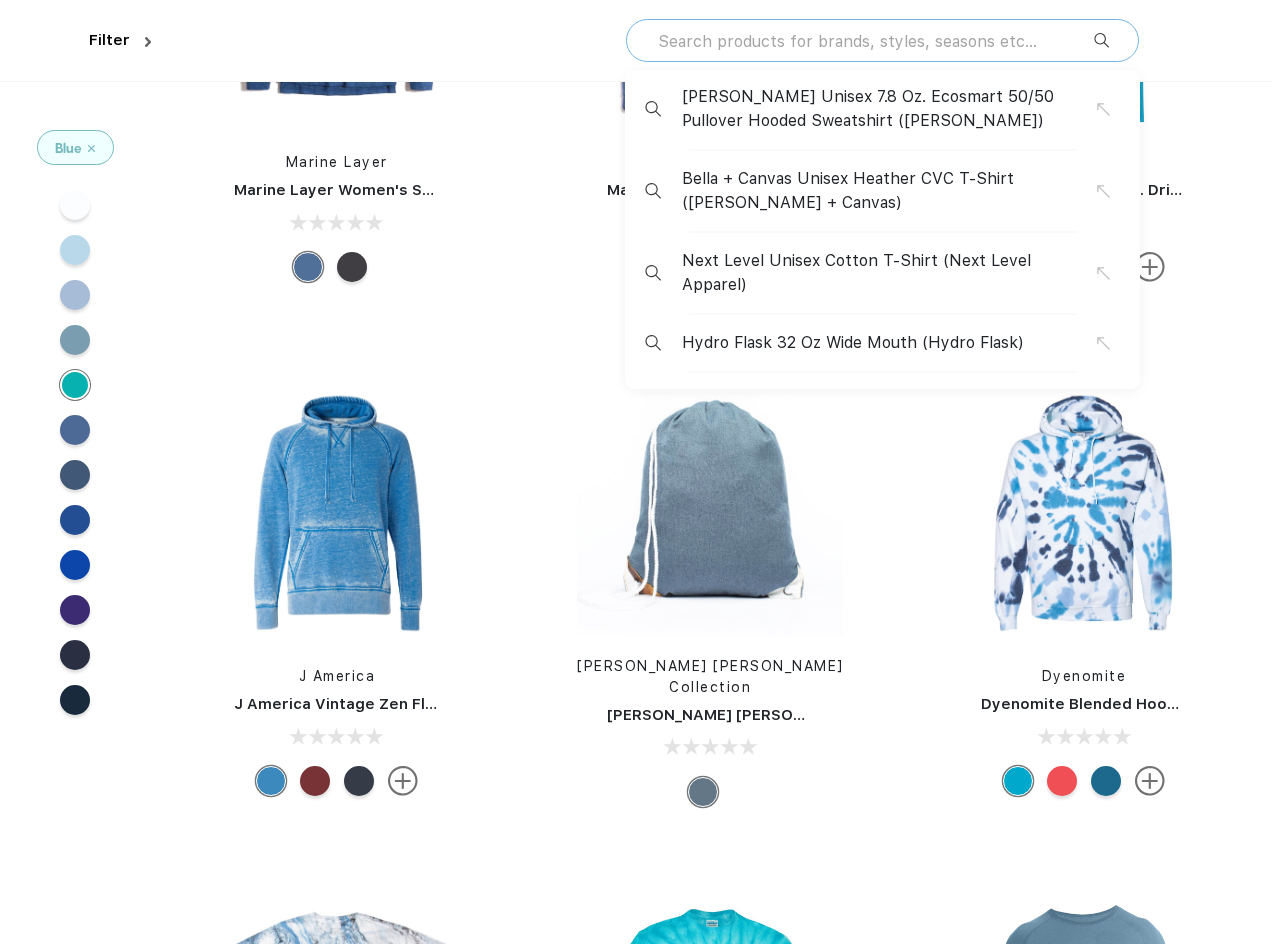 click at bounding box center [875, 41] 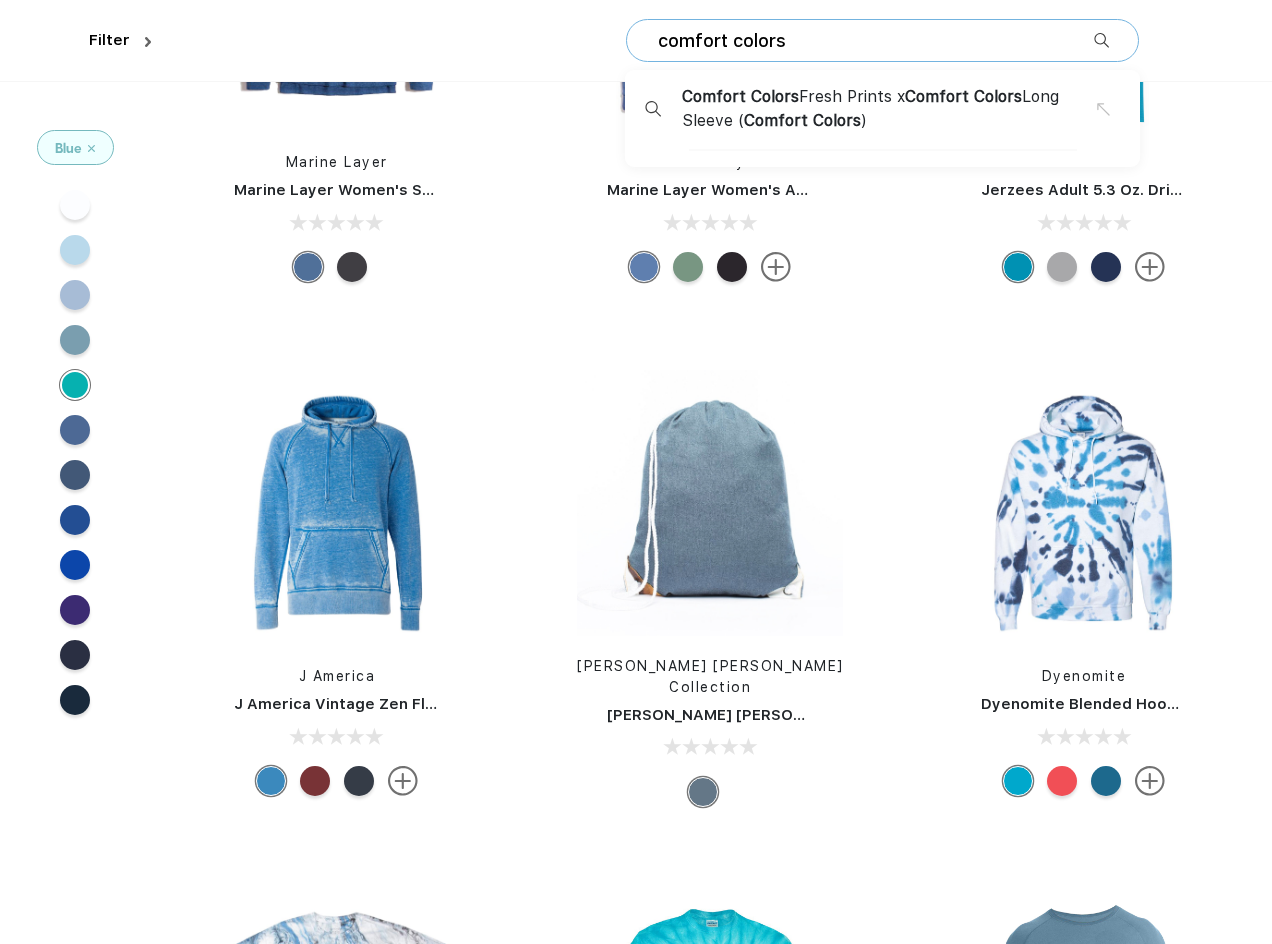 type on "comfort colors" 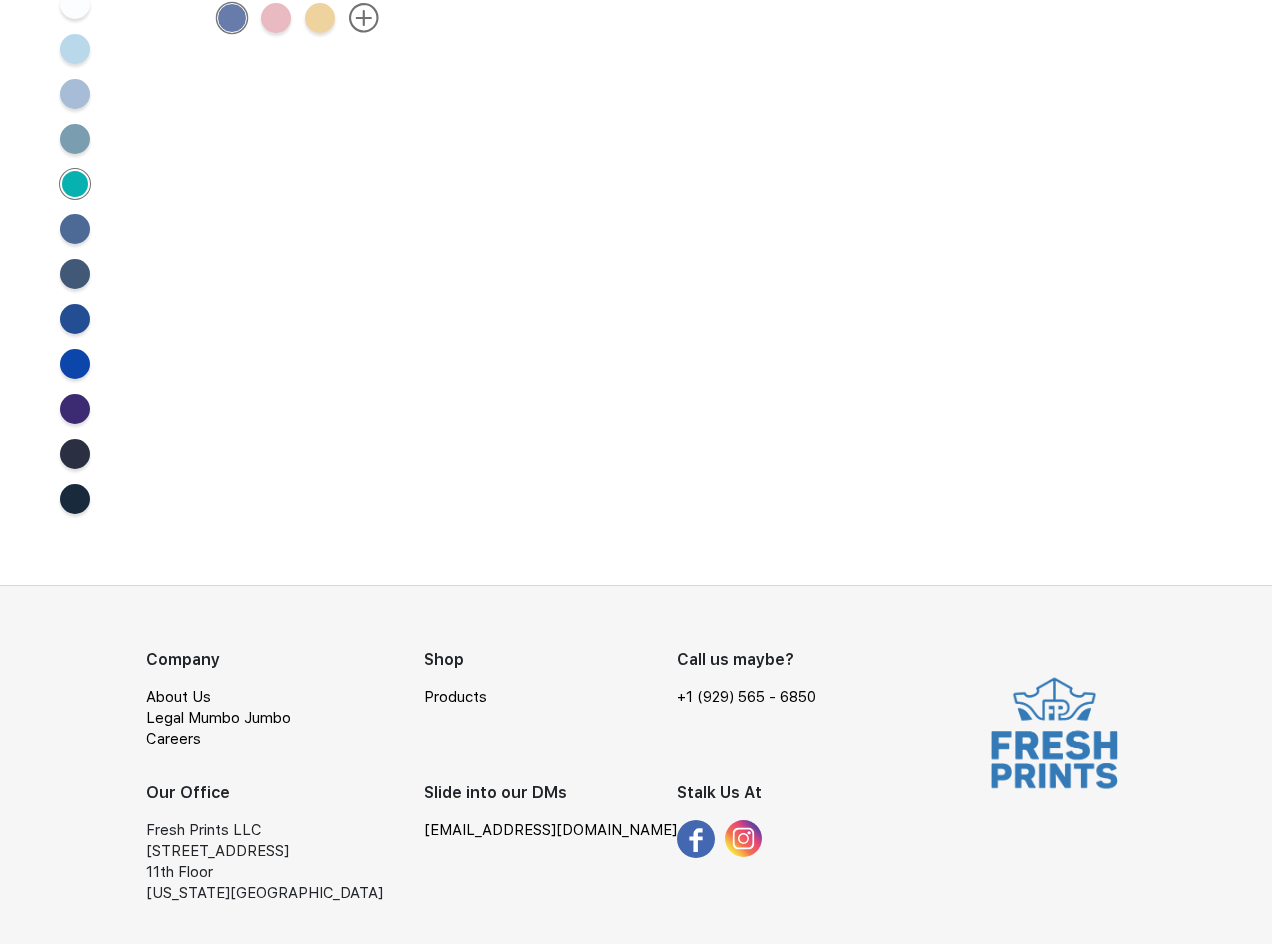 scroll, scrollTop: 0, scrollLeft: 0, axis: both 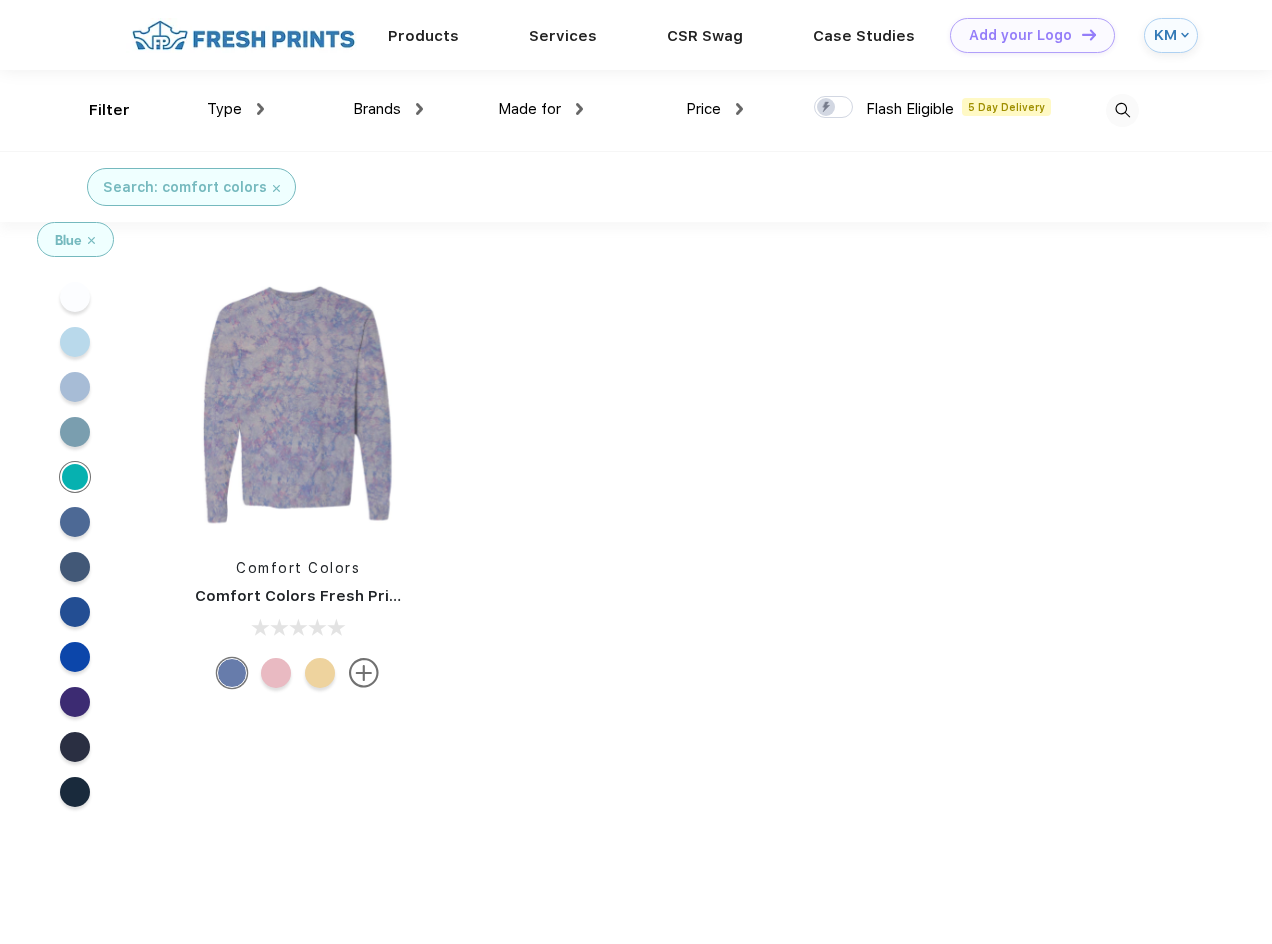 click on "Blue   Comfort Colors   Comfort Colors Fresh Prints x Comfort Colors Long Sleeve" at bounding box center [636, 699] 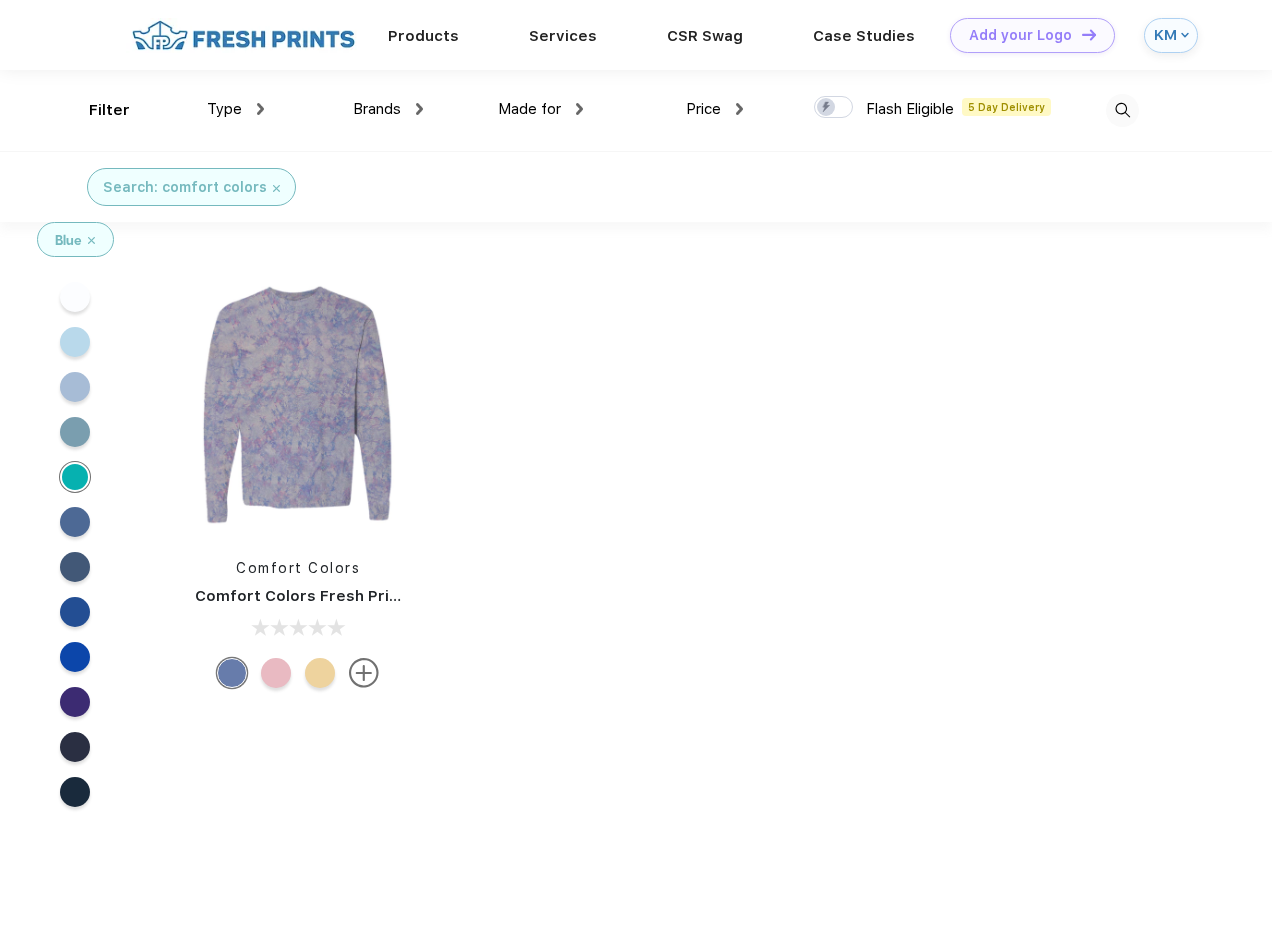 click at bounding box center (91, 240) 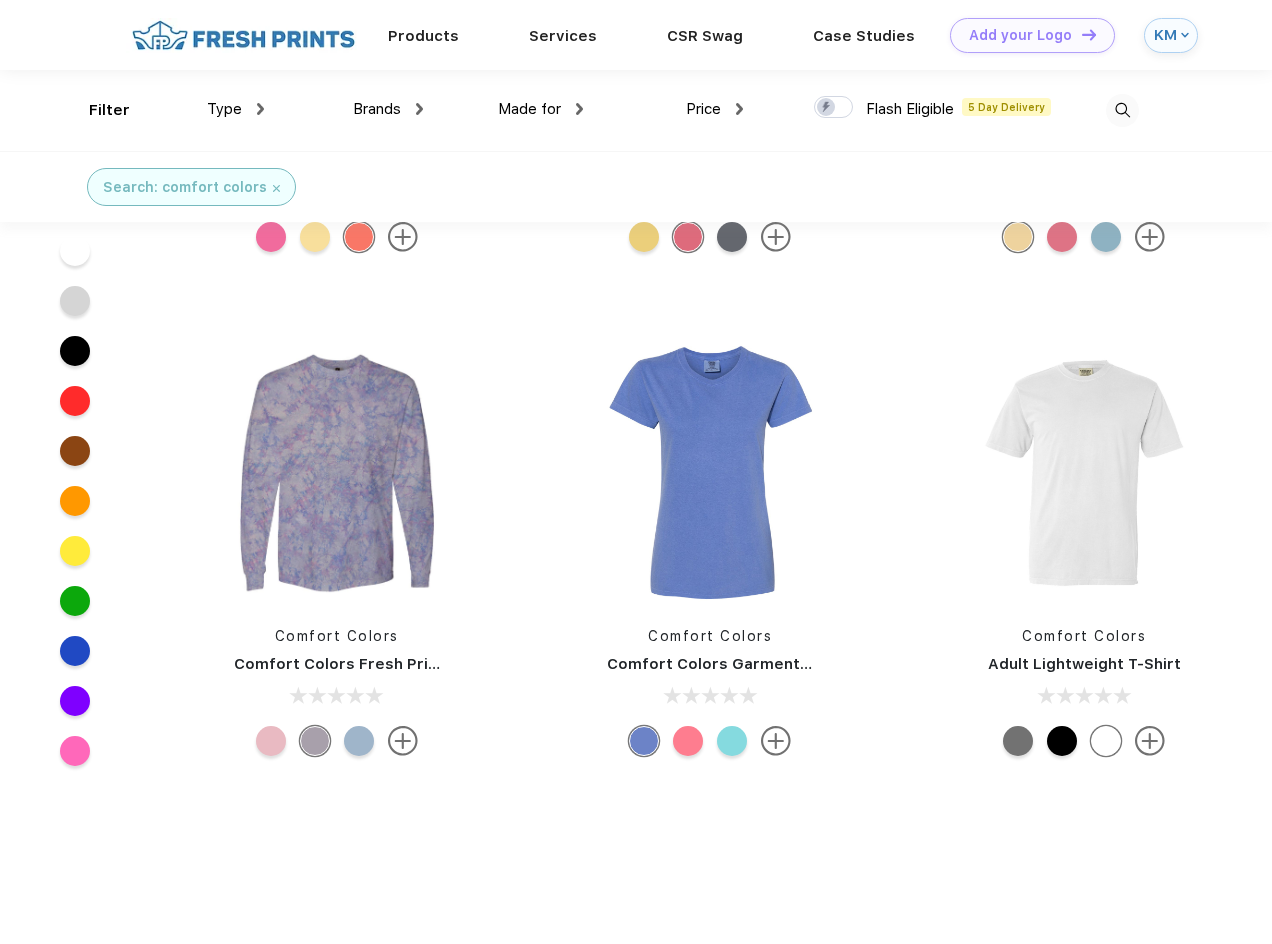 scroll, scrollTop: 3226, scrollLeft: 0, axis: vertical 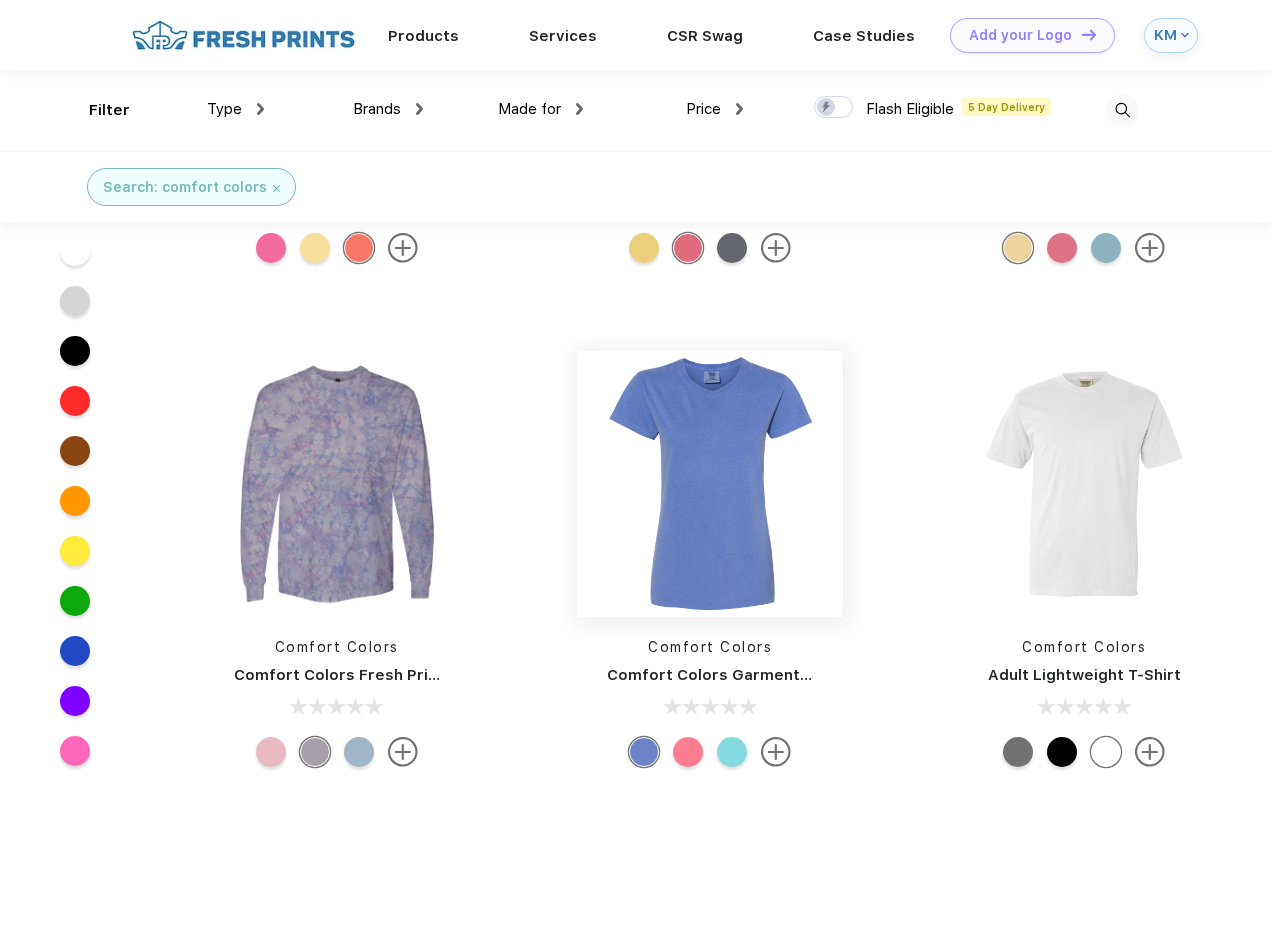 click at bounding box center (710, 484) 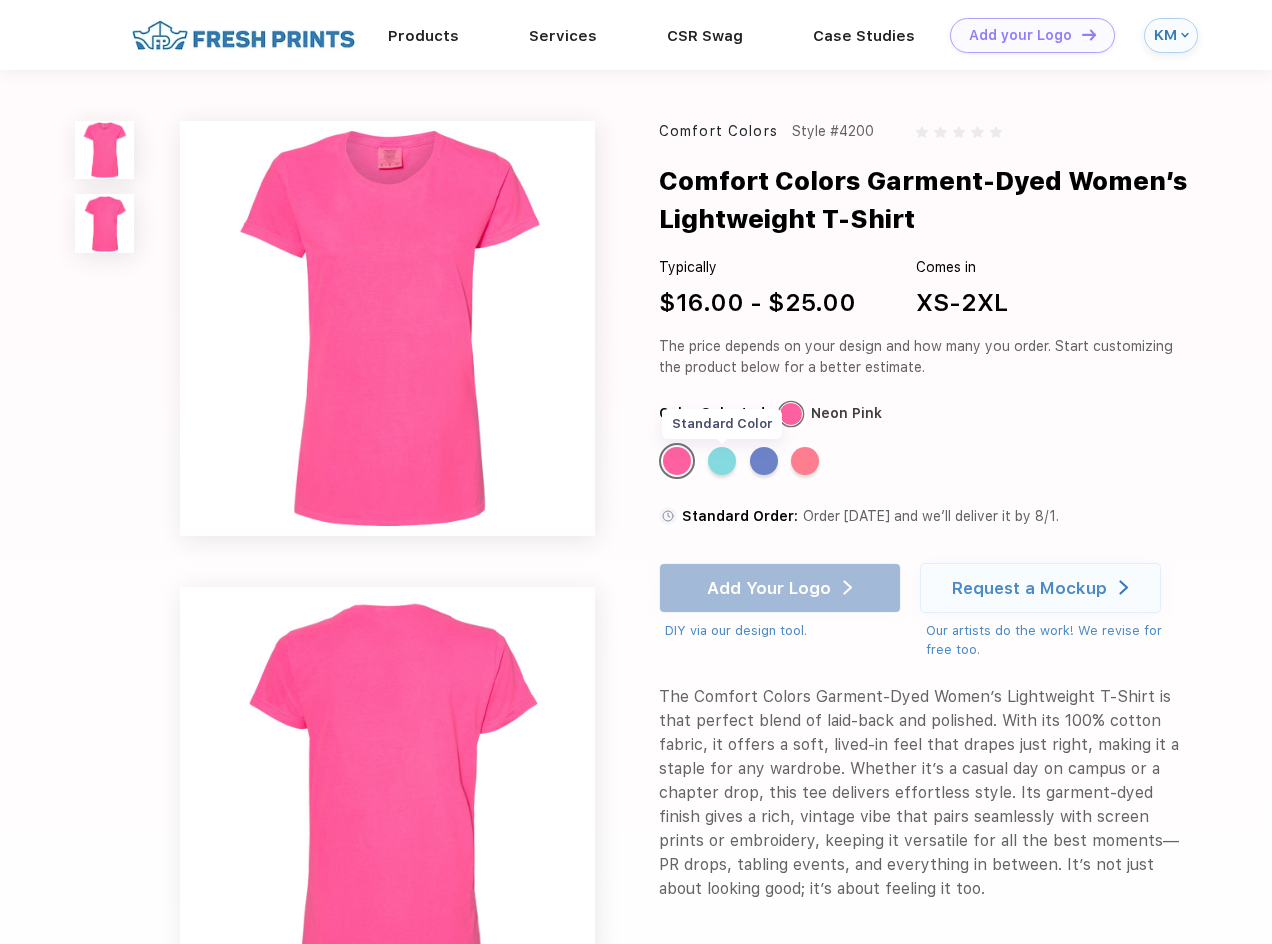 click on "Standard Color" at bounding box center (722, 461) 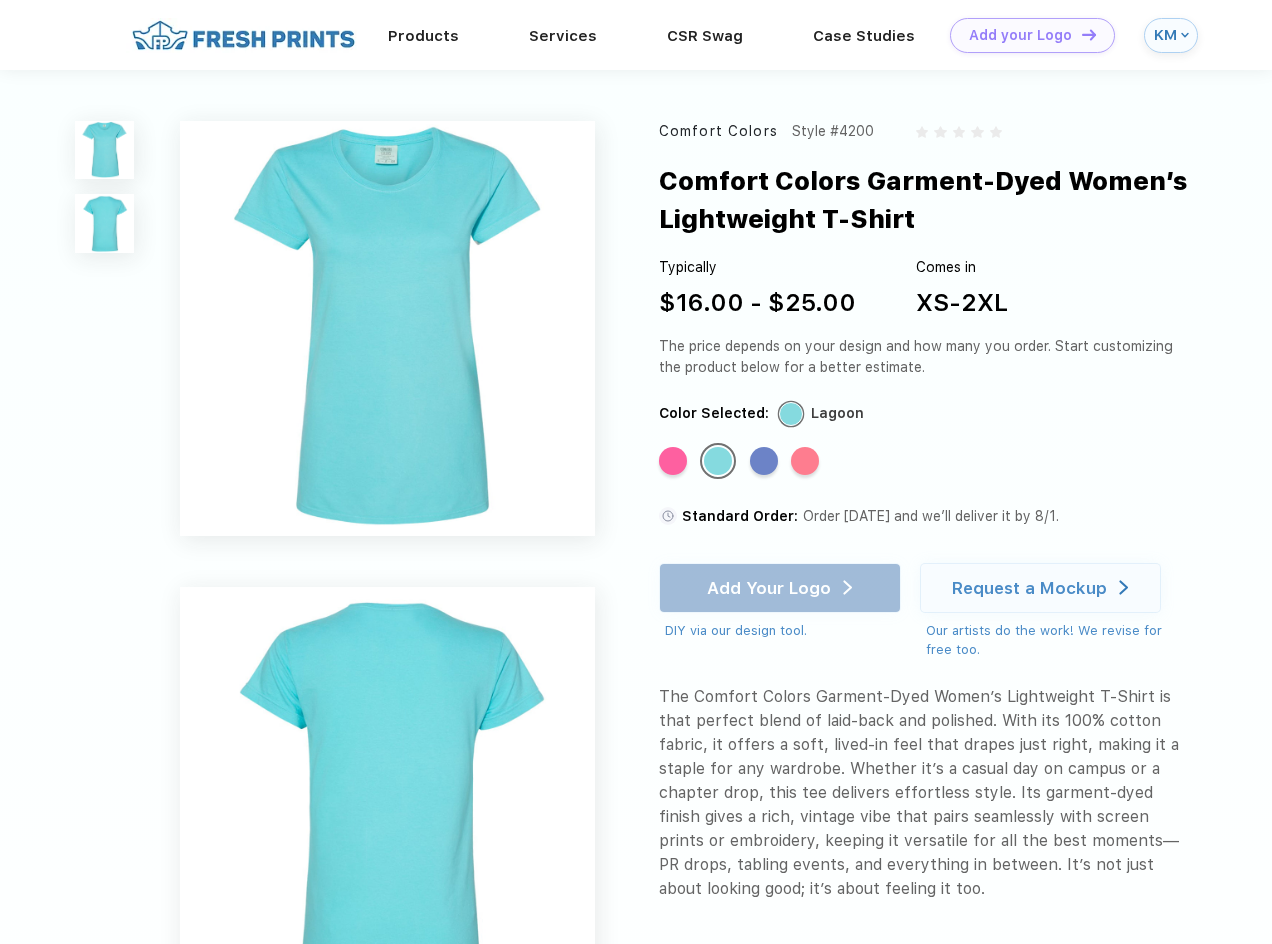 click on "Standard Order:" at bounding box center (740, 516) 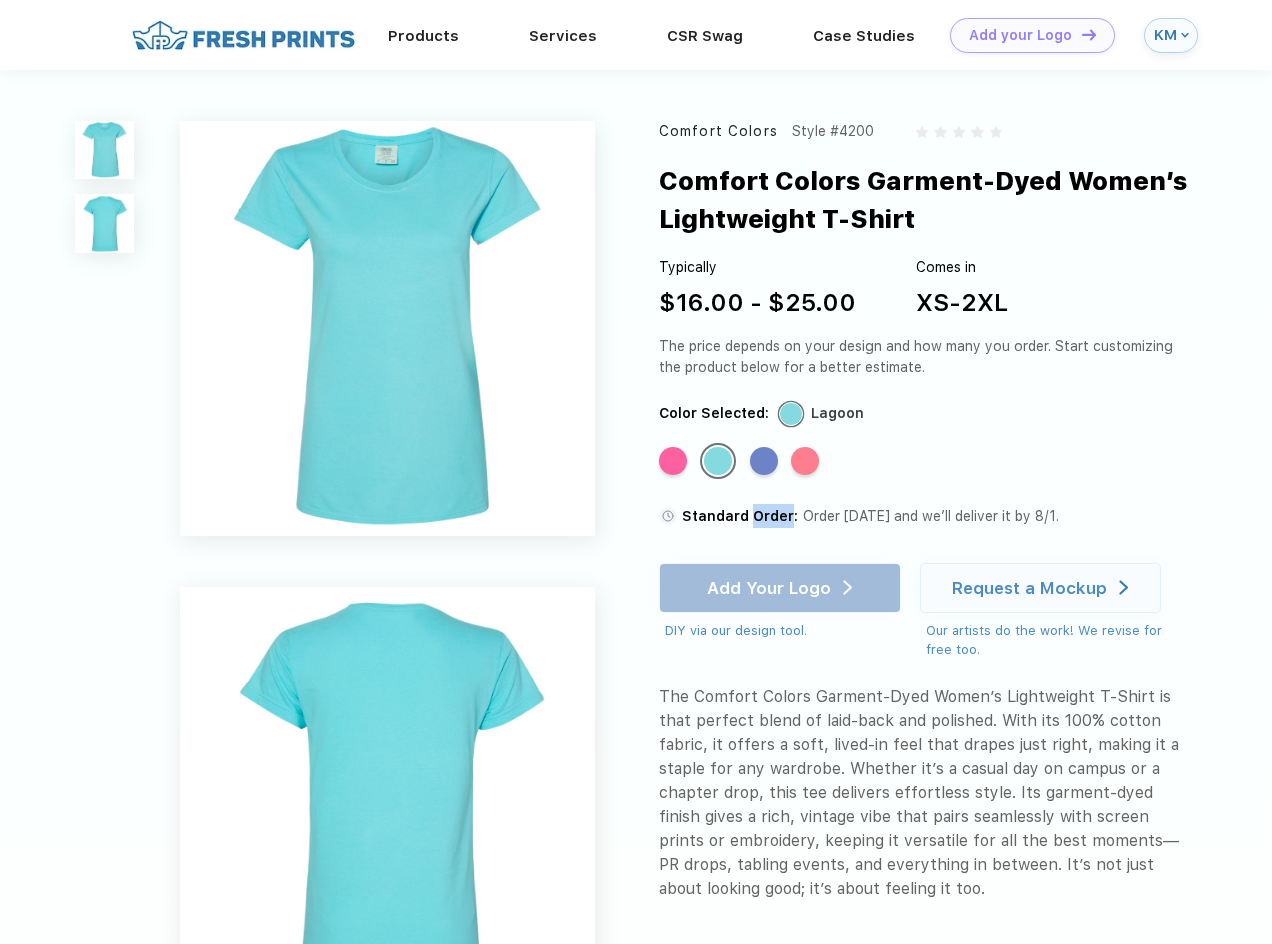 click on "Standard Order:" at bounding box center [740, 516] 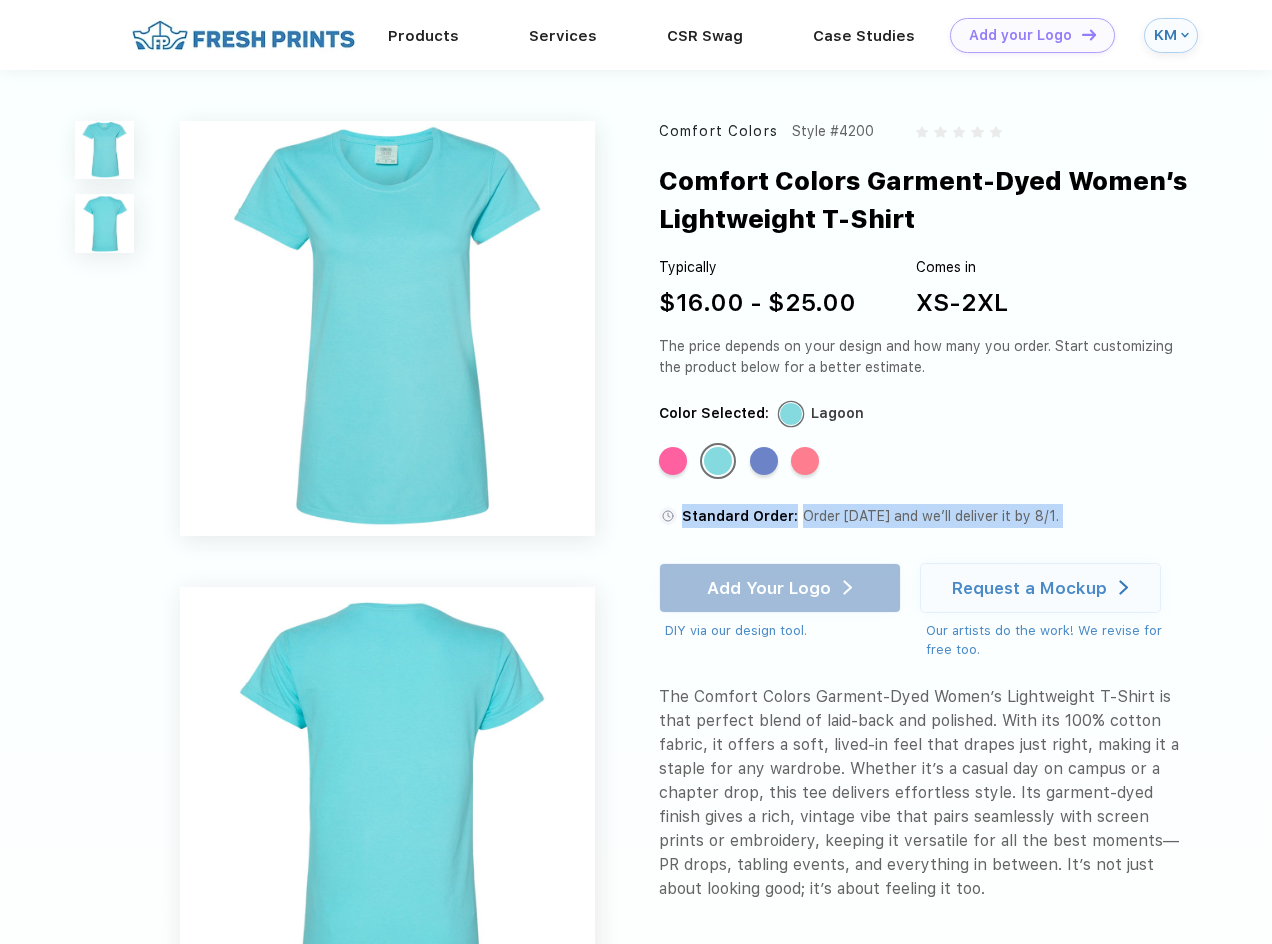click on "Standard Order:" at bounding box center (740, 516) 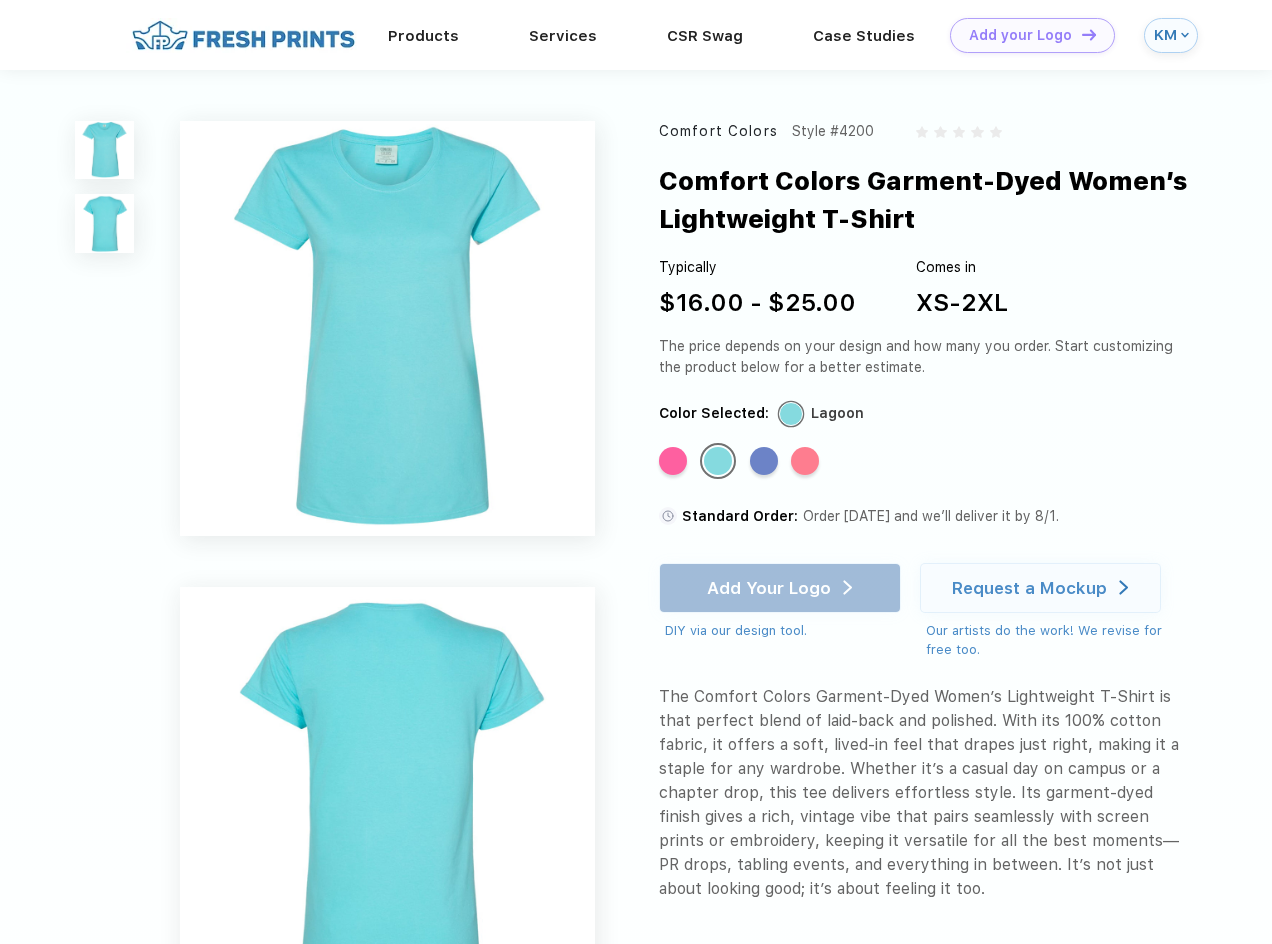click on "Standard Color Standard Color Standard Color Standard Color" at bounding box center [905, 467] 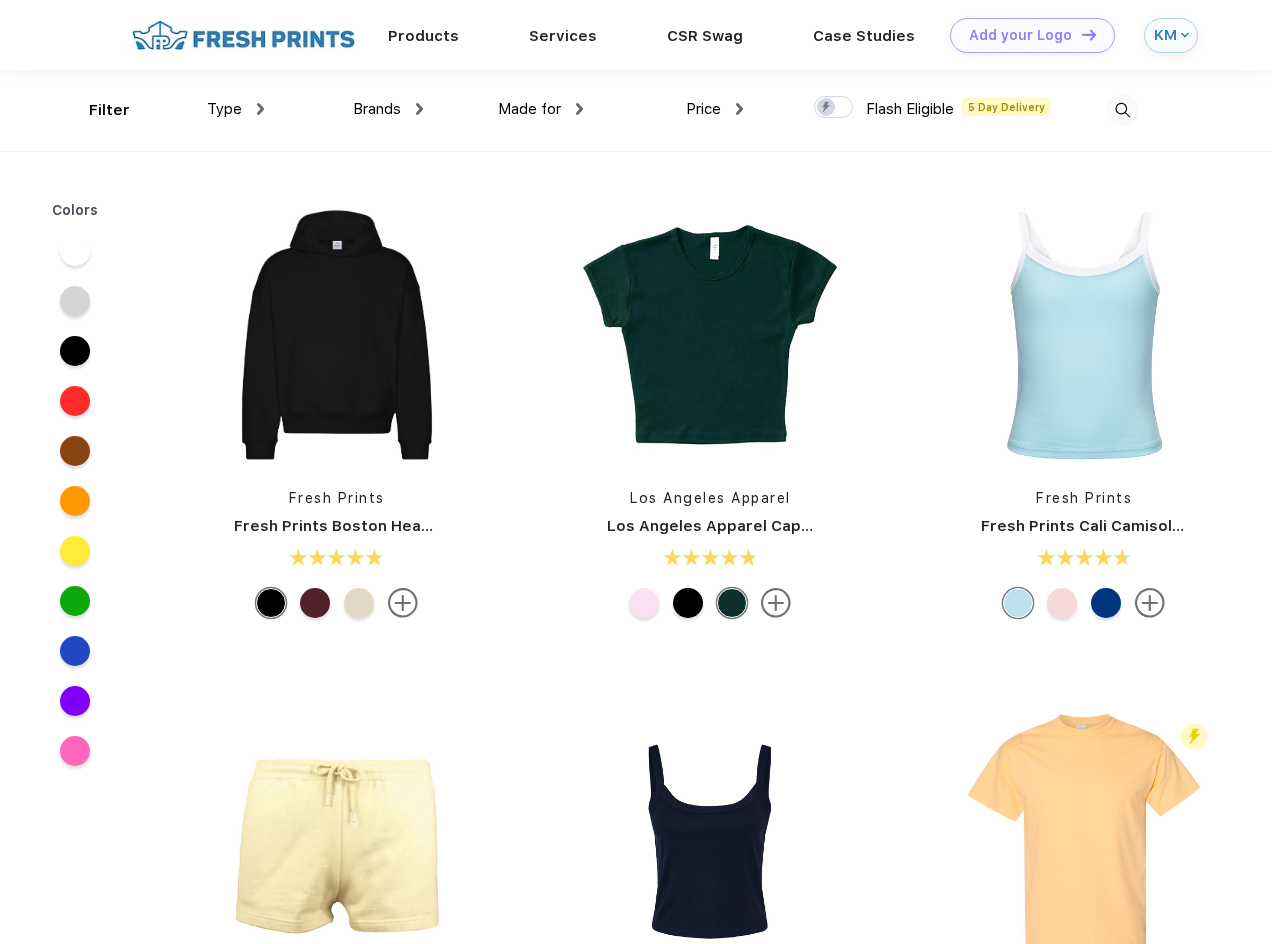 scroll, scrollTop: 0, scrollLeft: 0, axis: both 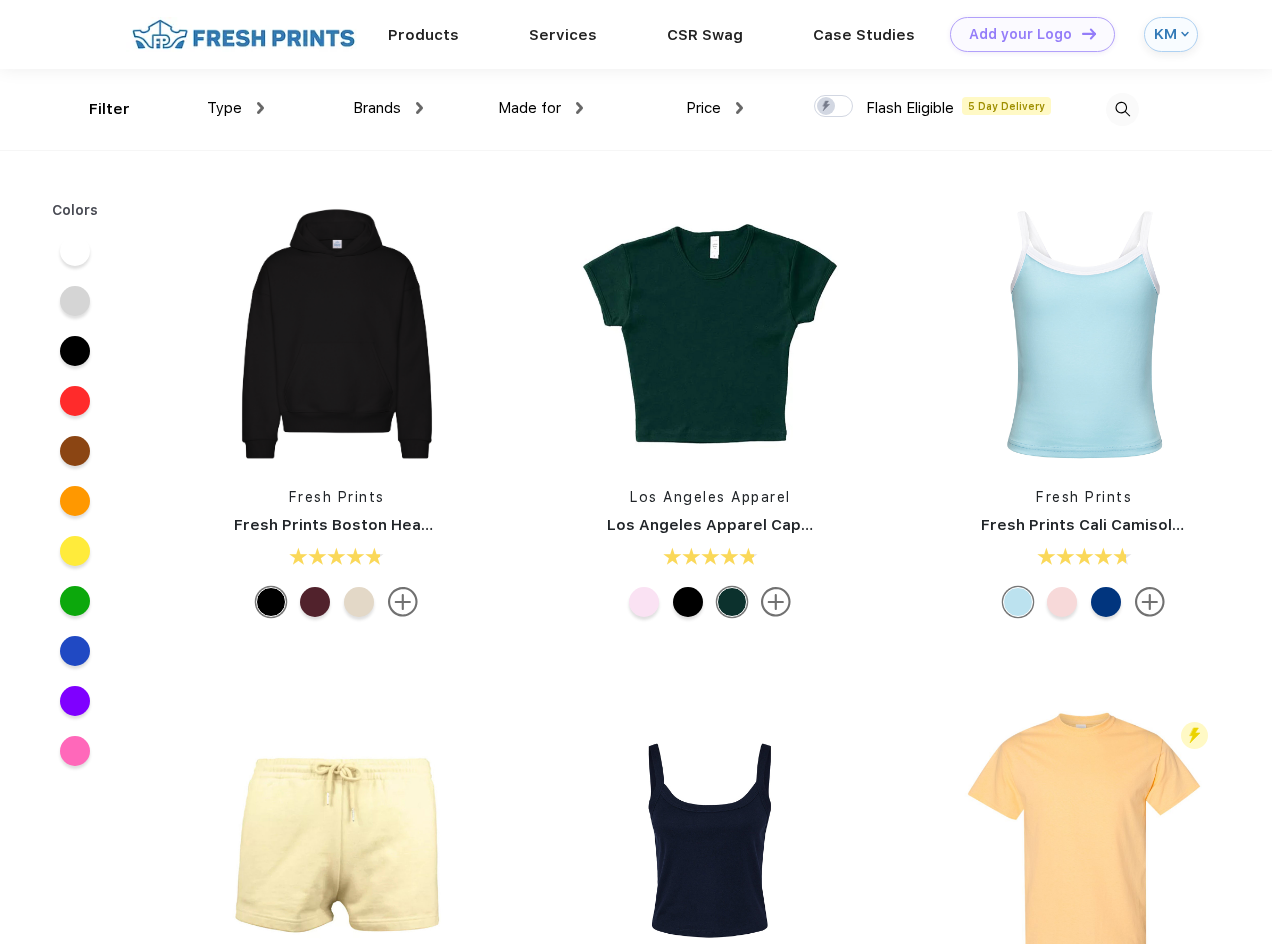 click at bounding box center [579, 108] 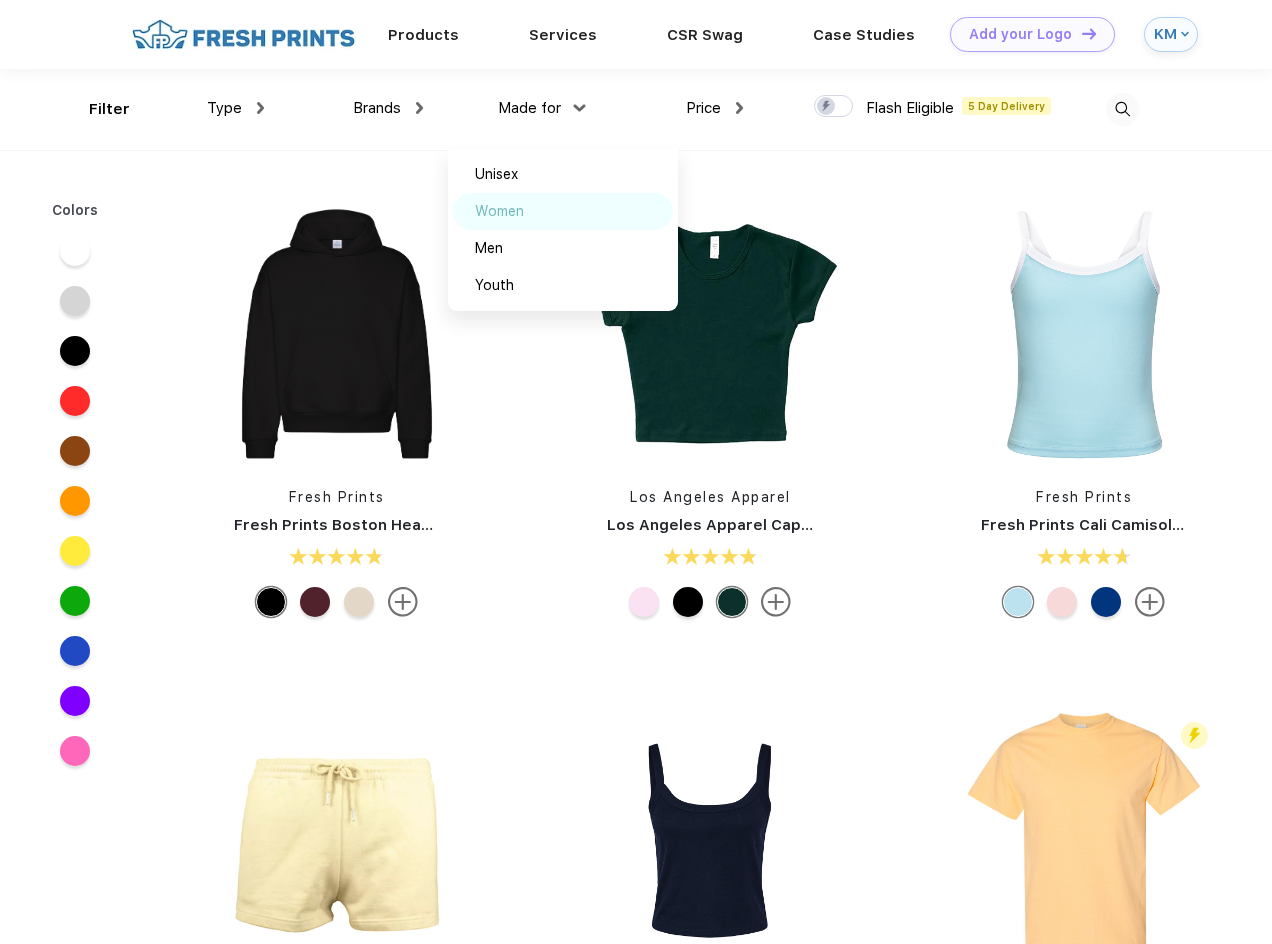 click on "Women" at bounding box center (563, 211) 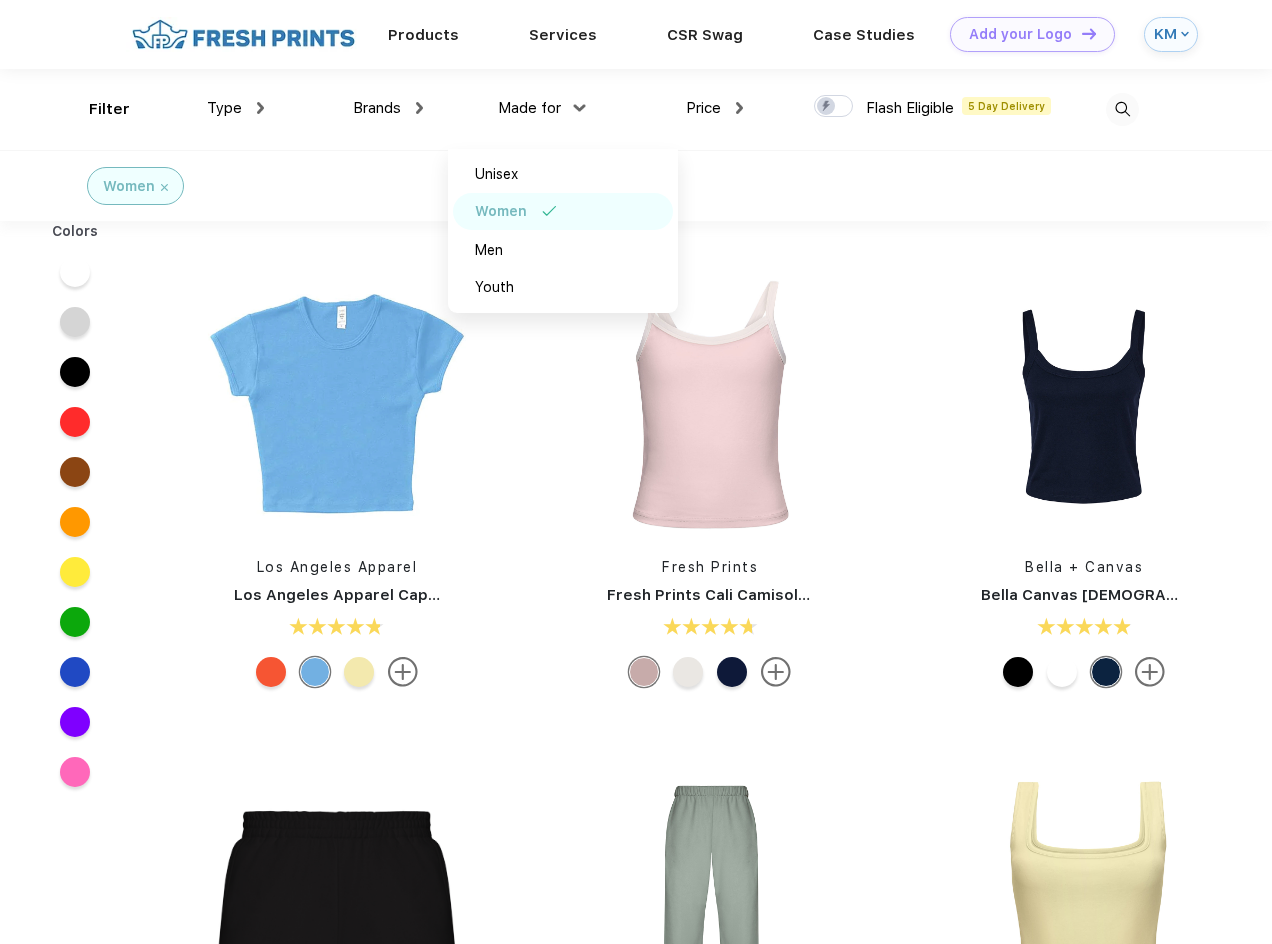 scroll, scrollTop: 0, scrollLeft: 0, axis: both 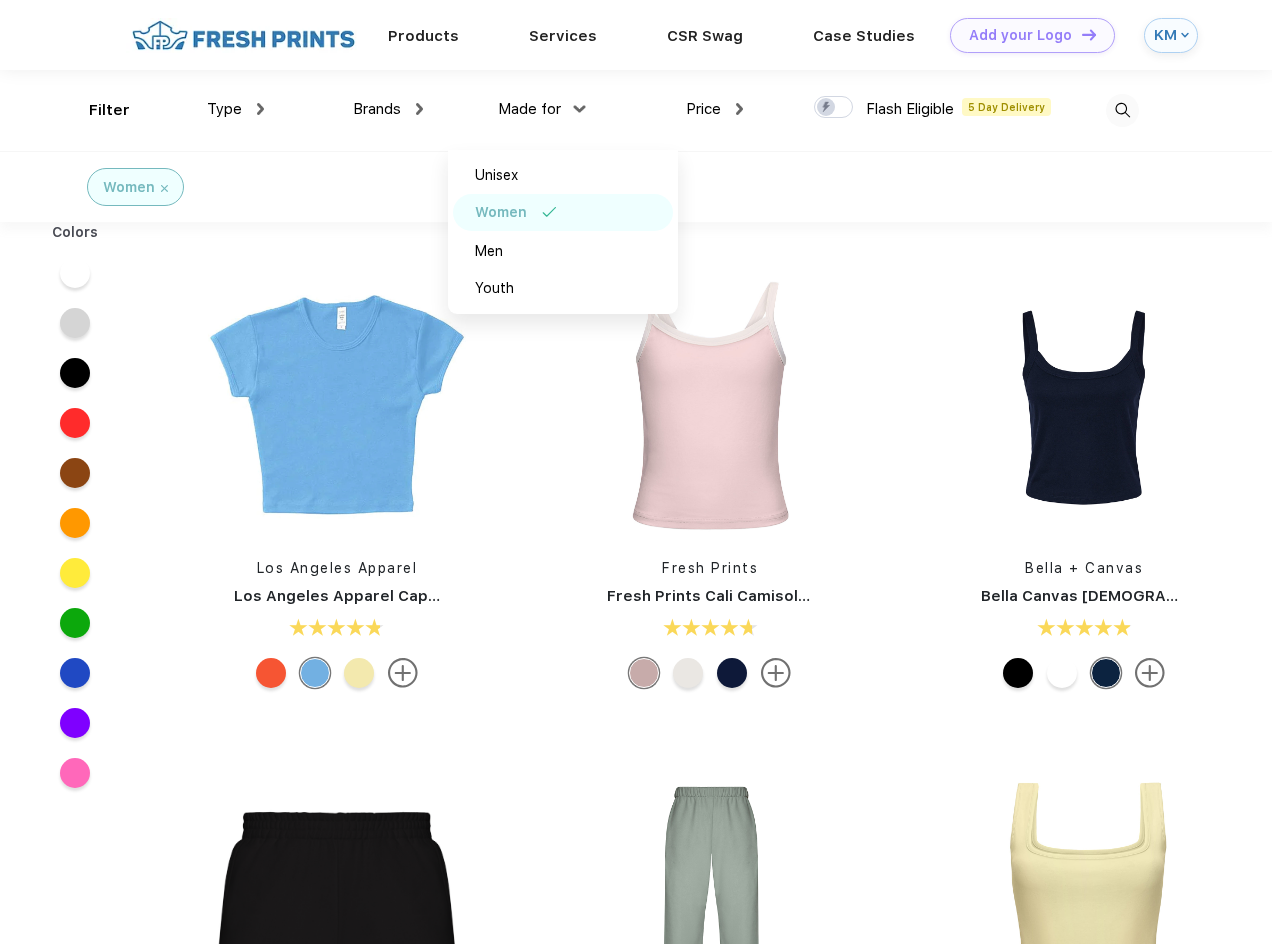 click on "Women" at bounding box center [165, 187] 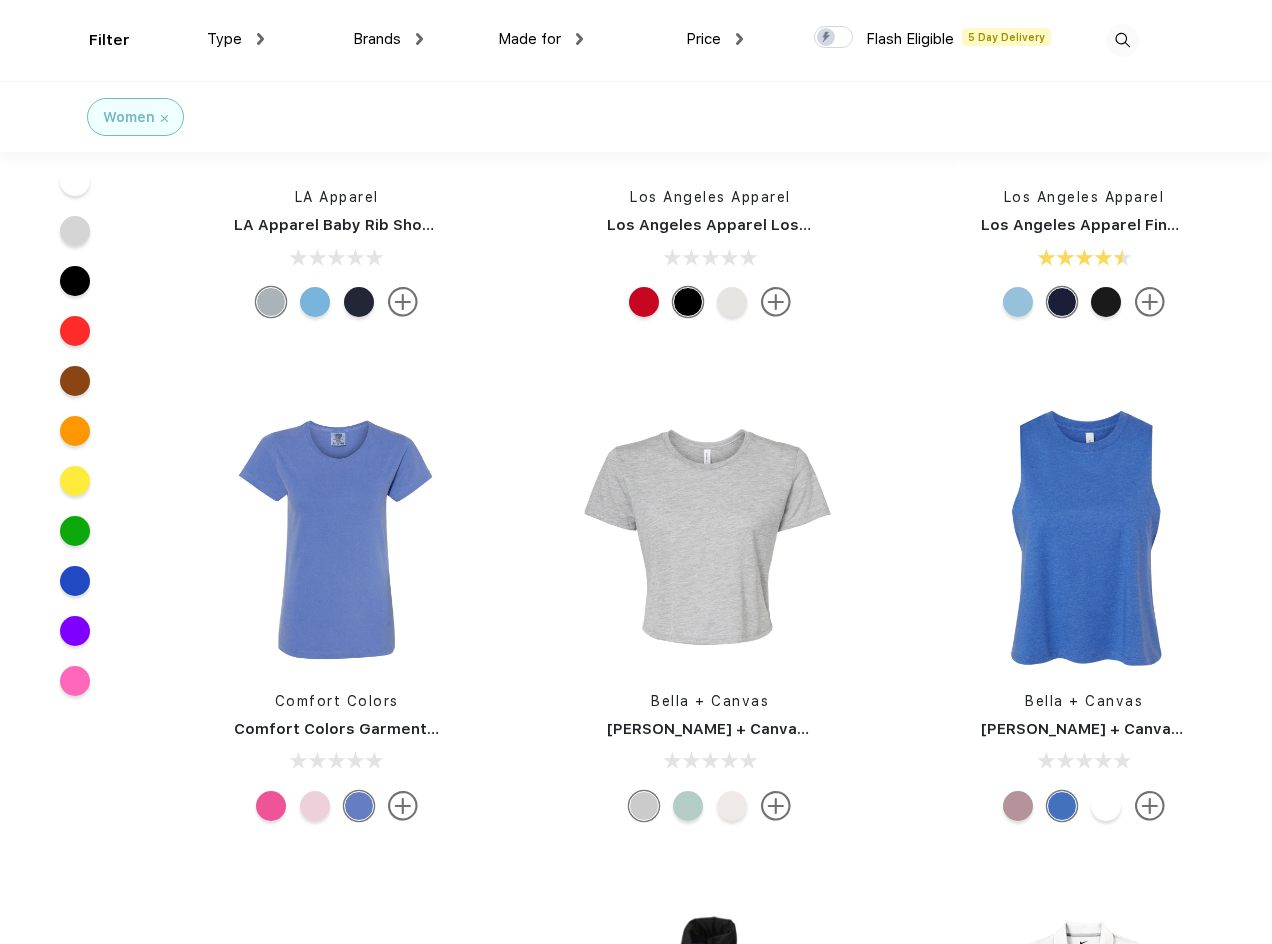 scroll, scrollTop: 6300, scrollLeft: 0, axis: vertical 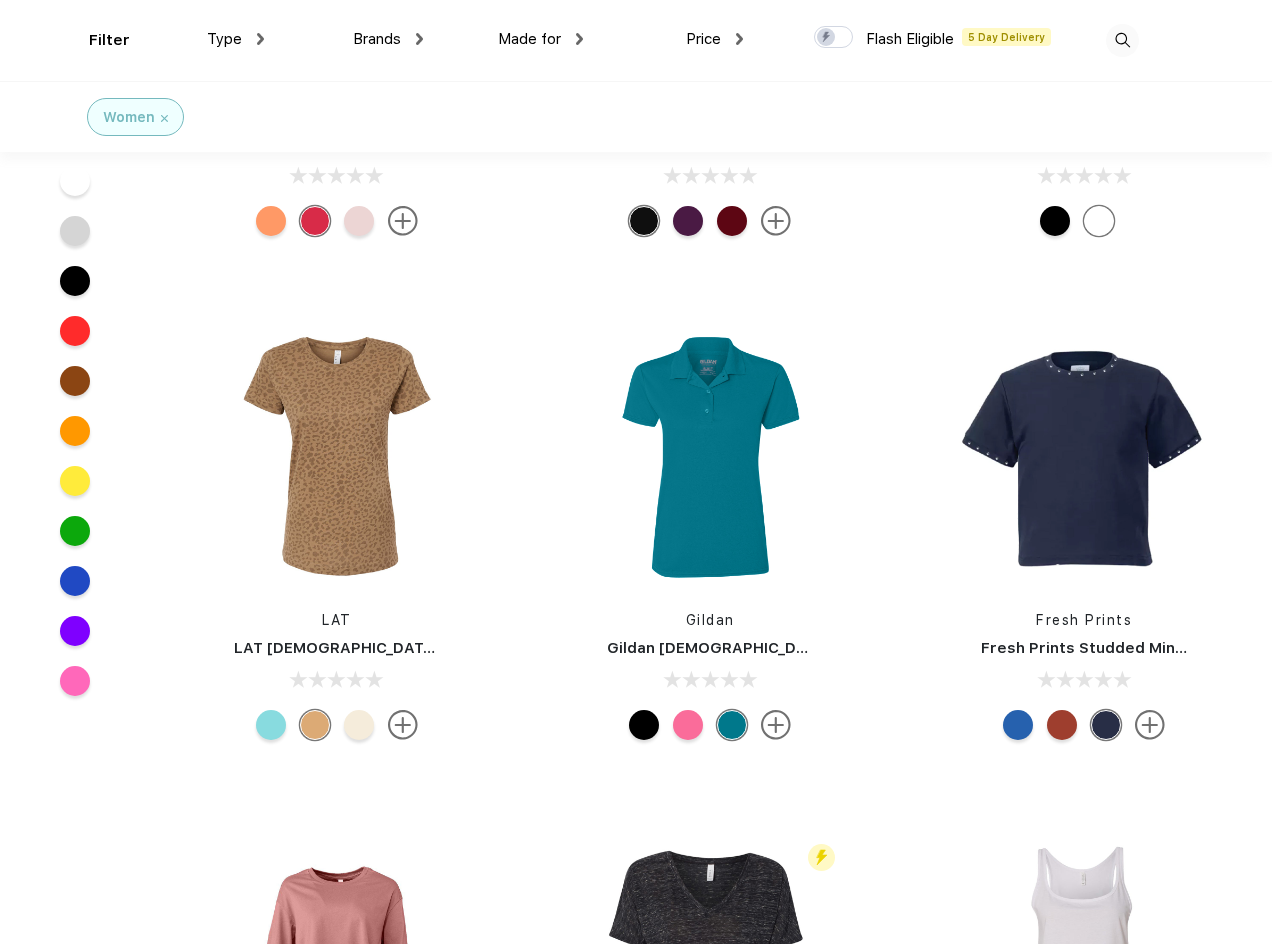 drag, startPoint x: 722, startPoint y: 536, endPoint x: 687, endPoint y: 627, distance: 97.49872 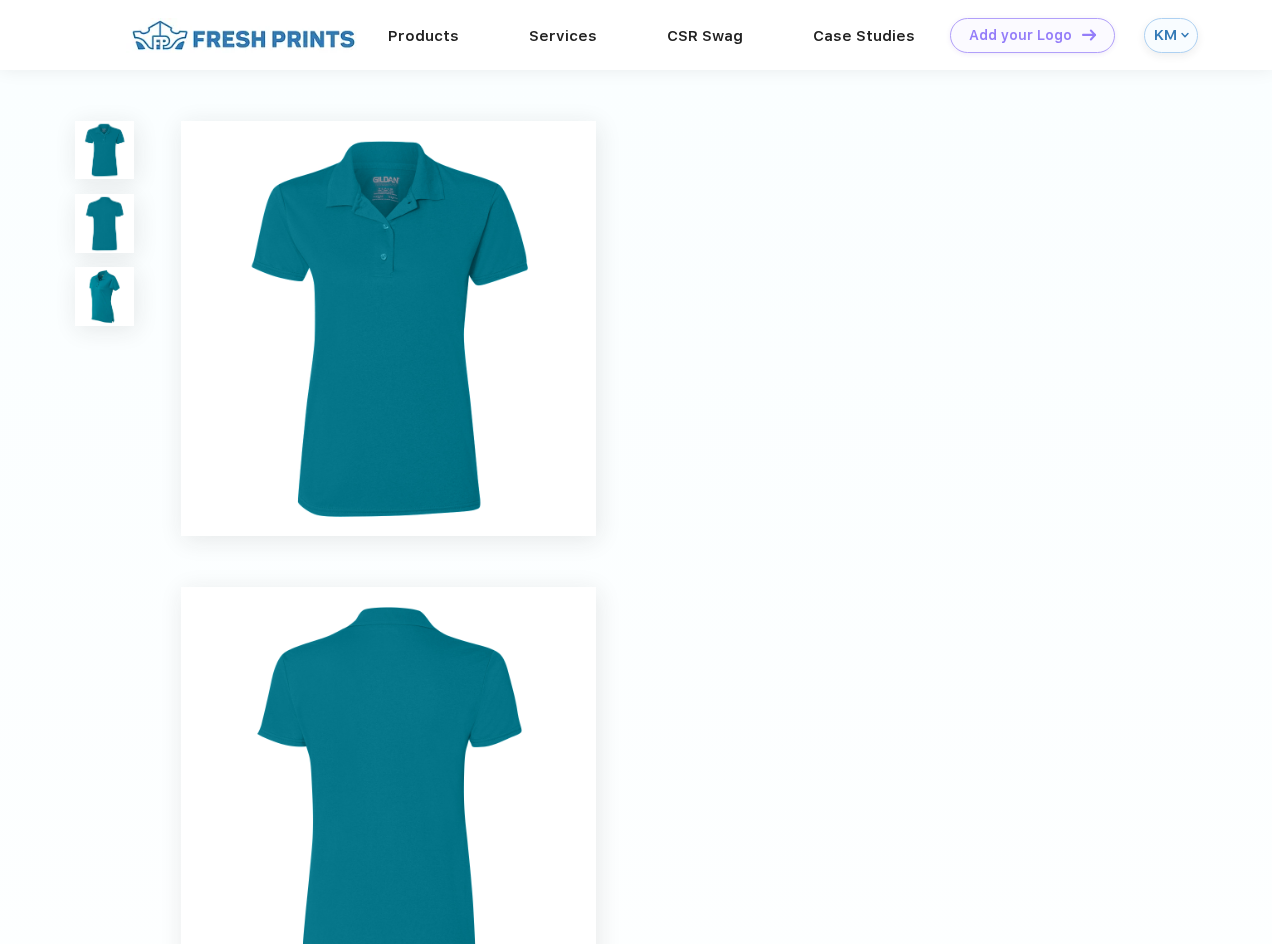 scroll, scrollTop: 0, scrollLeft: 0, axis: both 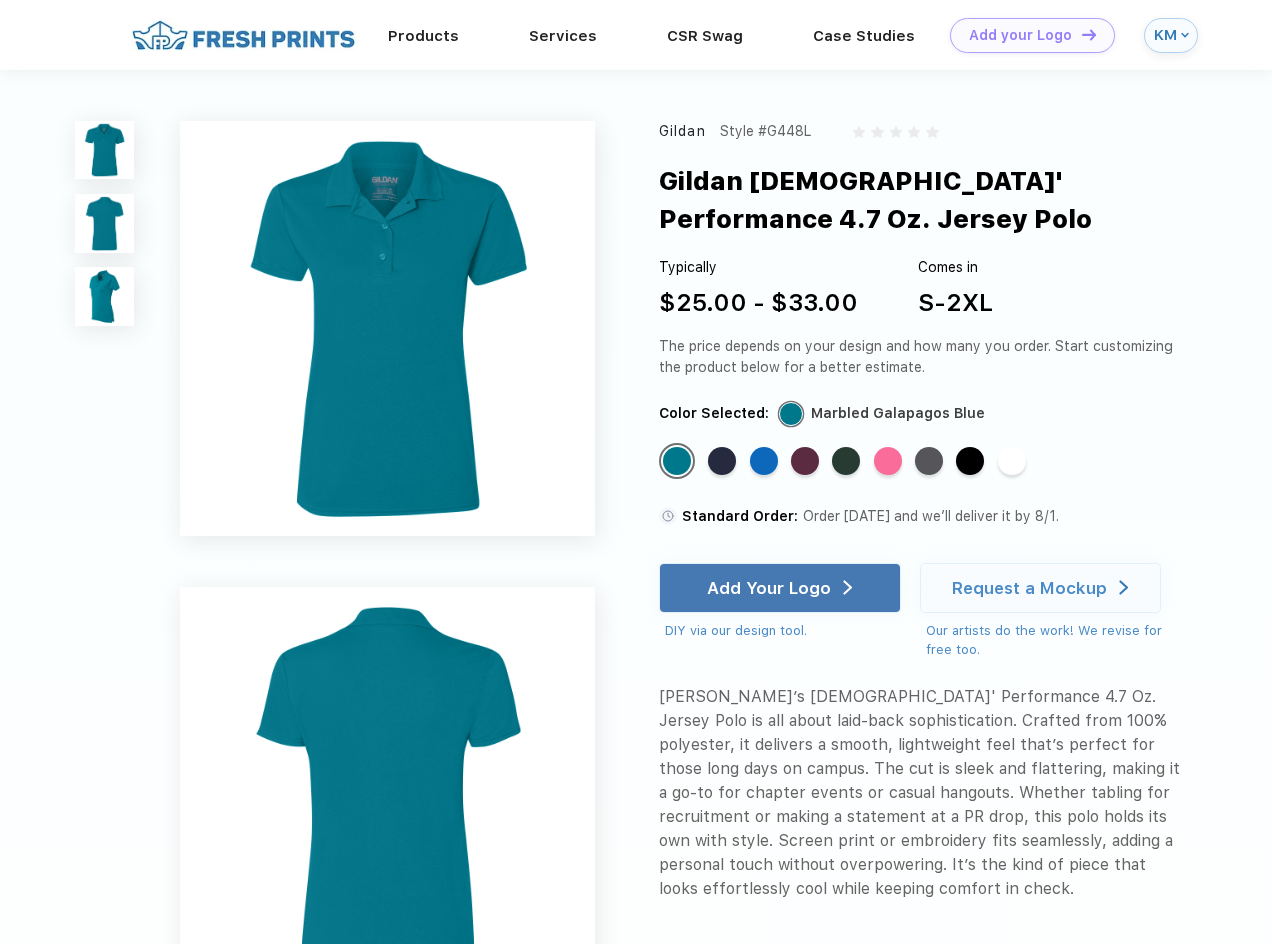 drag, startPoint x: 735, startPoint y: 585, endPoint x: 1132, endPoint y: 324, distance: 475.1105 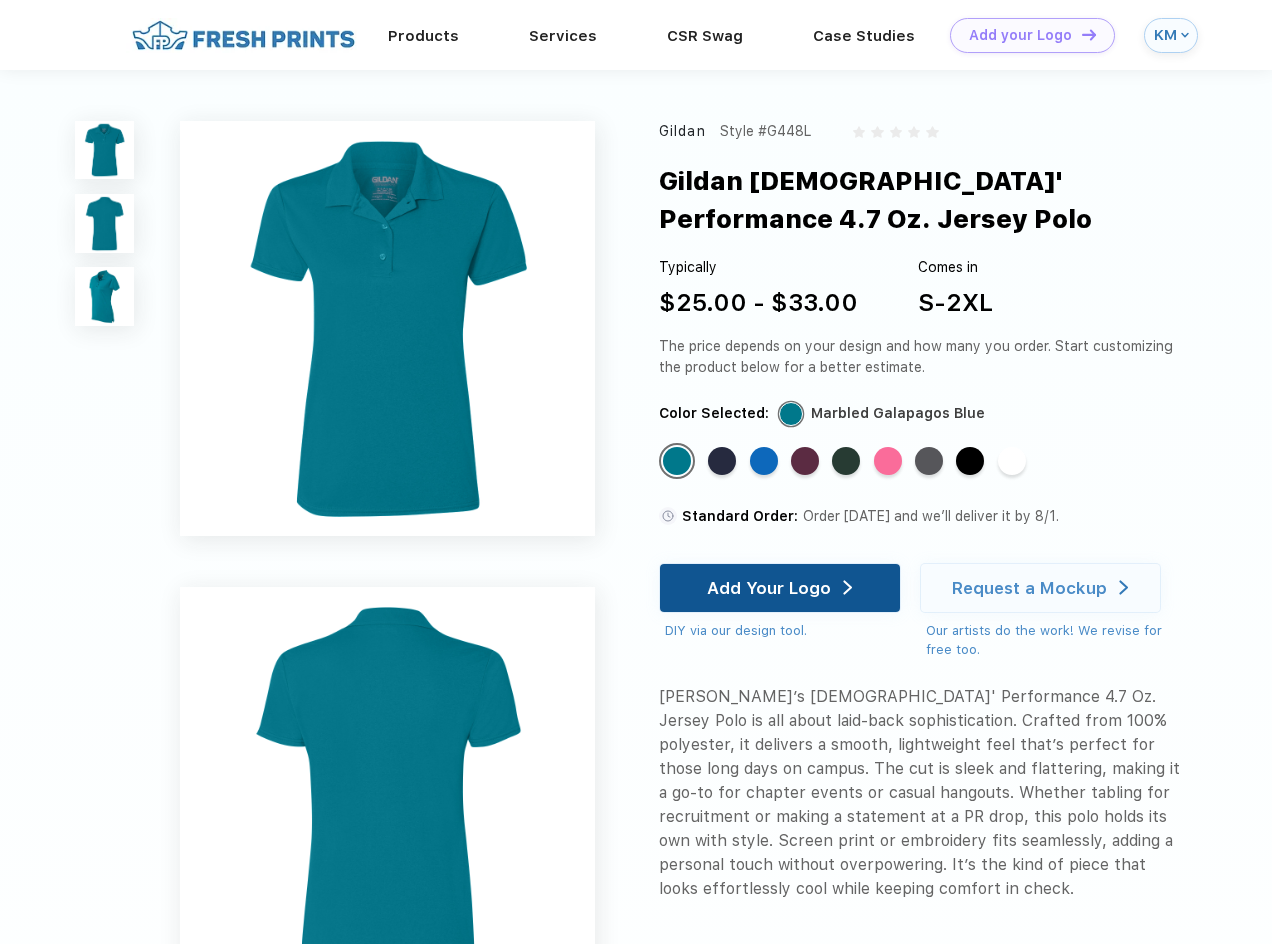 click on "Add Your Logo" at bounding box center [769, 588] 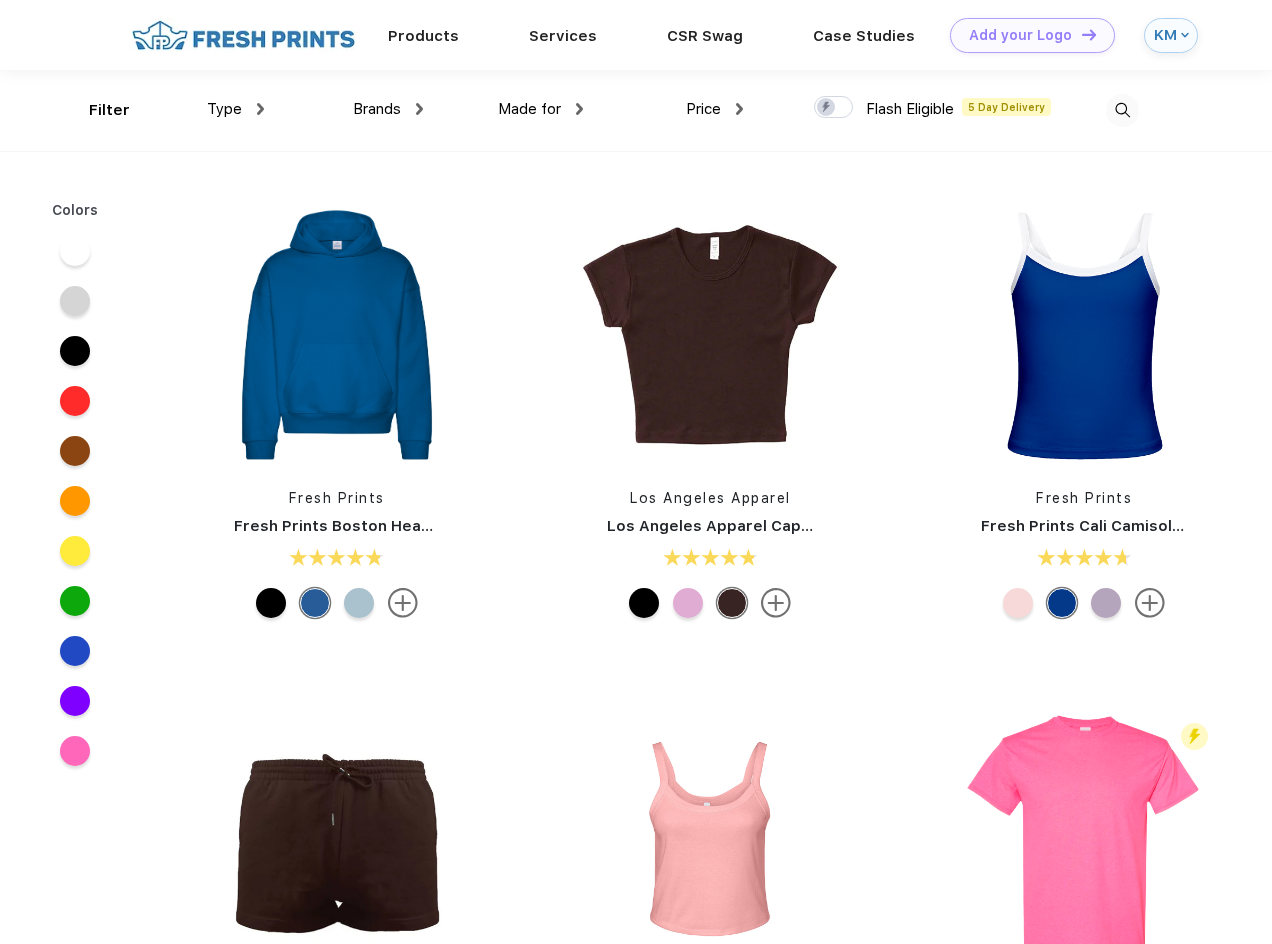 scroll, scrollTop: 0, scrollLeft: 0, axis: both 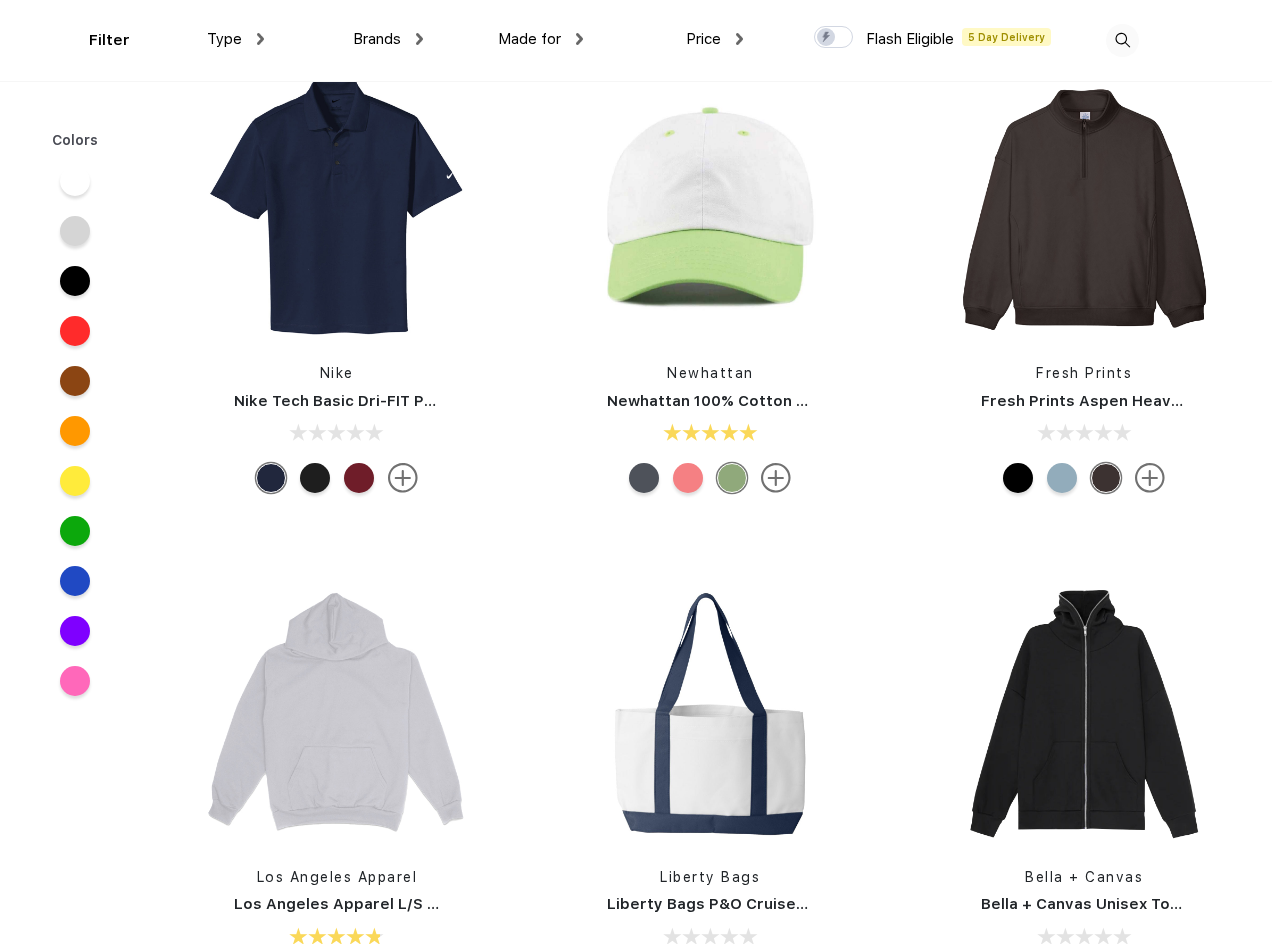click on "Made for" at bounding box center (529, 39) 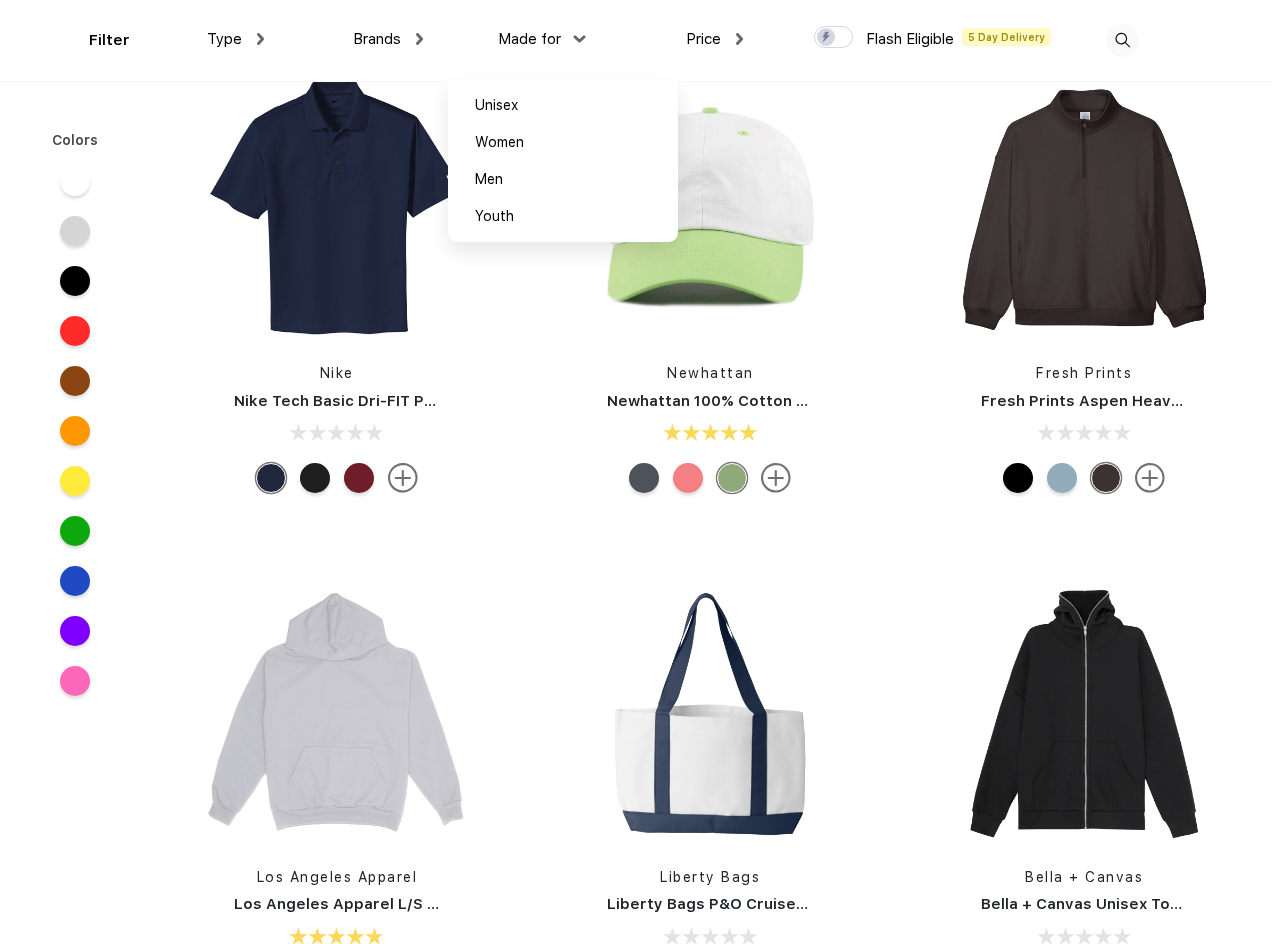 click on "Women" at bounding box center (563, 142) 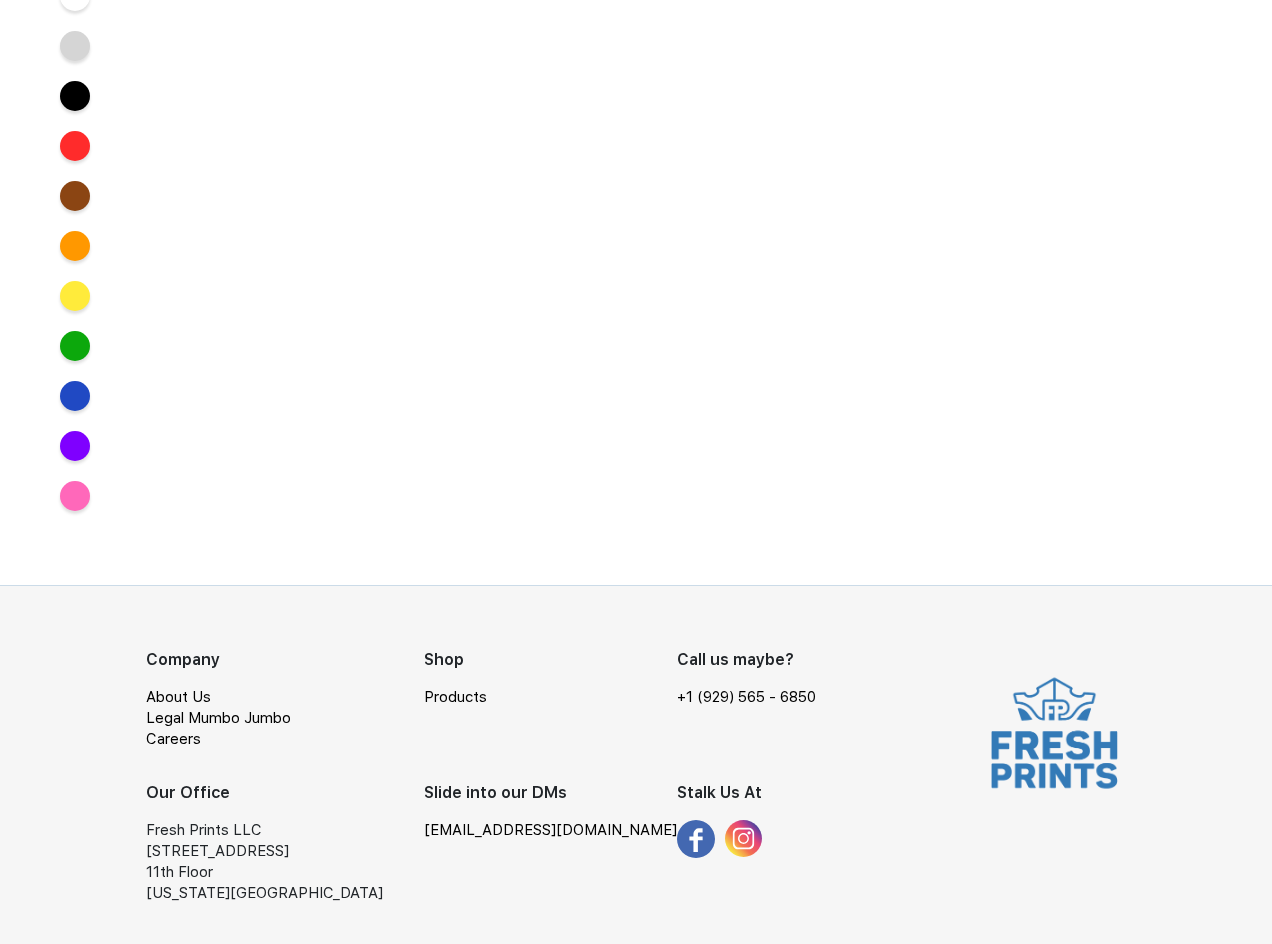 scroll, scrollTop: 0, scrollLeft: 0, axis: both 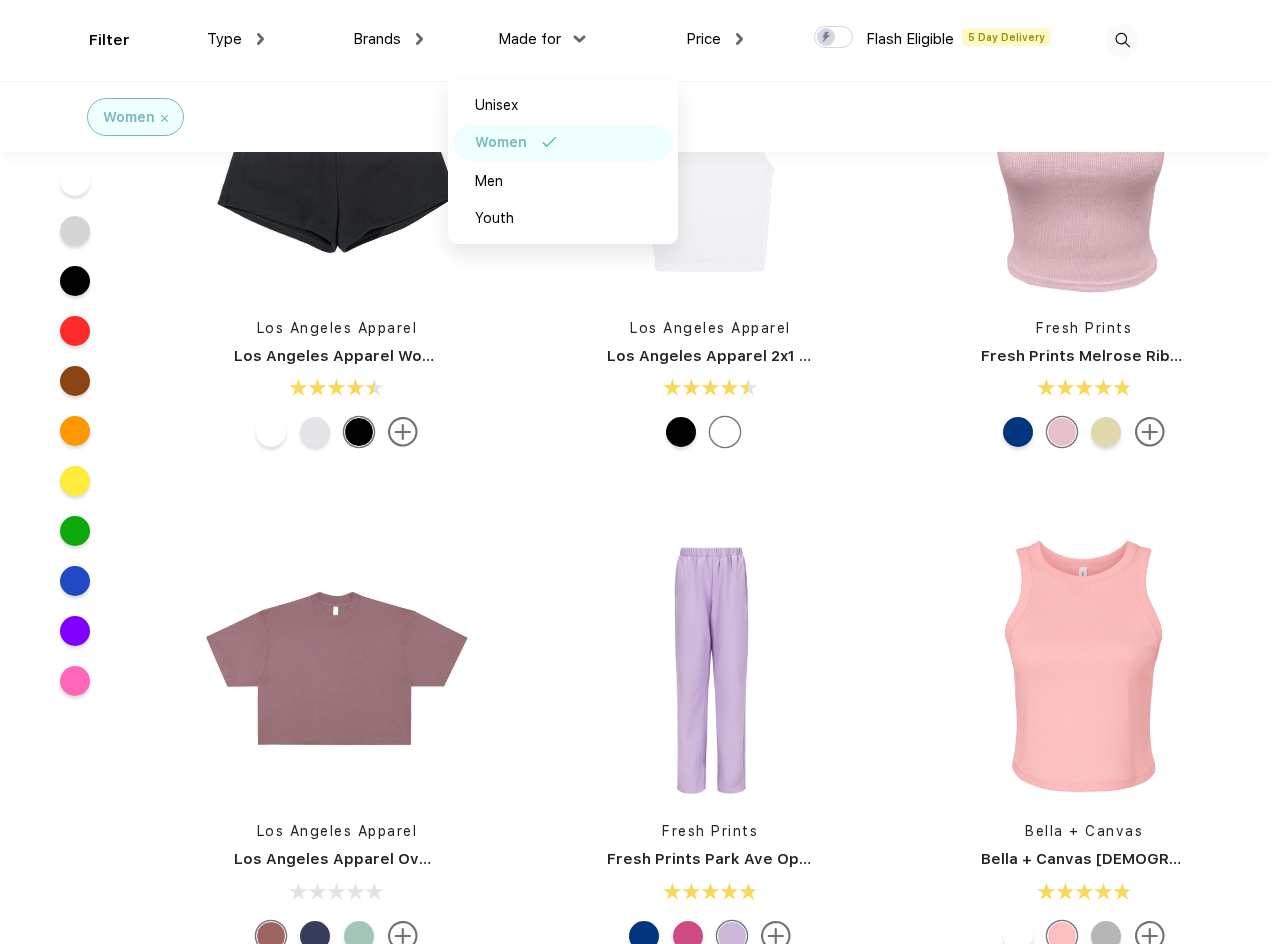 click on "Los Angeles Apparel   Los Angeles Apparel Cap Sleeve Baby Rib Crop Top   Fresh Prints   Fresh Prints Cali Camisole Top   Bella + Canvas   Bella Canvas Ladies' Micro Ribbed Scoop Tank   Fresh Prints   Fresh Prints Miami Heavyweight Shorts   Fresh Prints   Fresh Prints San Diego Open Heavyweight Sweatpants   Fresh Prints   Fresh Prints Sydney Square Neck Tank Top   Los Angeles Apparel   Los Angeles Apparel Baby Rib Spaghetti Tank   Bella + Canvas   Bella + Canvas Ladies' Micro Ribbed Baby Tee   Fresh Prints   Fresh Prints Sunset Blvd Ribbed Scoop Tank Top   Los Angeles Apparel   Los Angeles Apparel Women's Shorts   Los Angeles Apparel   Los Angeles Apparel 2x1 Rib Crop Tank   Fresh Prints   Fresh Prints Melrose Ribbed Tank Top   Los Angeles Apparel   Los Angeles Apparel Oversized Crop Tee   Fresh Prints   Fresh Prints Park Ave Open Sweatpants   Bella + Canvas   Bella + Canvas Ladies' Micro Ribbed Racerback Tank   Fresh Prints   Fresh Prints Lace Cali Camisole Top" at bounding box center (711, -9) 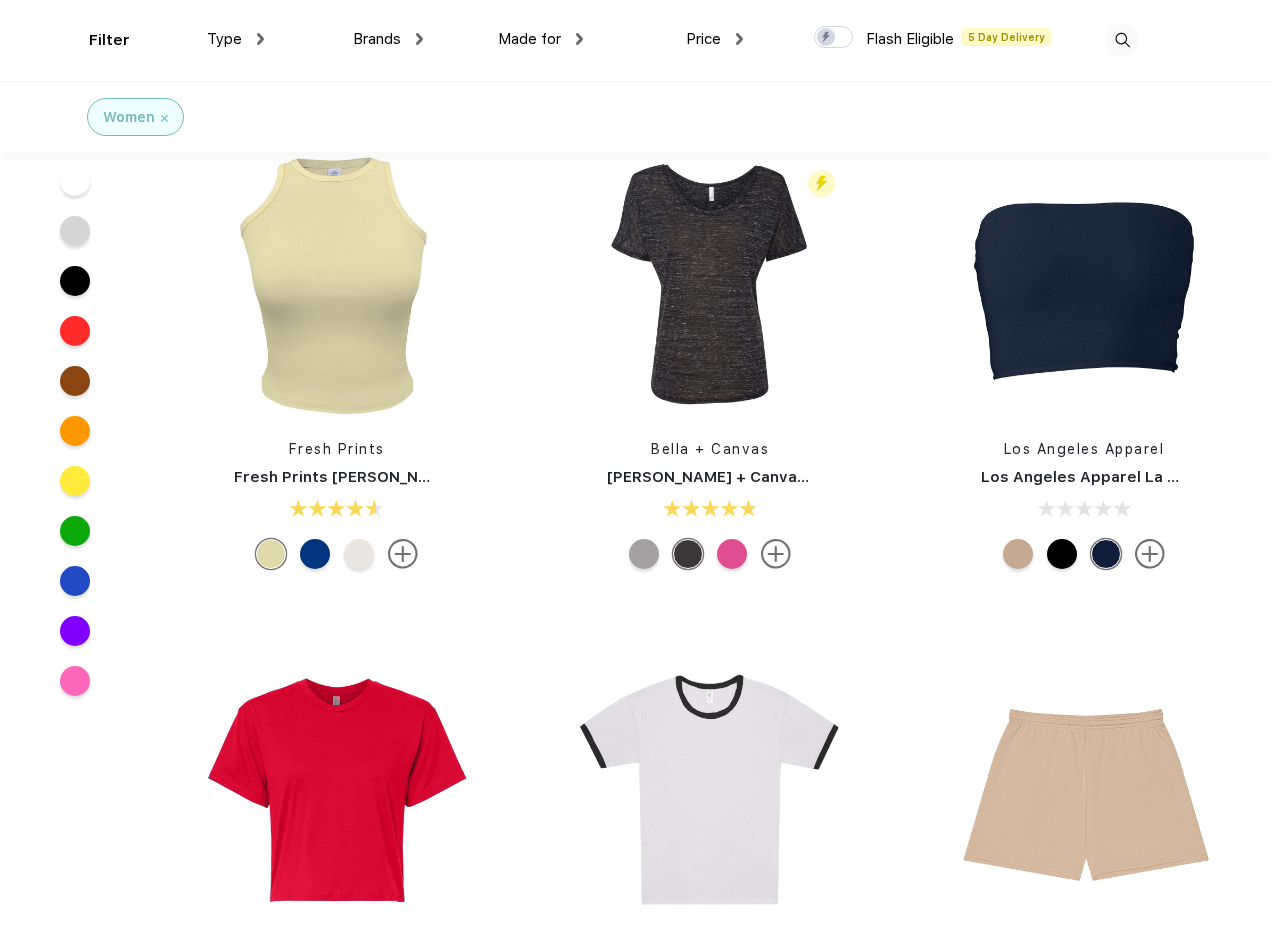 scroll, scrollTop: 4000, scrollLeft: 0, axis: vertical 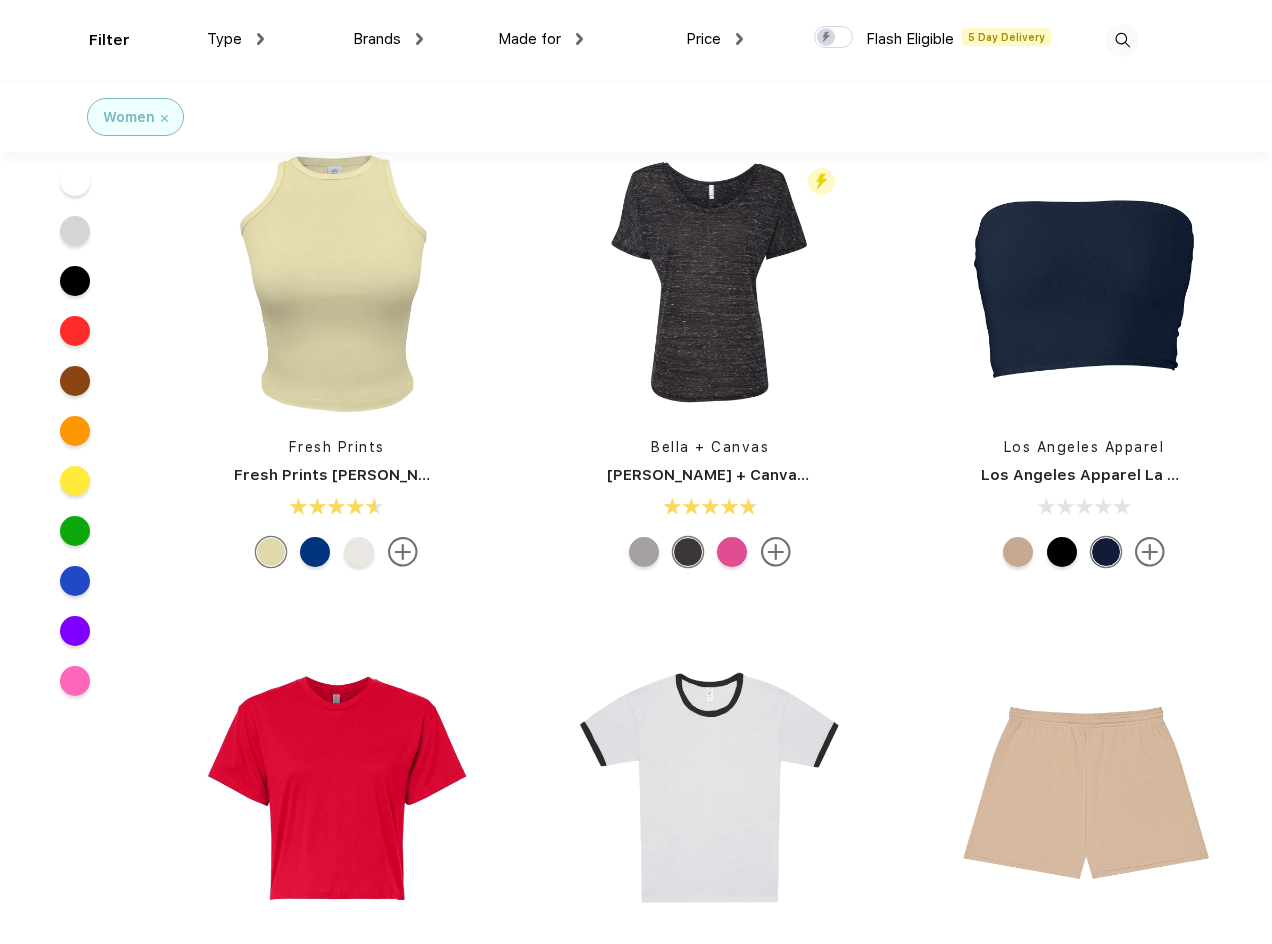 click at bounding box center [776, 552] 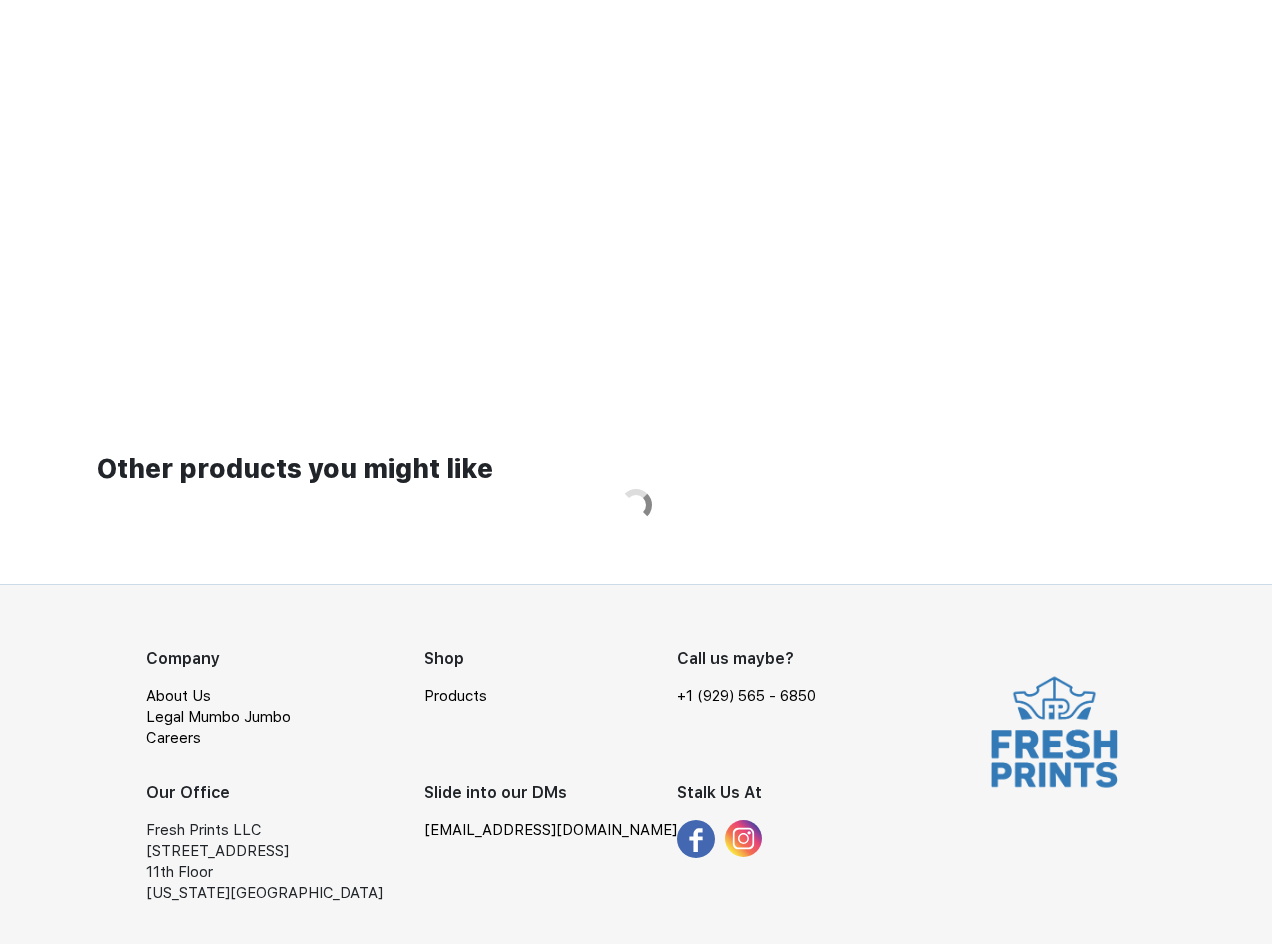 scroll, scrollTop: 0, scrollLeft: 0, axis: both 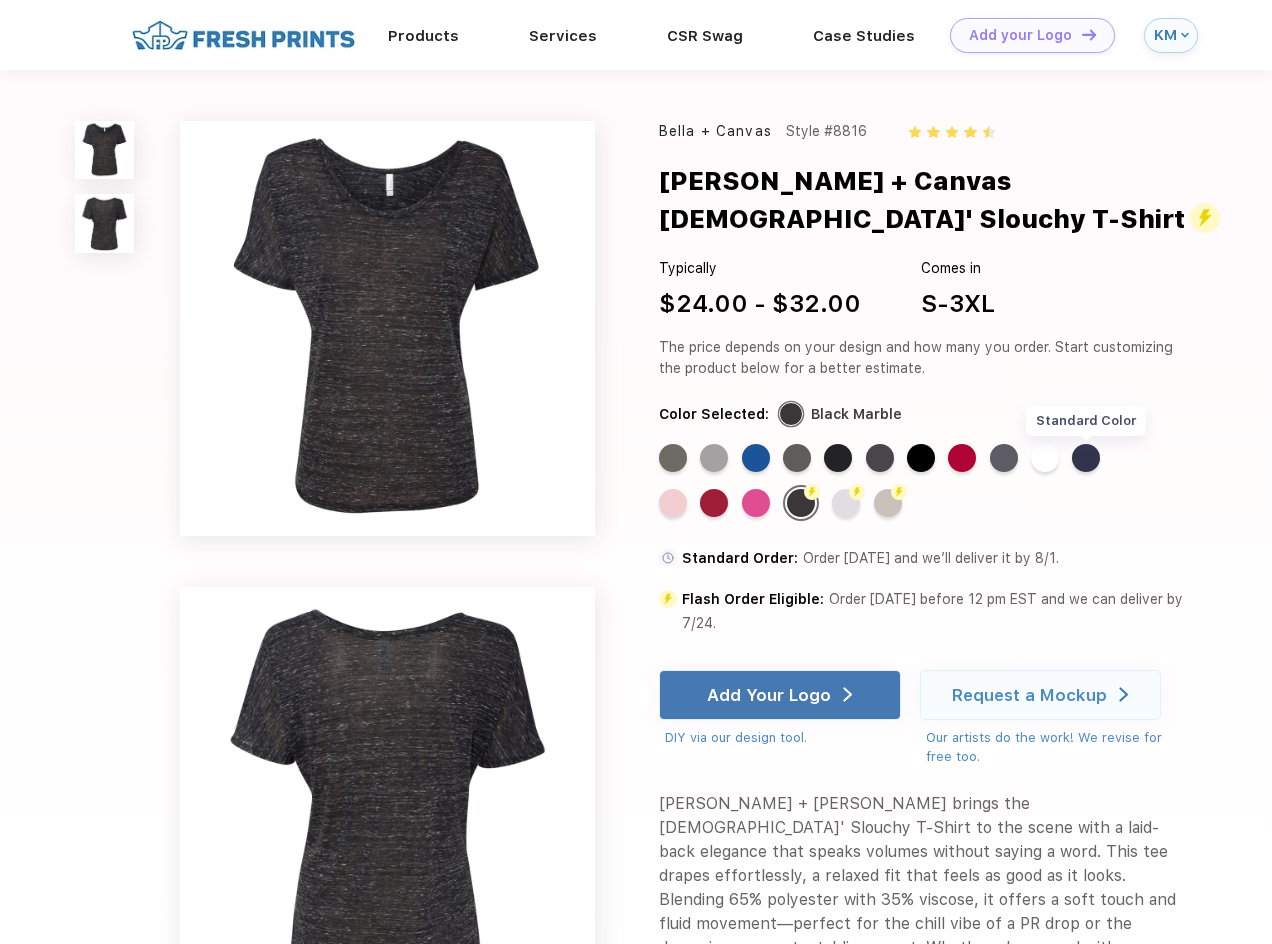 click on "Standard Color" at bounding box center [1086, 458] 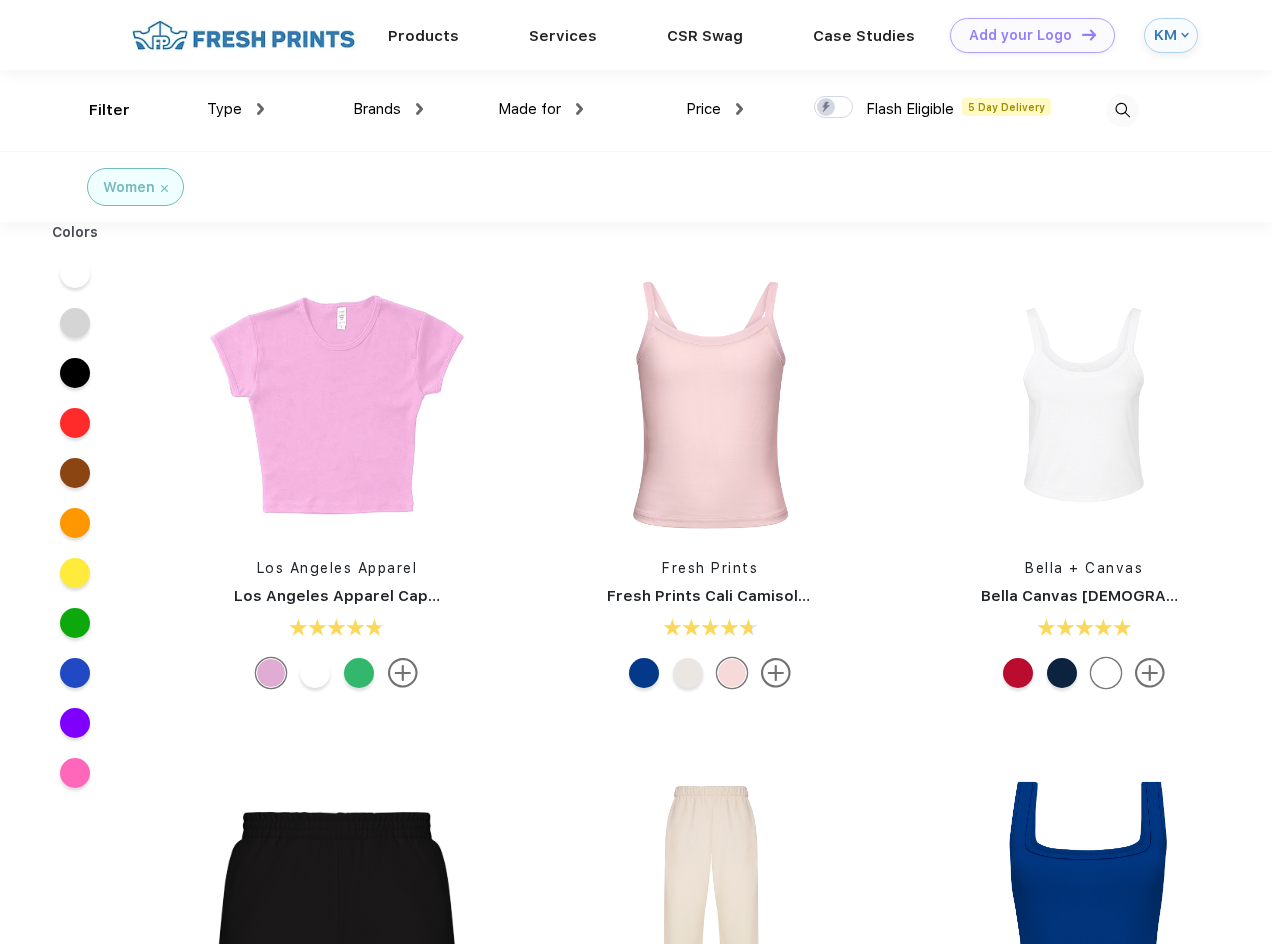 scroll, scrollTop: 0, scrollLeft: 0, axis: both 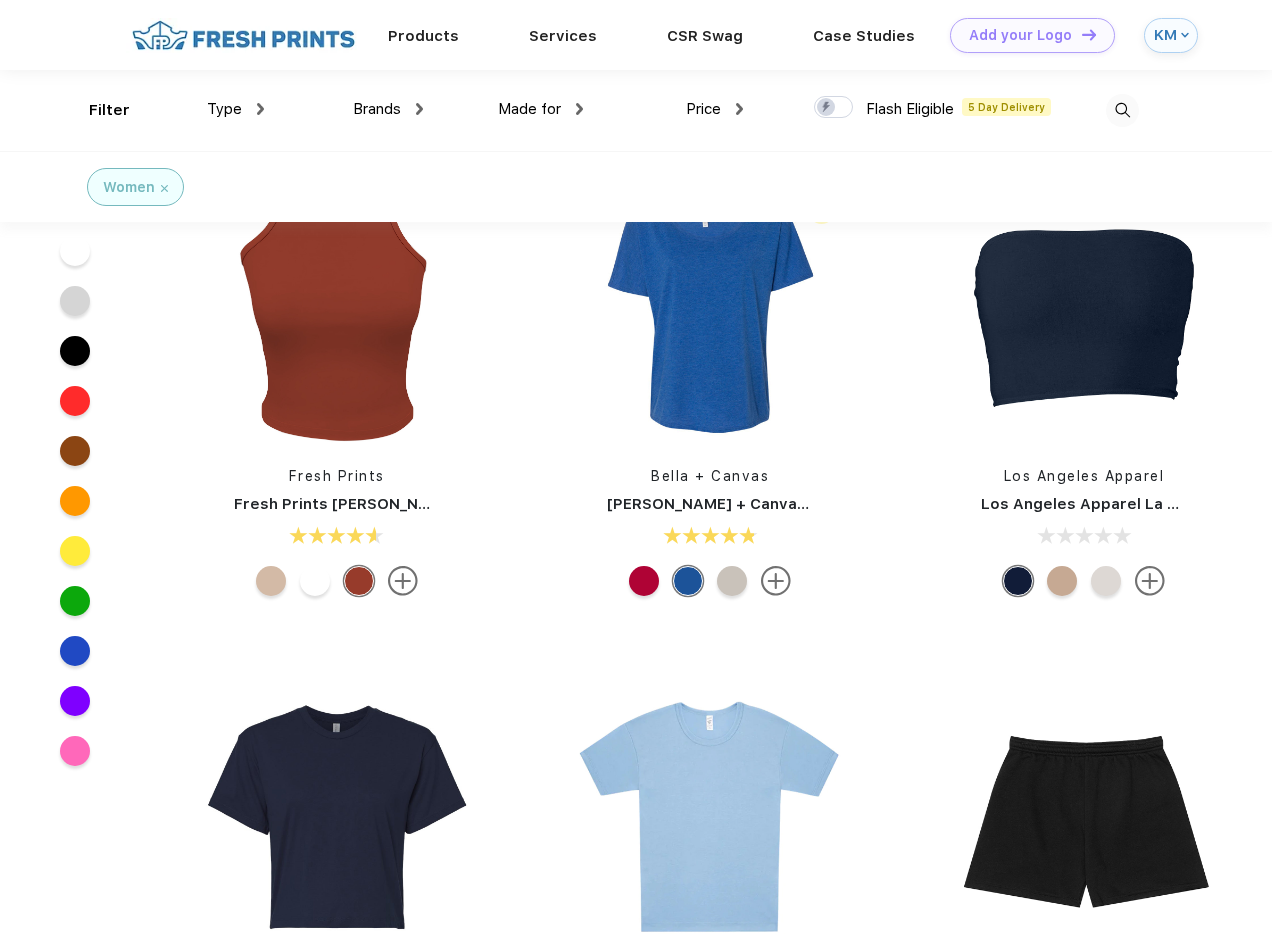 click at bounding box center [776, 581] 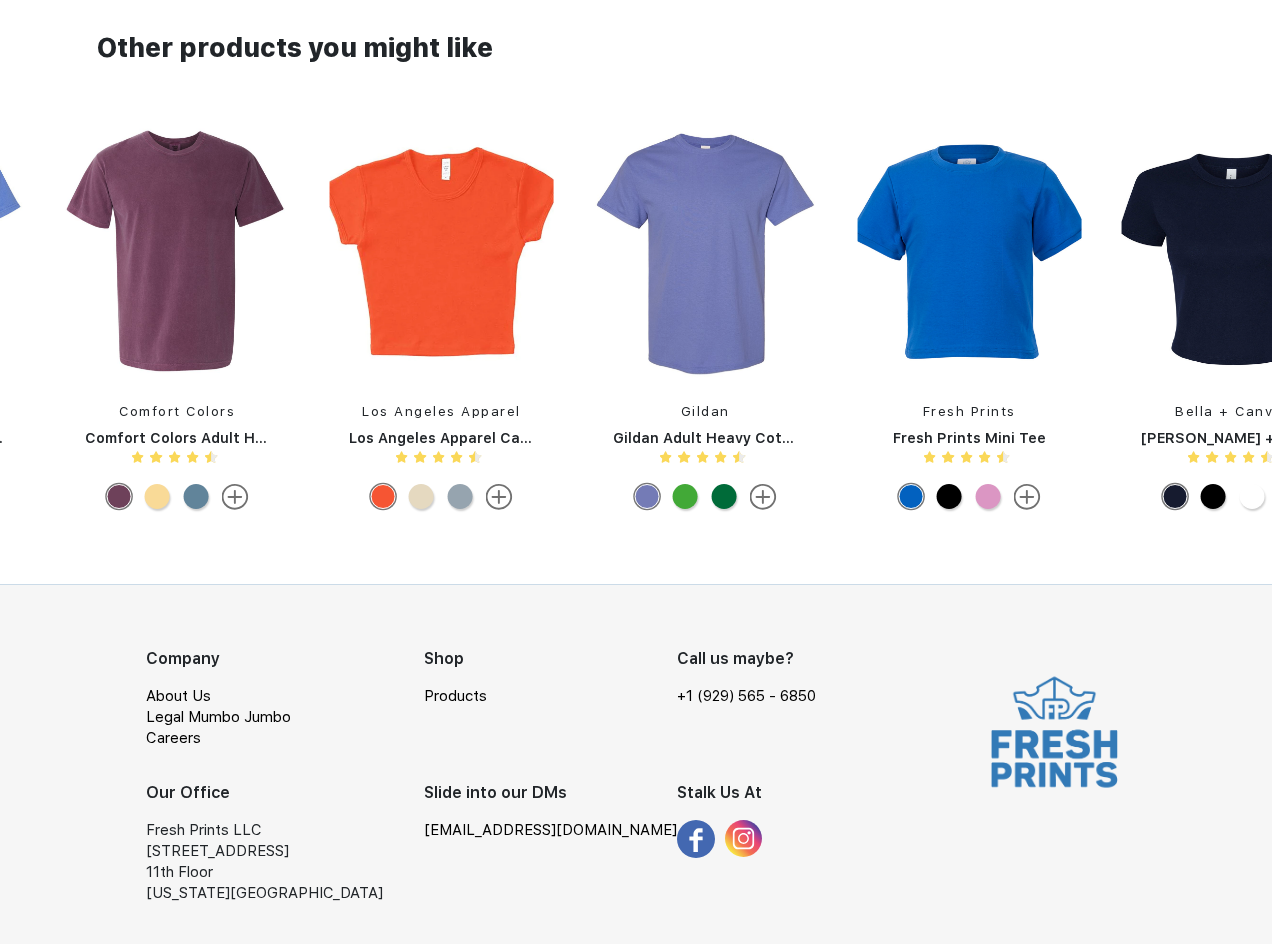 scroll, scrollTop: 0, scrollLeft: 0, axis: both 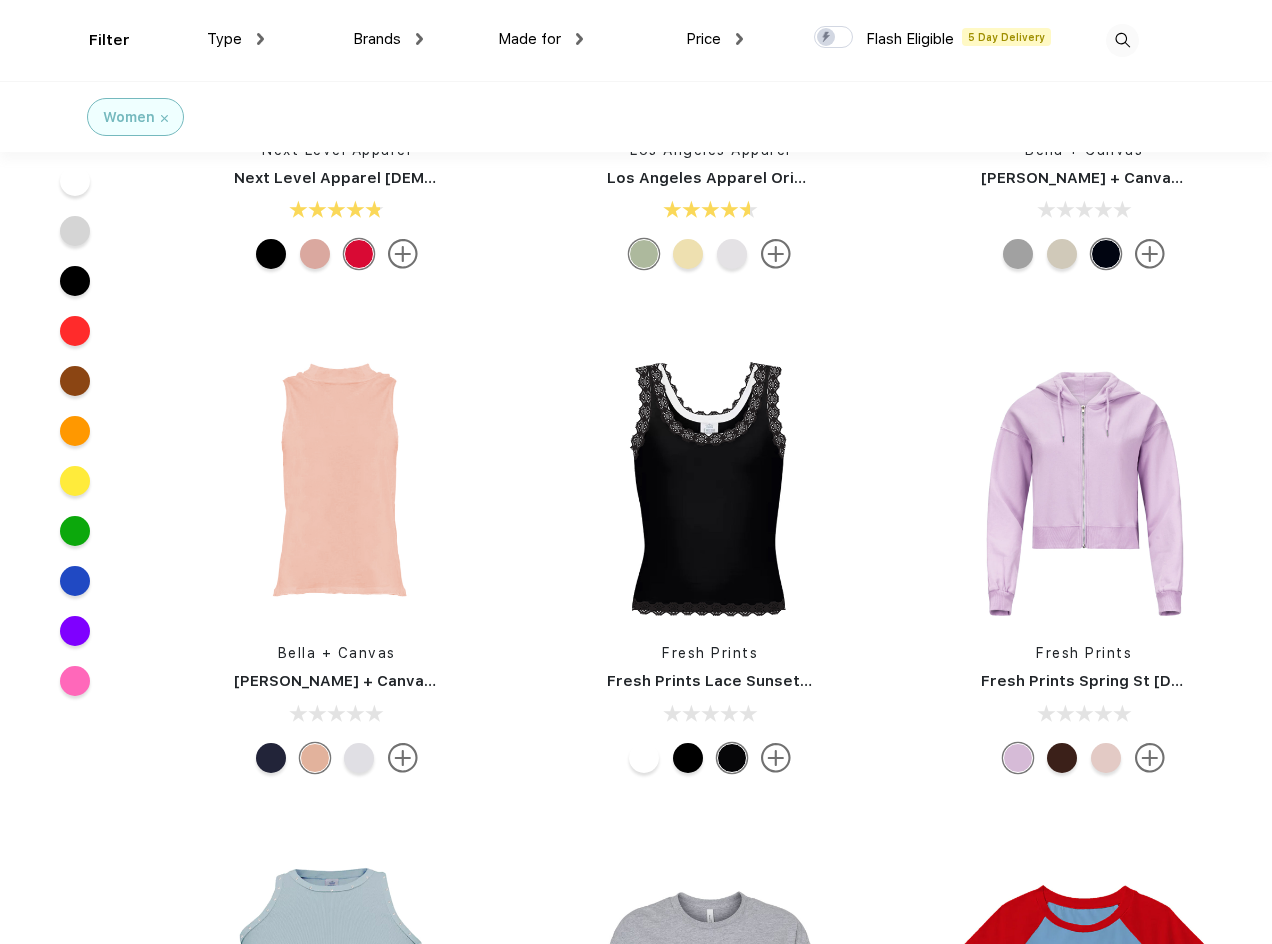 drag, startPoint x: 370, startPoint y: 549, endPoint x: 336, endPoint y: 711, distance: 165.52945 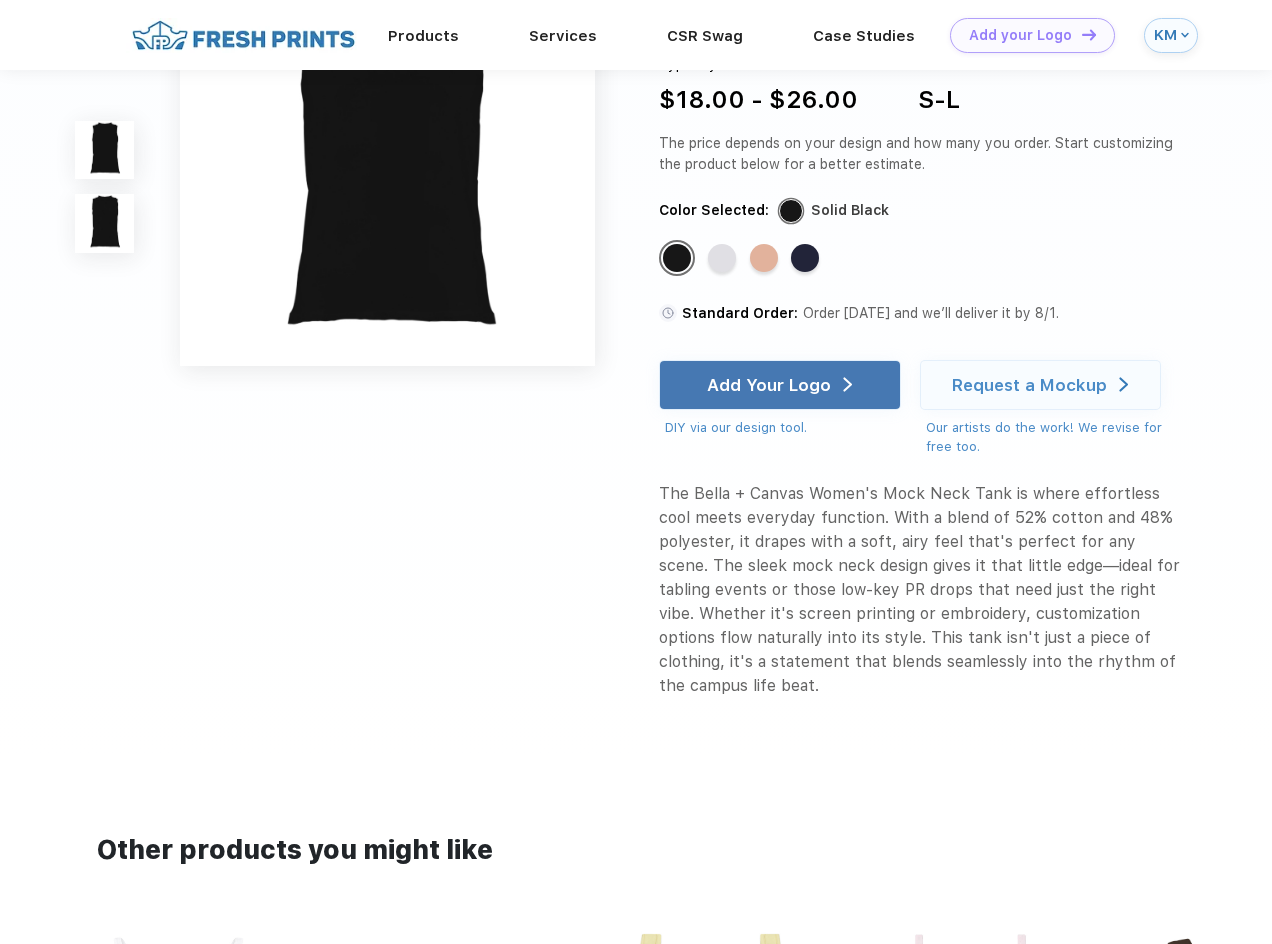 scroll, scrollTop: 600, scrollLeft: 0, axis: vertical 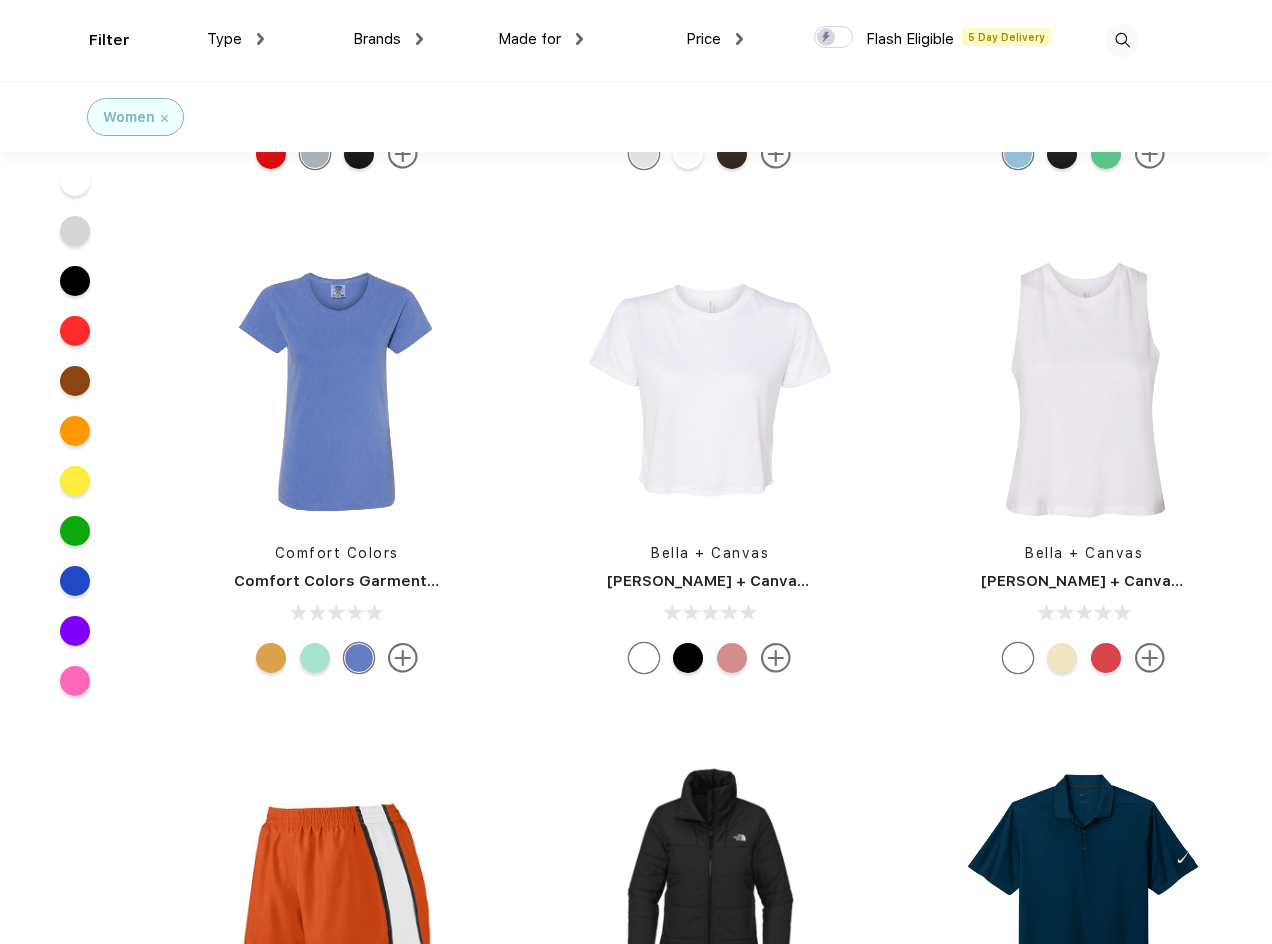 click at bounding box center (315, 658) 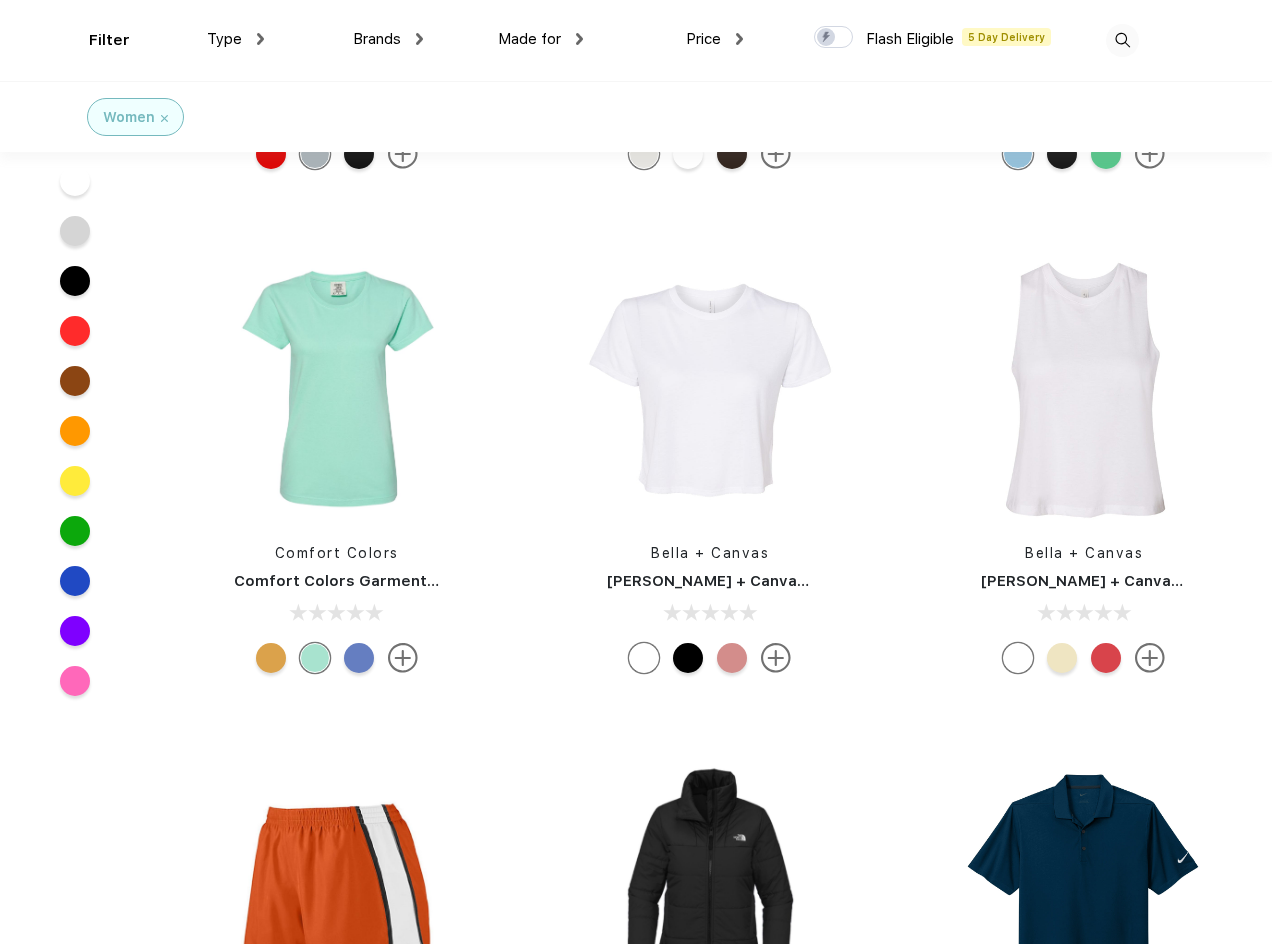 drag, startPoint x: 326, startPoint y: 496, endPoint x: 261, endPoint y: 549, distance: 83.86894 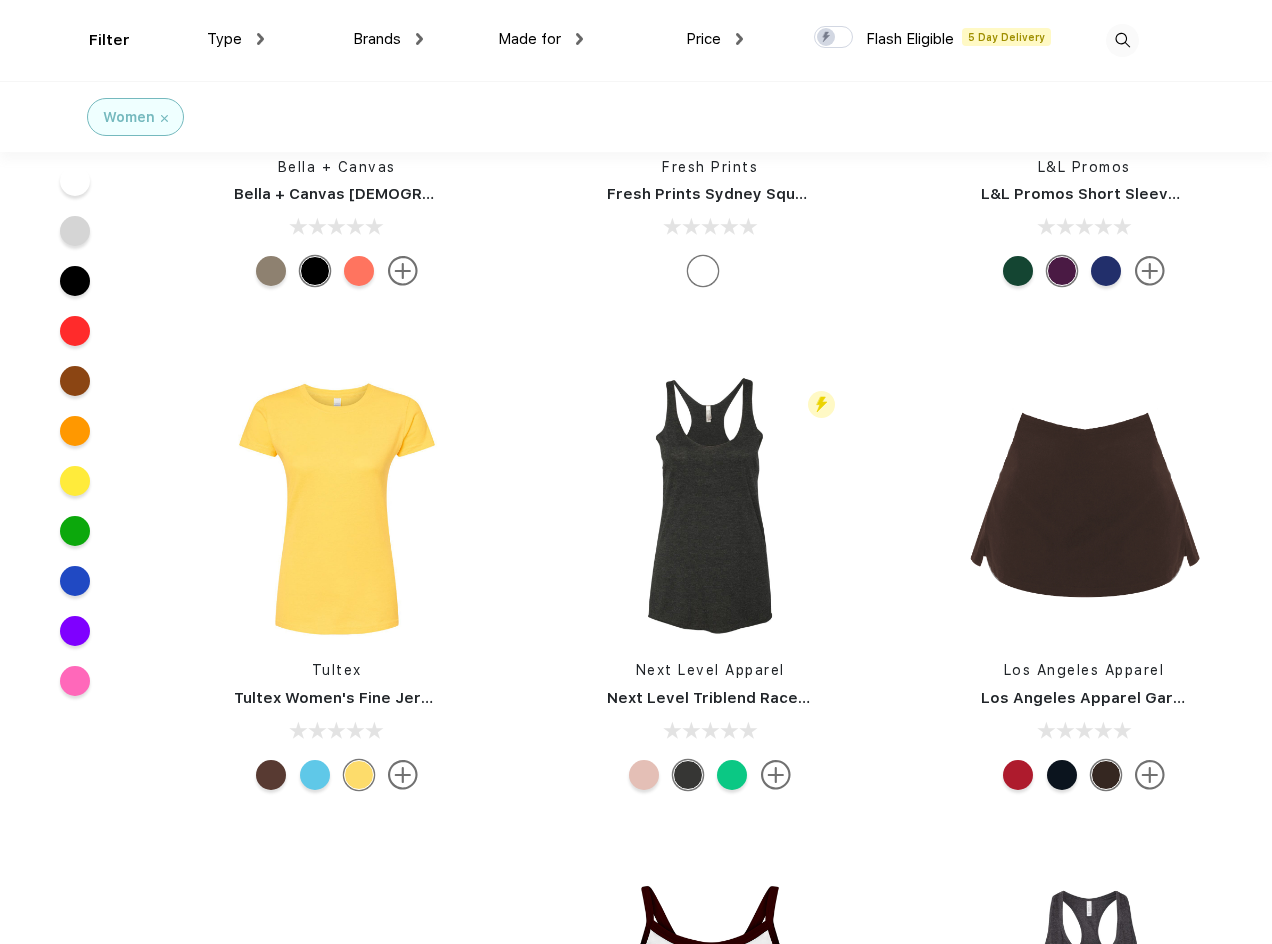 scroll, scrollTop: 8313, scrollLeft: 0, axis: vertical 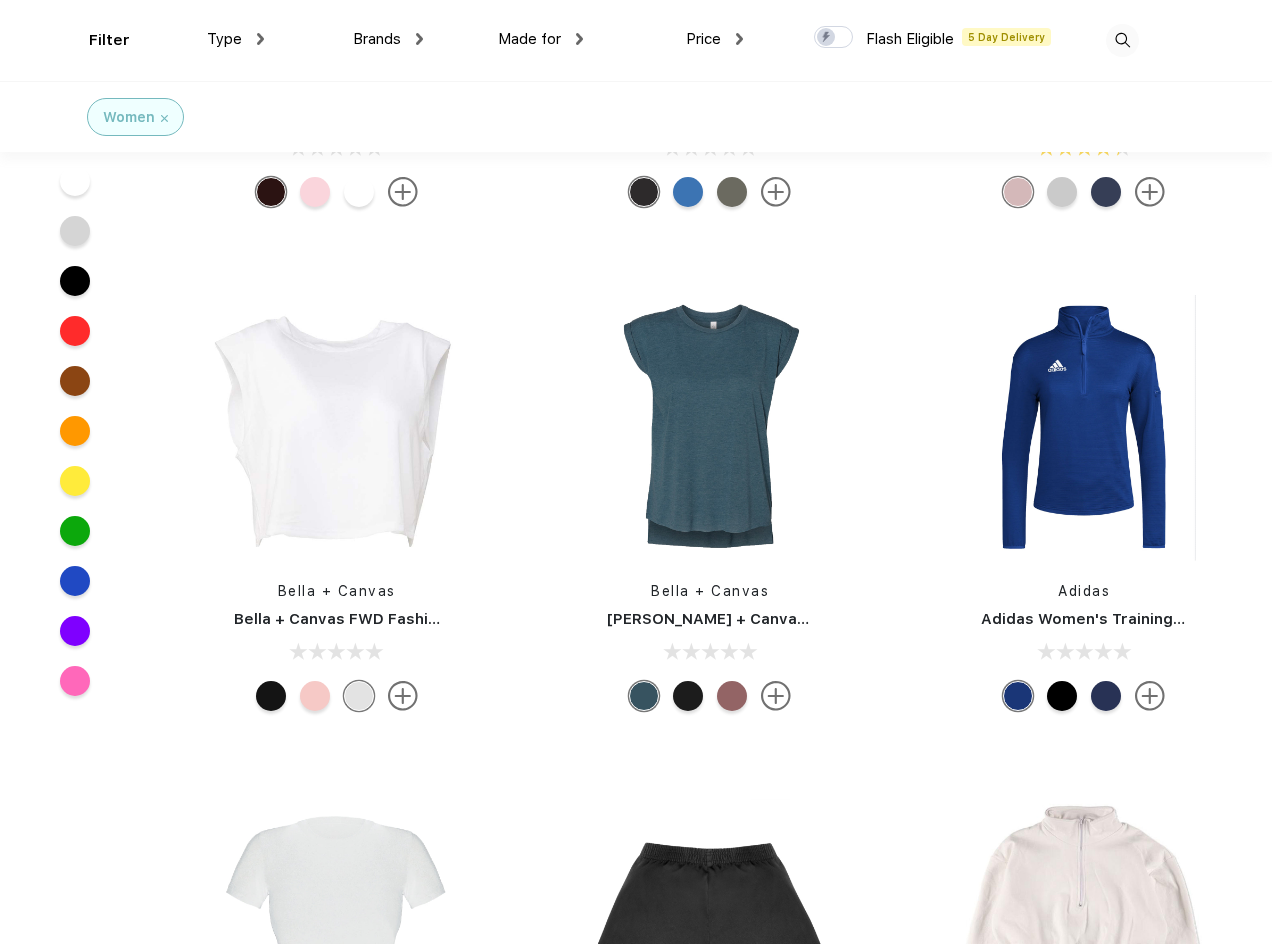 drag, startPoint x: 661, startPoint y: 608, endPoint x: 547, endPoint y: 770, distance: 198.09088 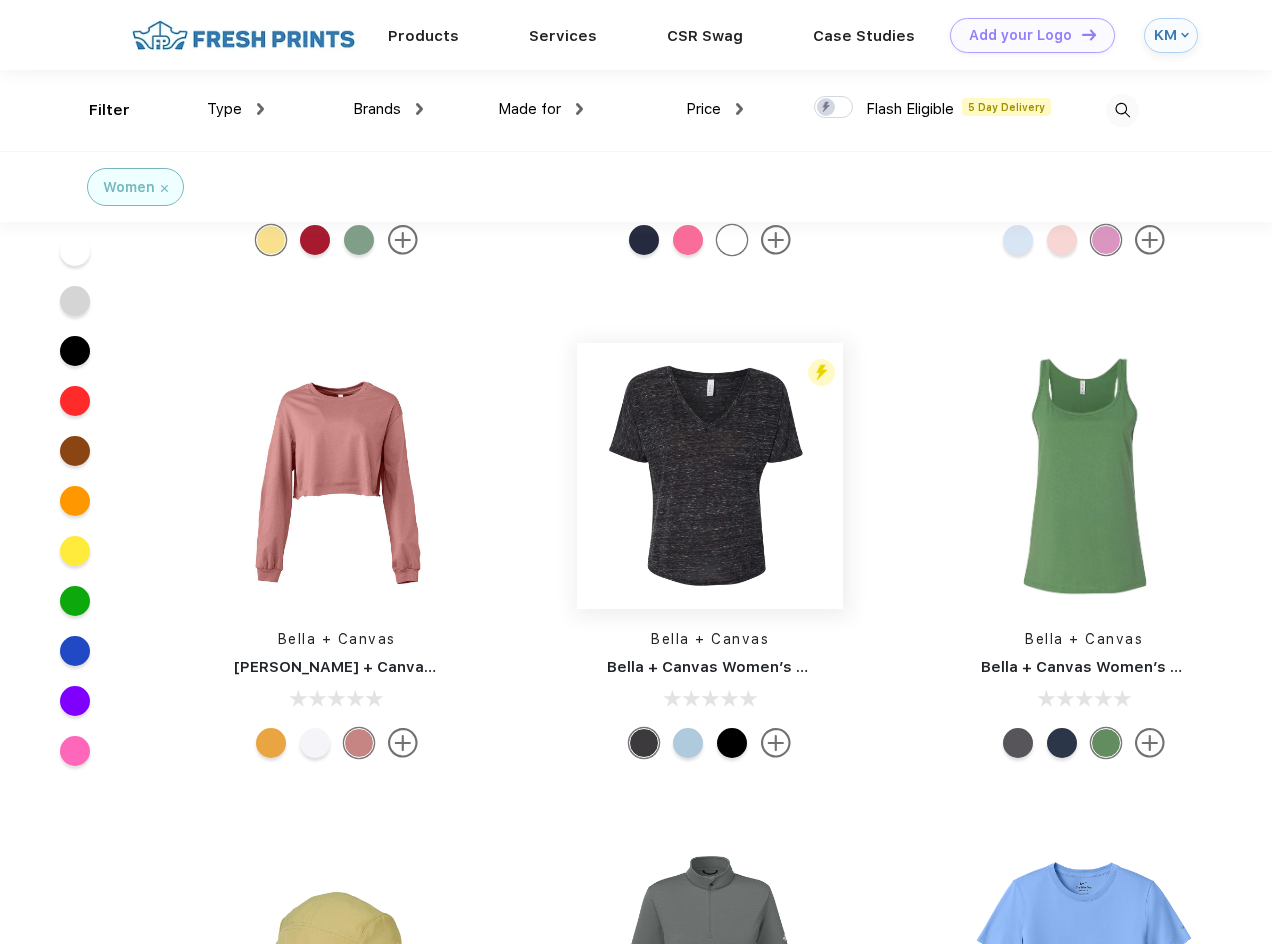 scroll, scrollTop: 13813, scrollLeft: 0, axis: vertical 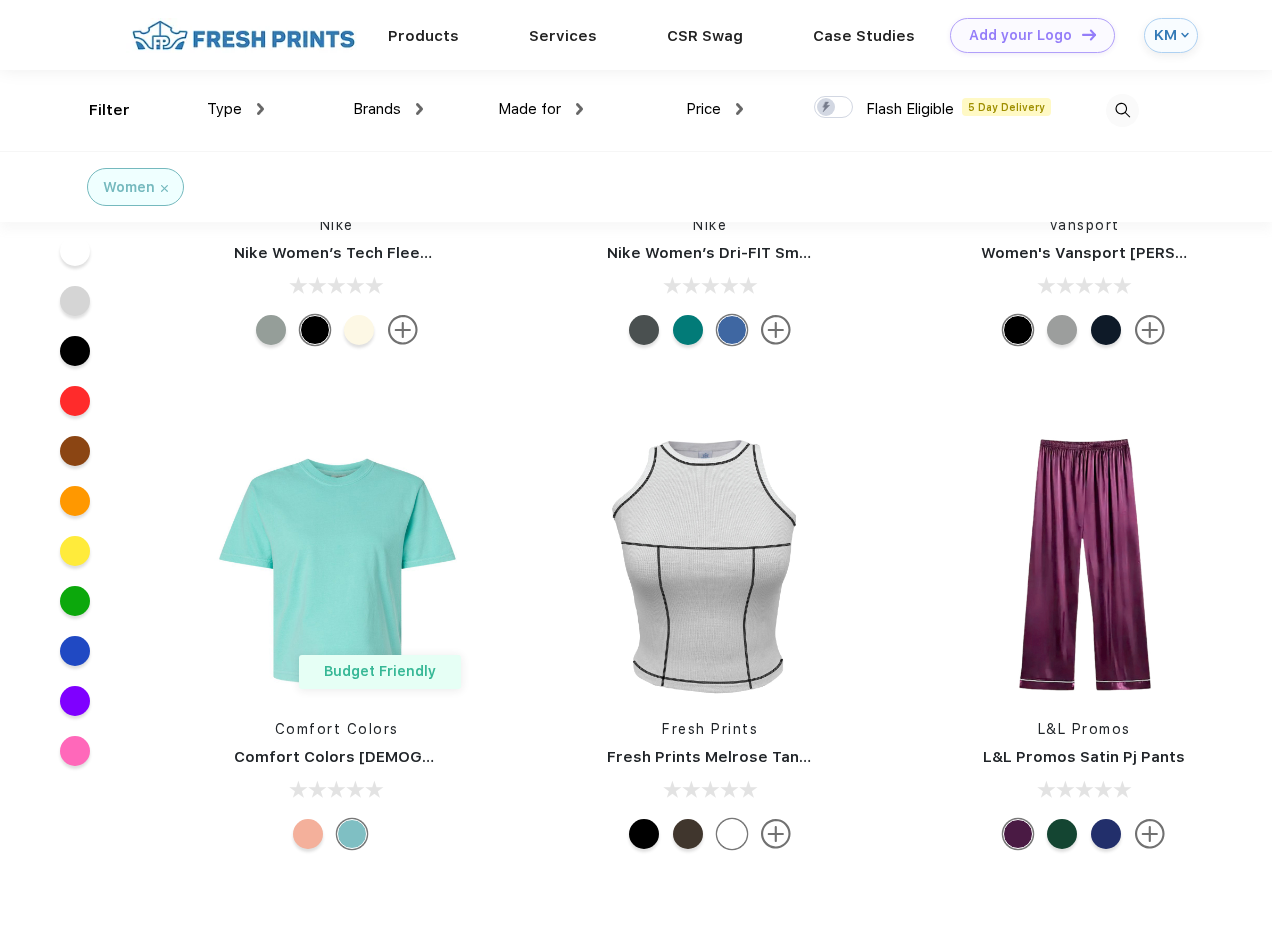 drag, startPoint x: 354, startPoint y: 573, endPoint x: 196, endPoint y: 753, distance: 239.50783 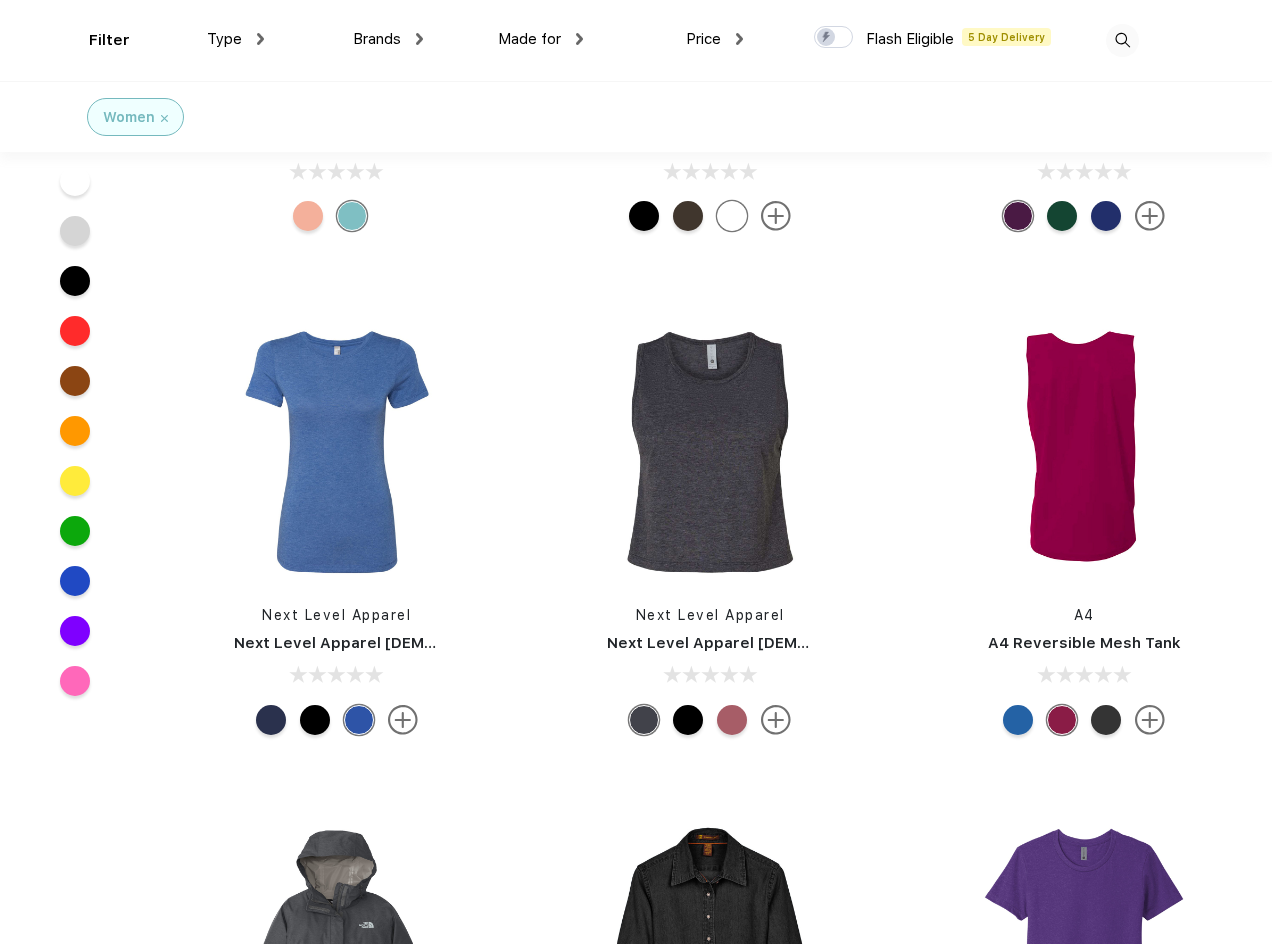 scroll, scrollTop: 26113, scrollLeft: 0, axis: vertical 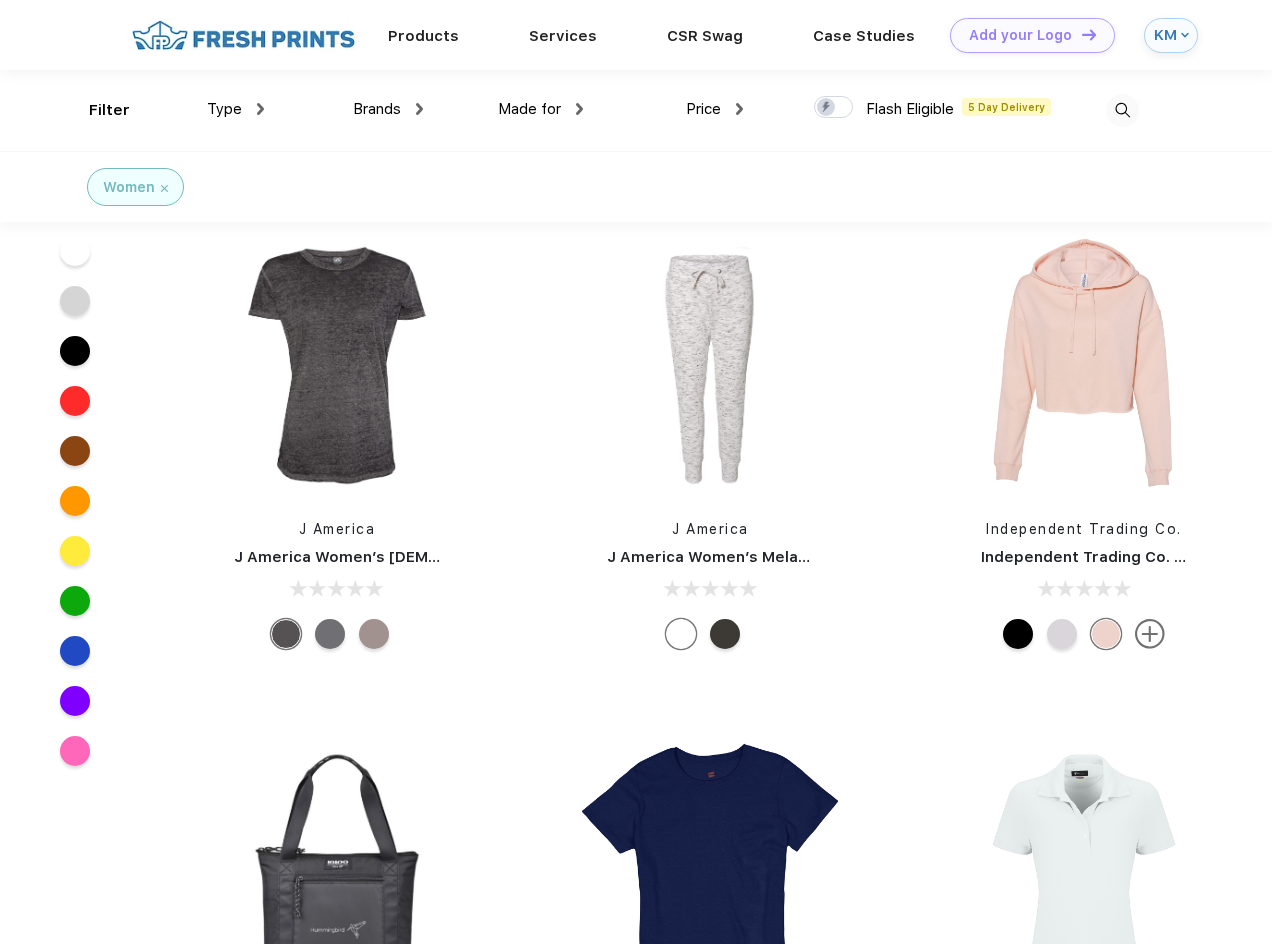 drag, startPoint x: 294, startPoint y: 545, endPoint x: 208, endPoint y: 569, distance: 89.28606 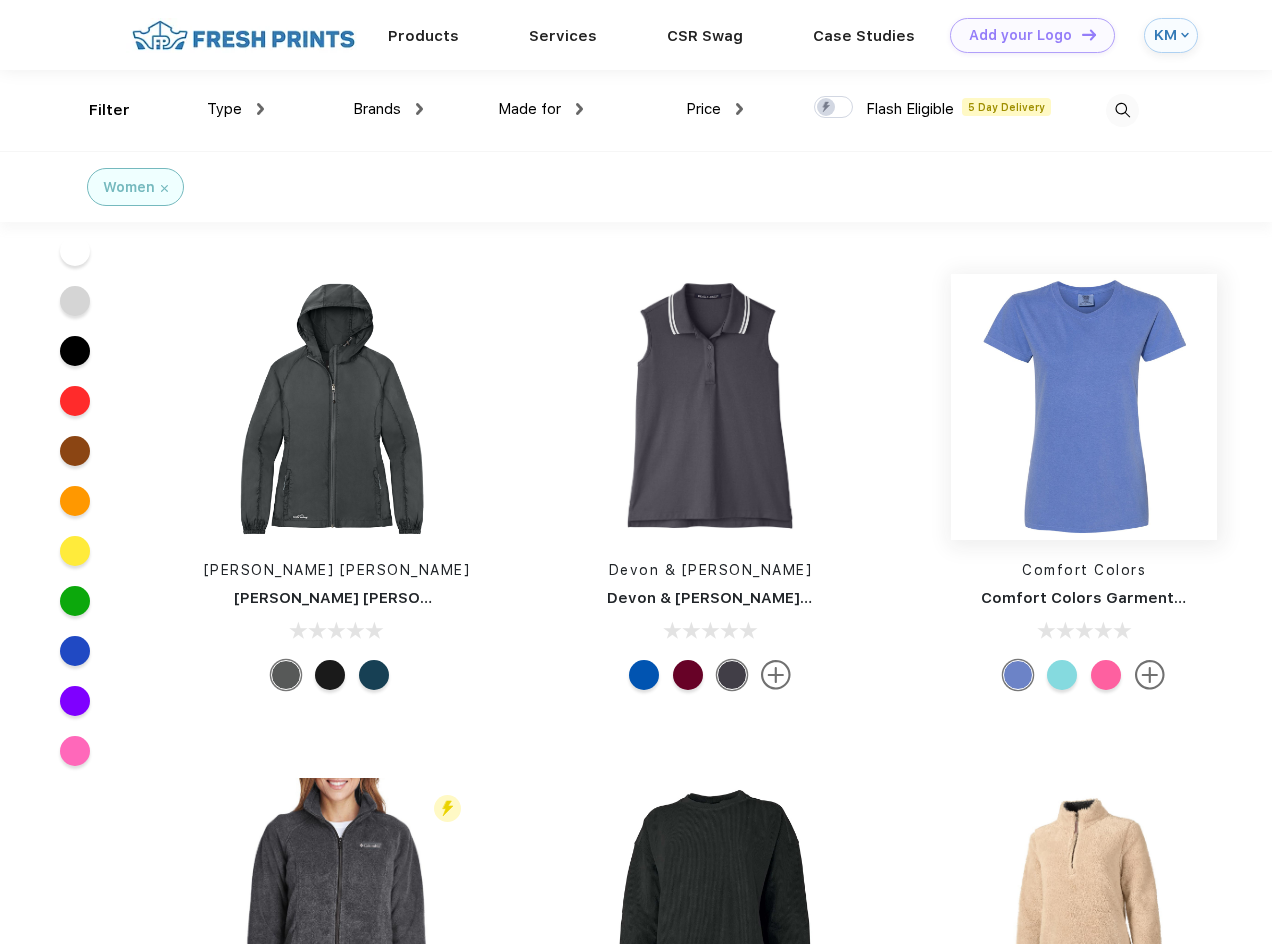 scroll, scrollTop: 41513, scrollLeft: 0, axis: vertical 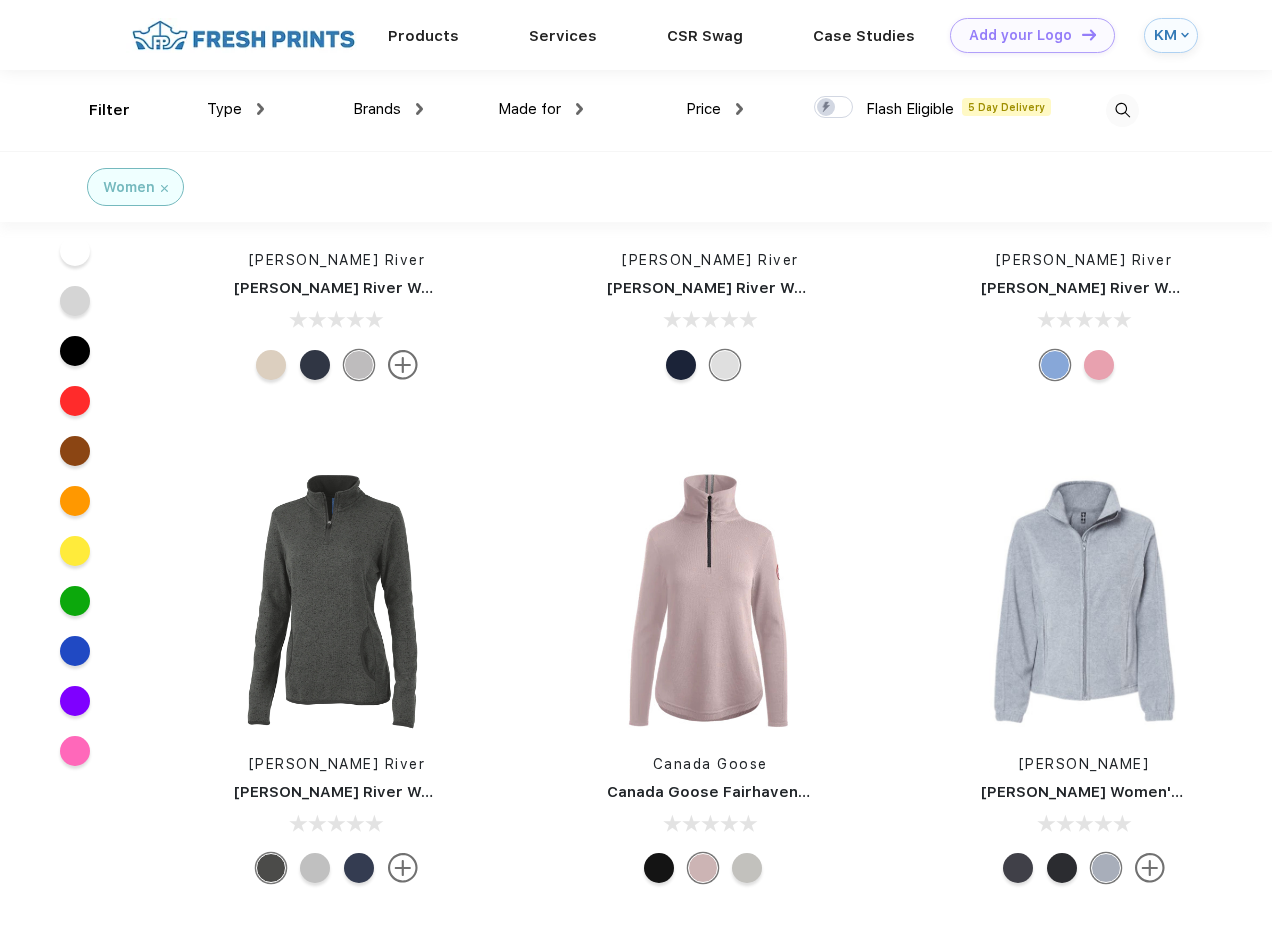 click on "KM" at bounding box center [1165, 35] 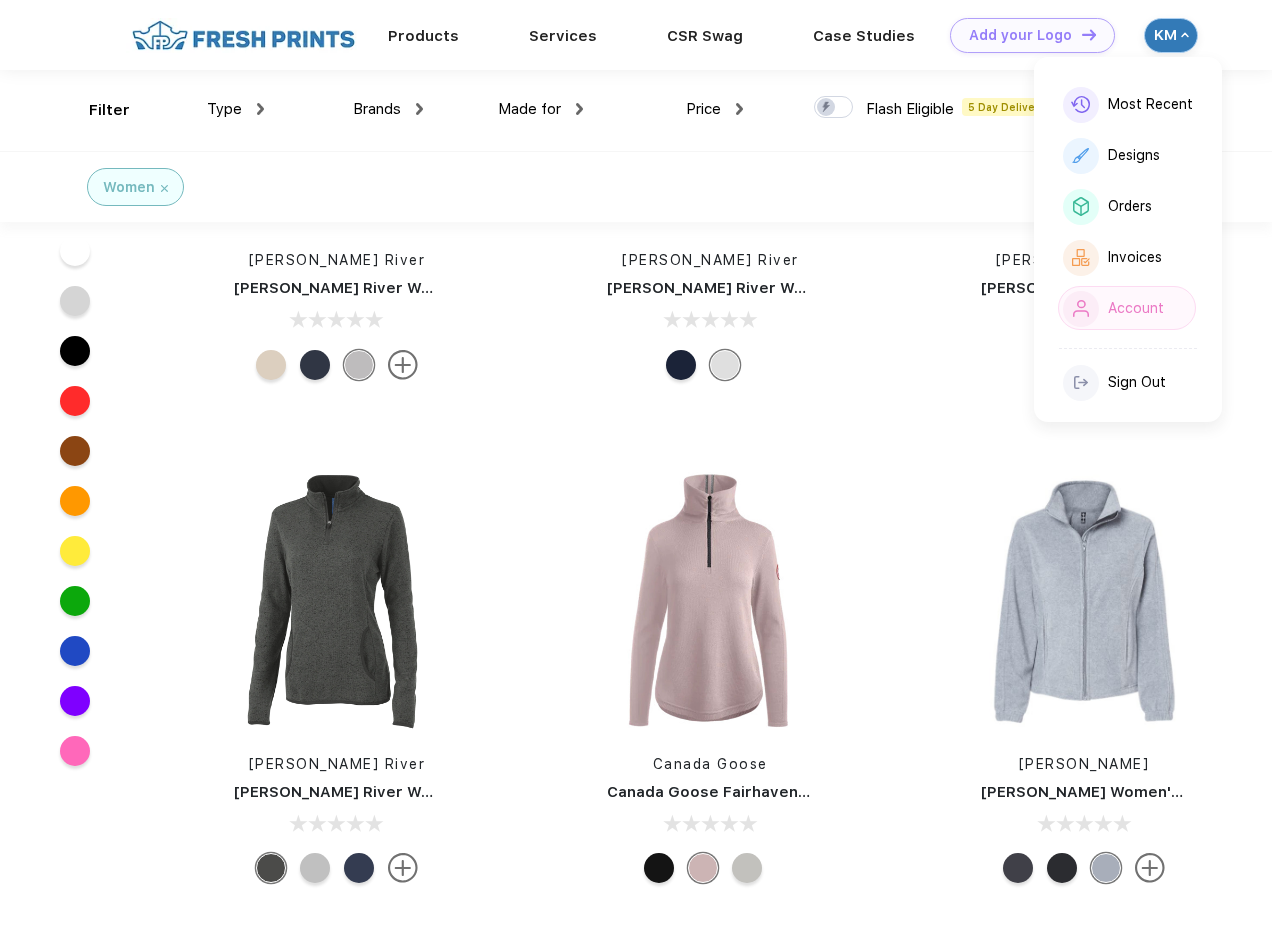 click on "Account" at bounding box center (1136, 308) 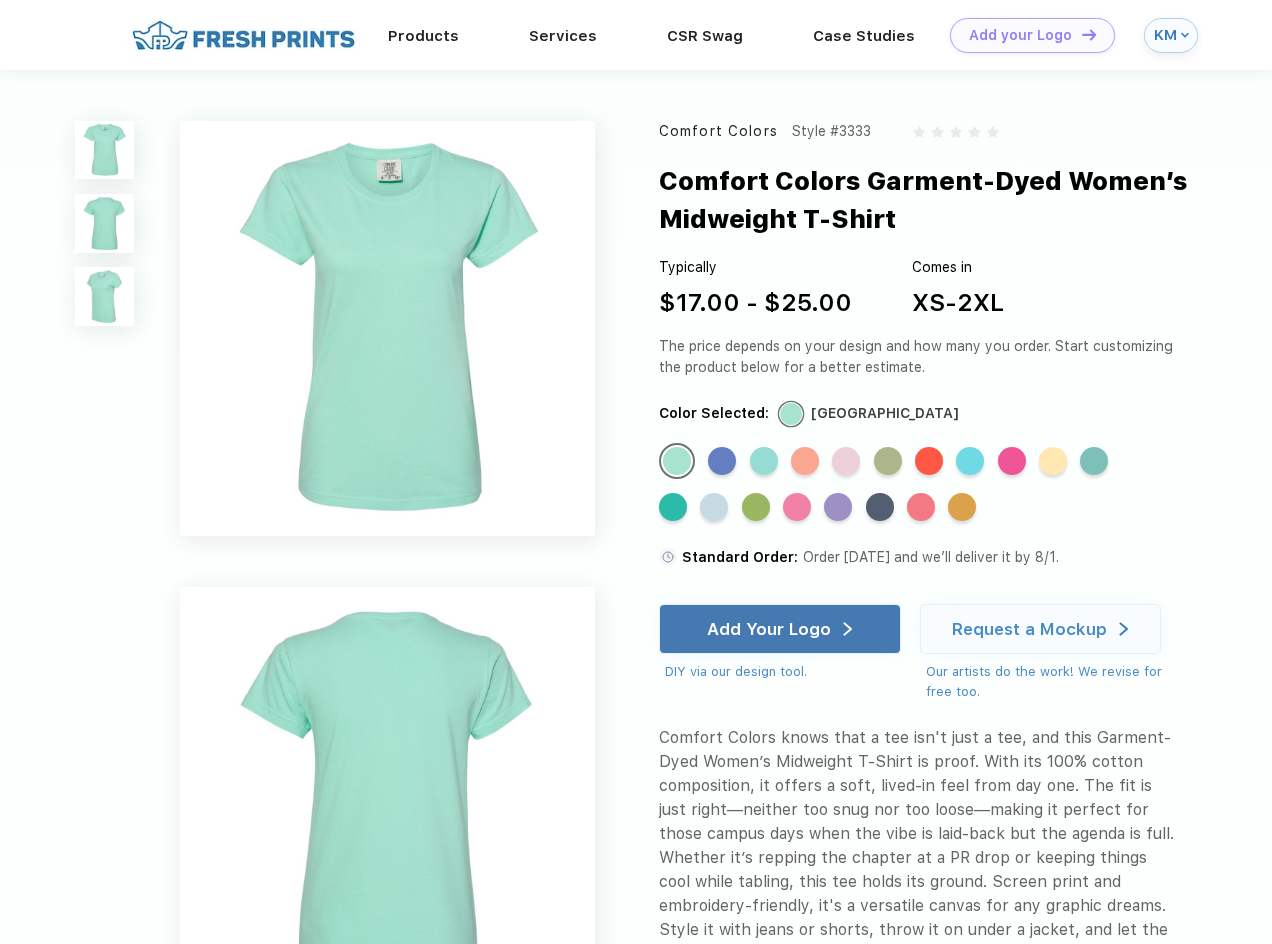 scroll, scrollTop: 0, scrollLeft: 0, axis: both 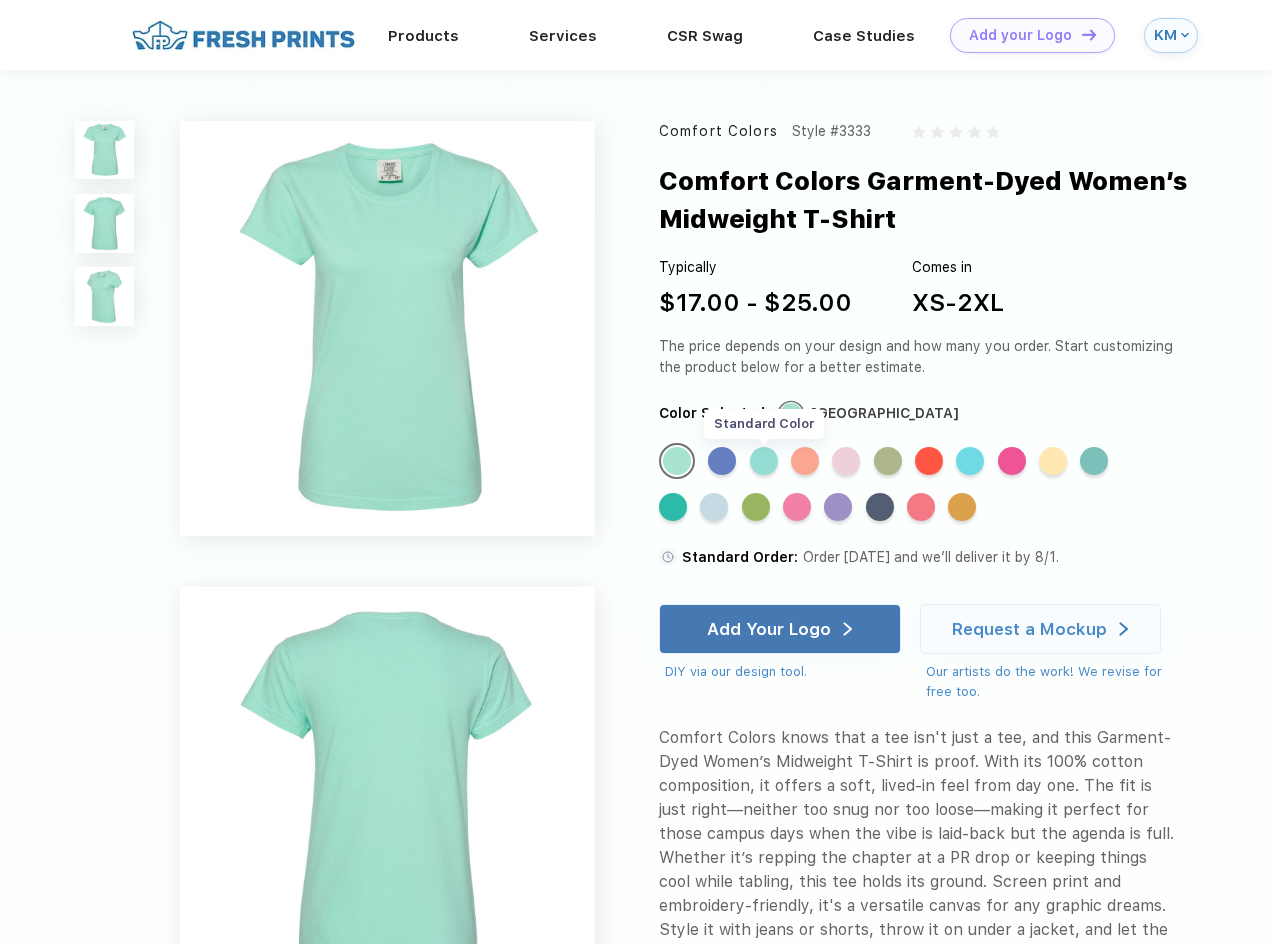 click on "Standard Color" at bounding box center [764, 461] 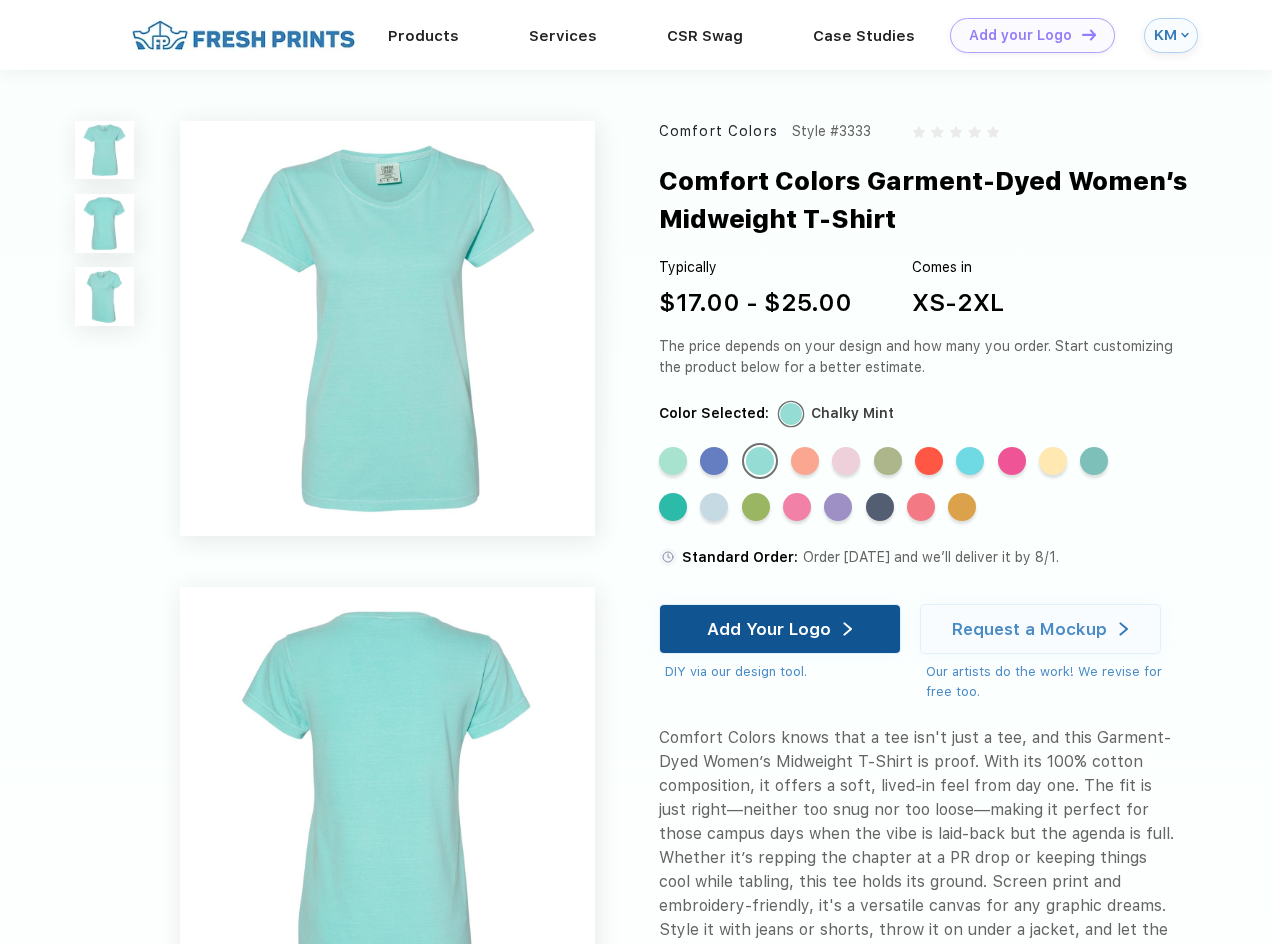 click on "Add Your Logo" at bounding box center (769, 629) 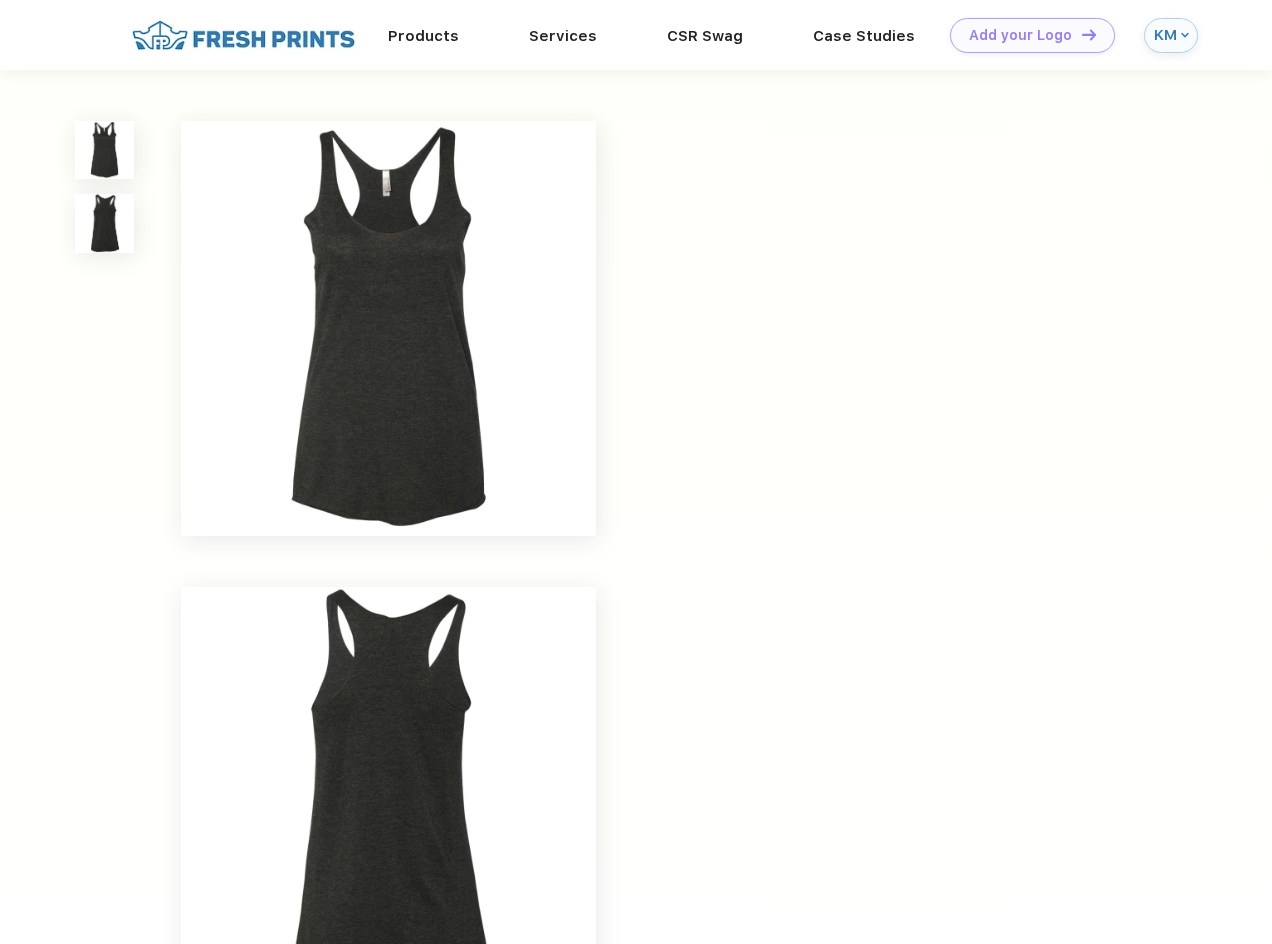 scroll, scrollTop: 0, scrollLeft: 0, axis: both 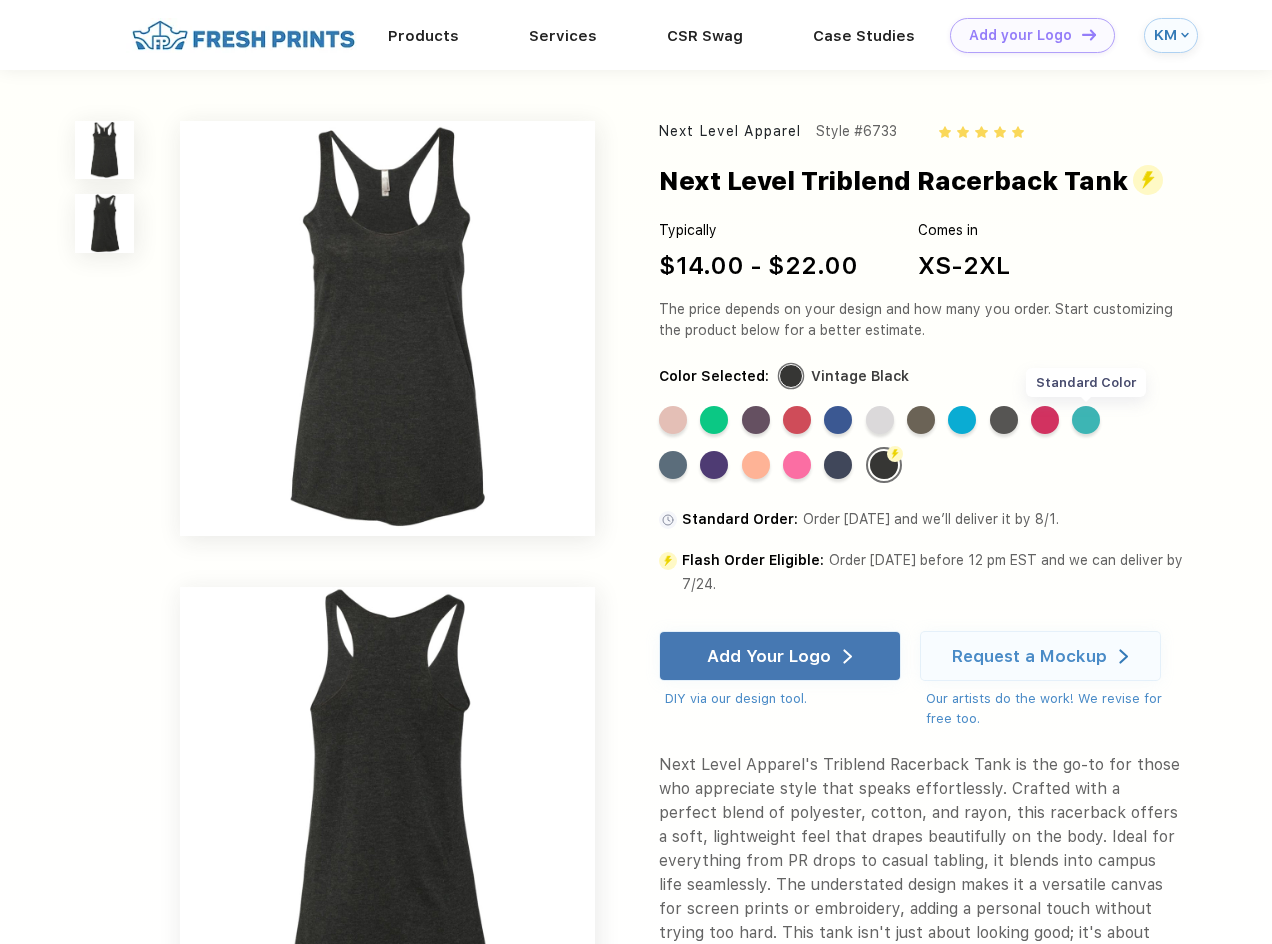 click on "Standard Color" at bounding box center (1086, 420) 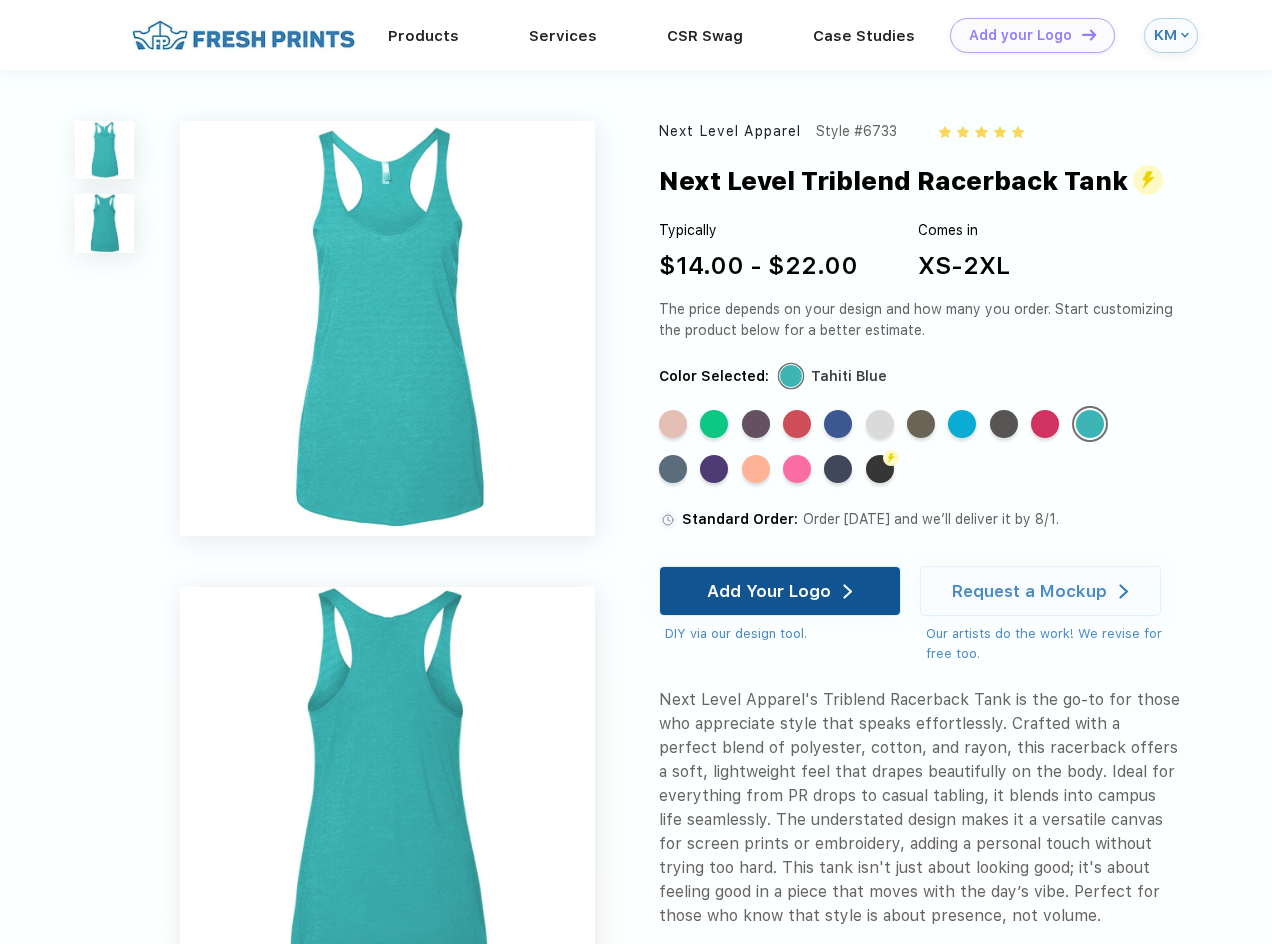 click on "Add Your Logo" at bounding box center [769, 591] 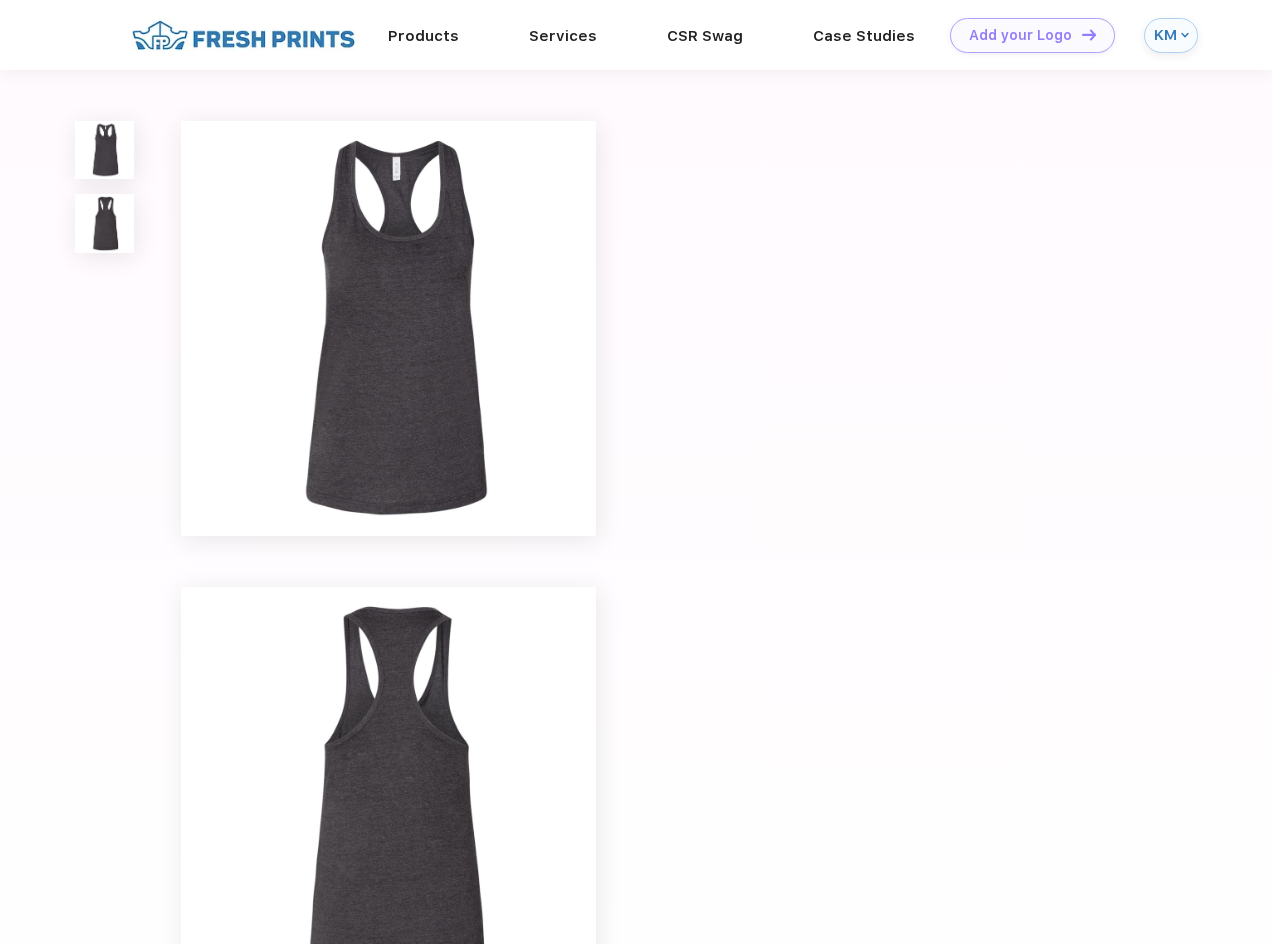 scroll, scrollTop: 0, scrollLeft: 0, axis: both 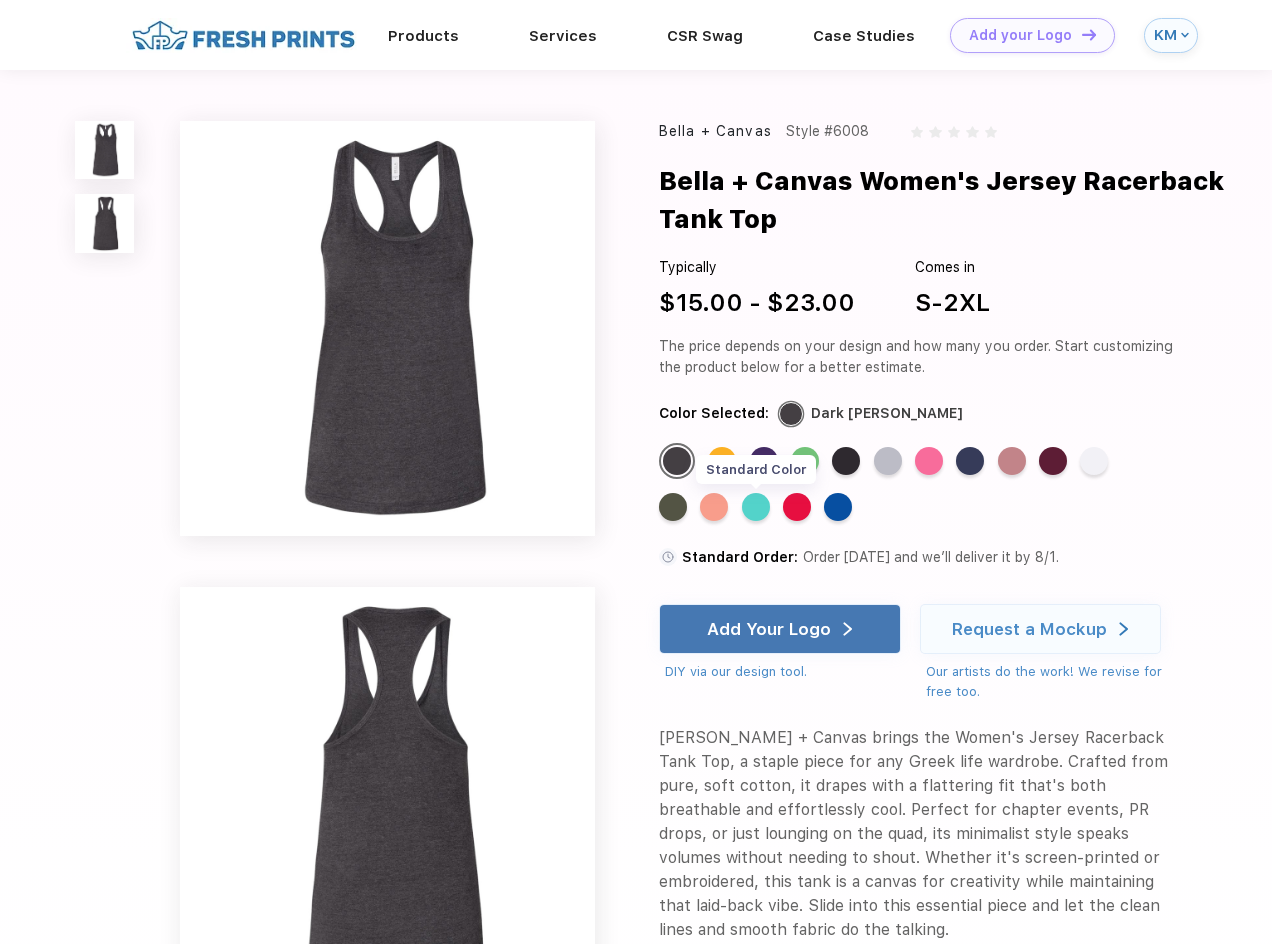 click on "Standard Color" at bounding box center (756, 507) 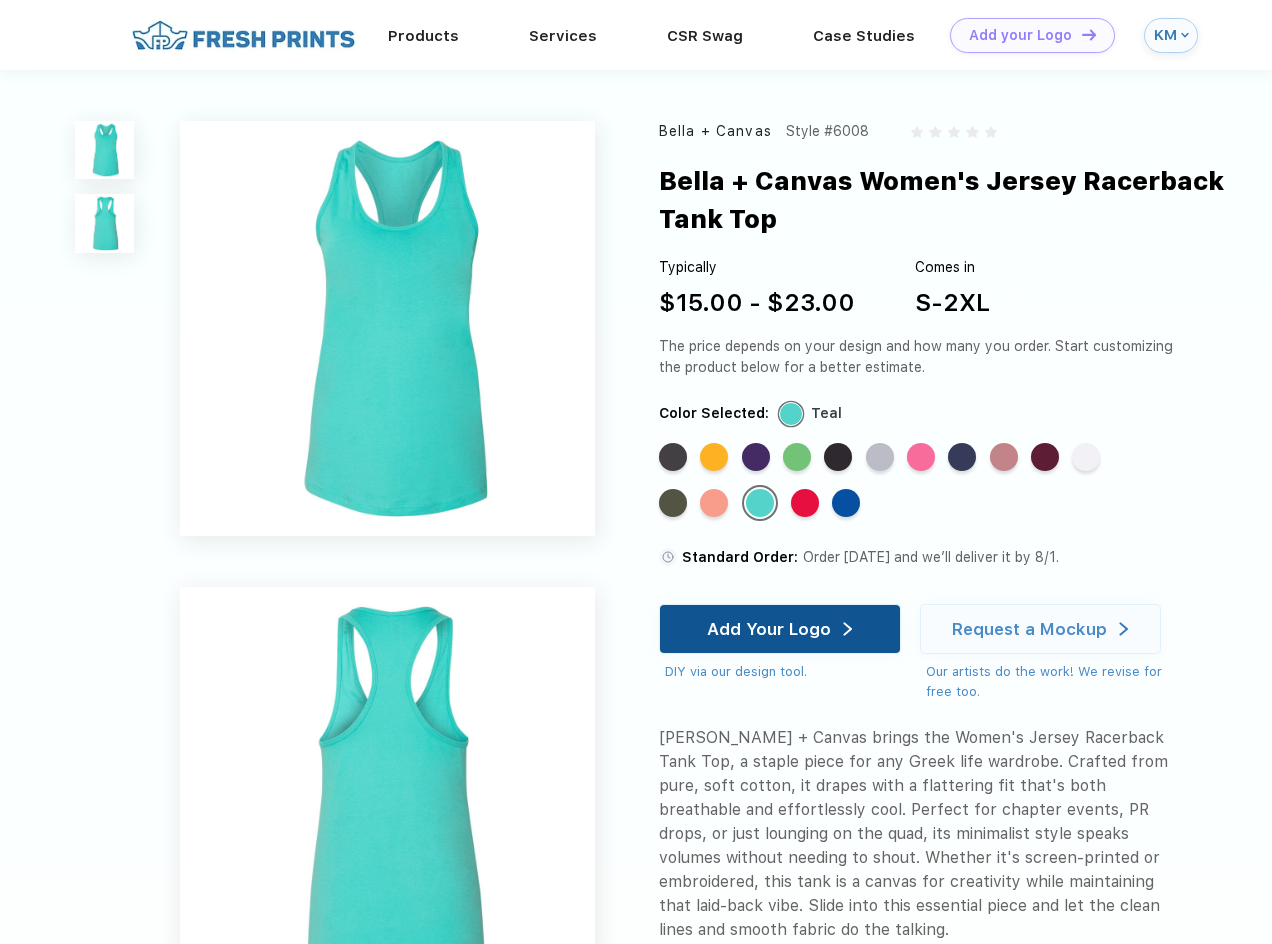 click on "Add Your Logo" at bounding box center (769, 629) 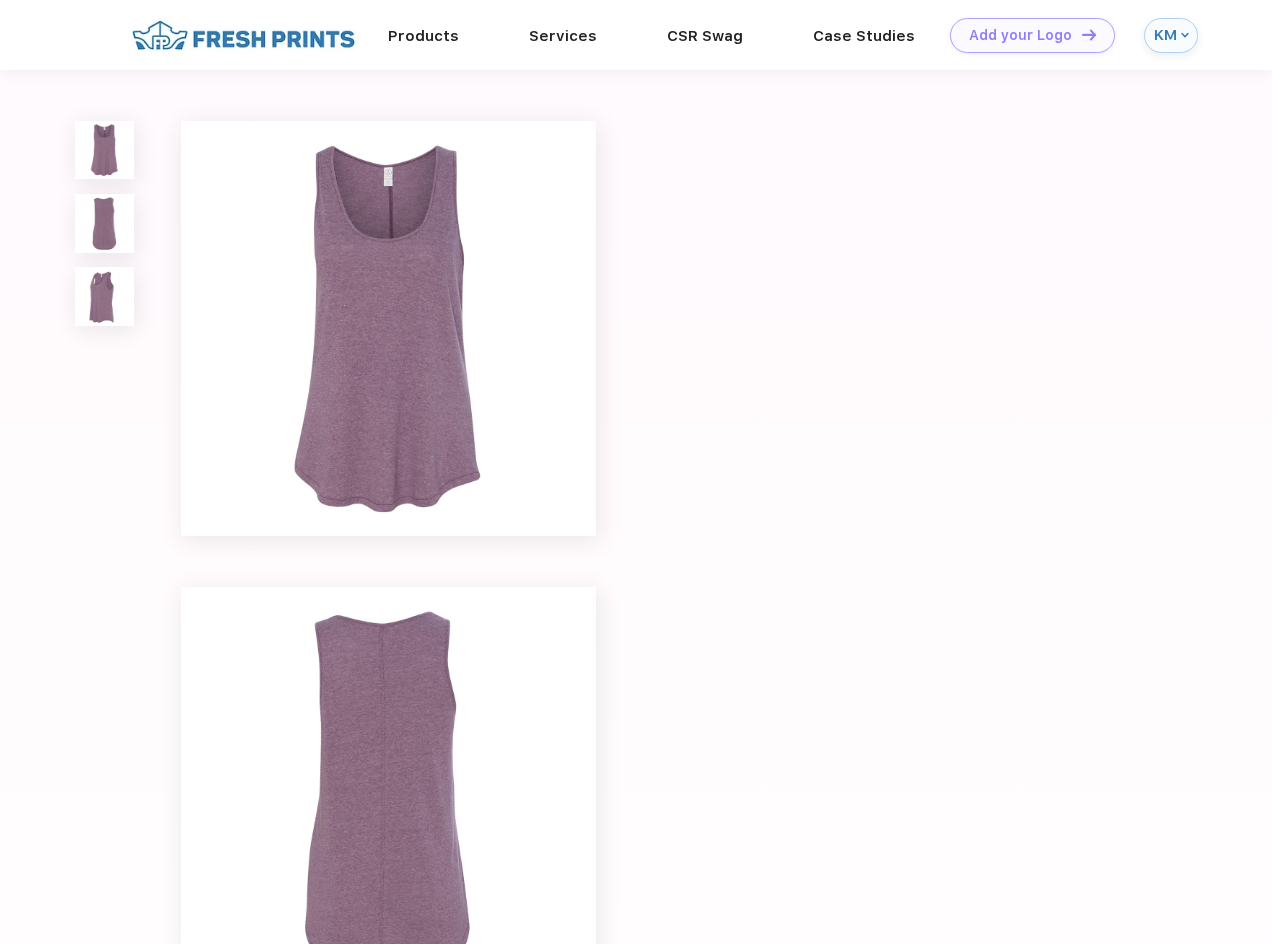 scroll, scrollTop: 0, scrollLeft: 0, axis: both 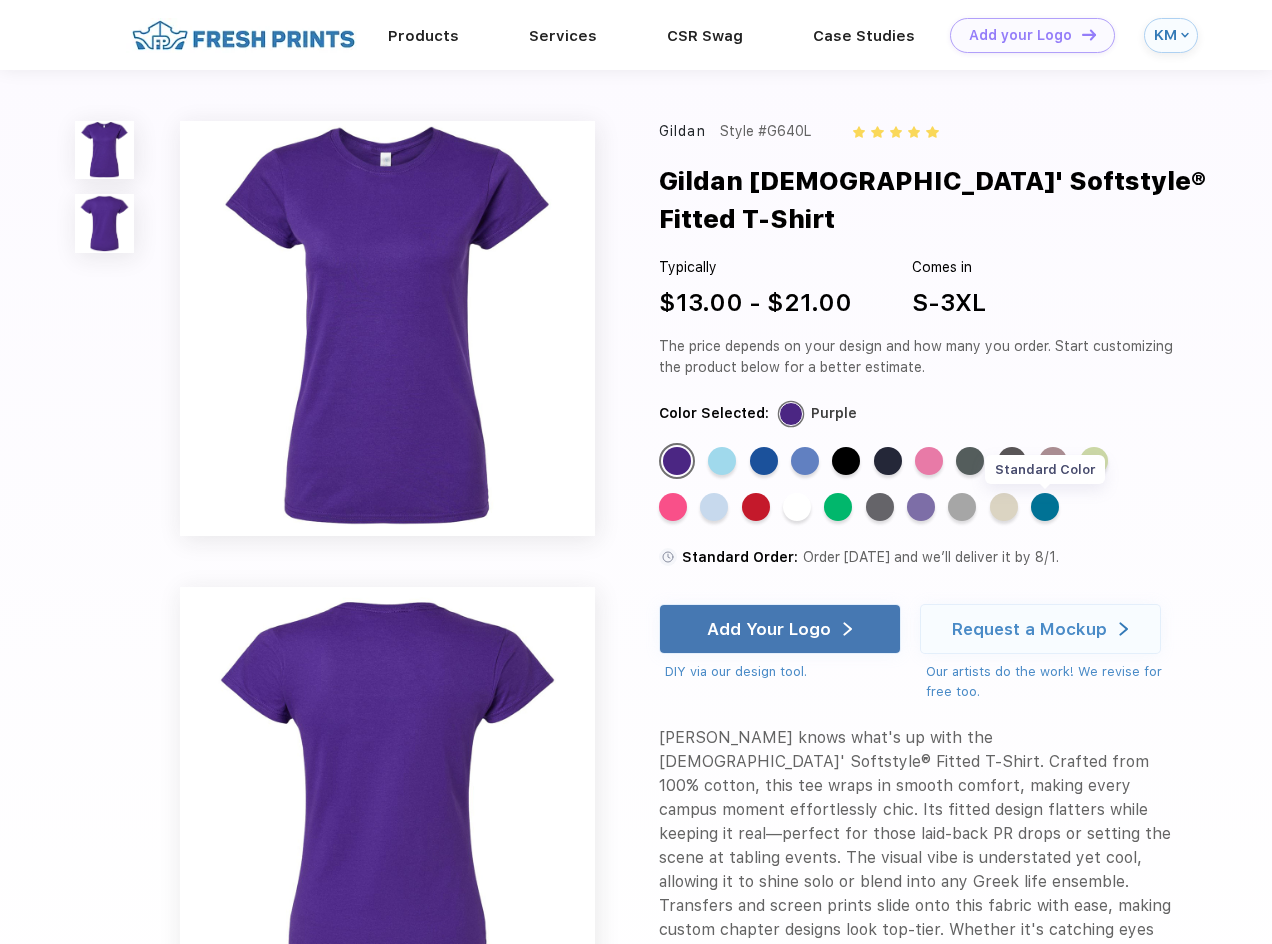 click on "Standard Color" at bounding box center [1045, 507] 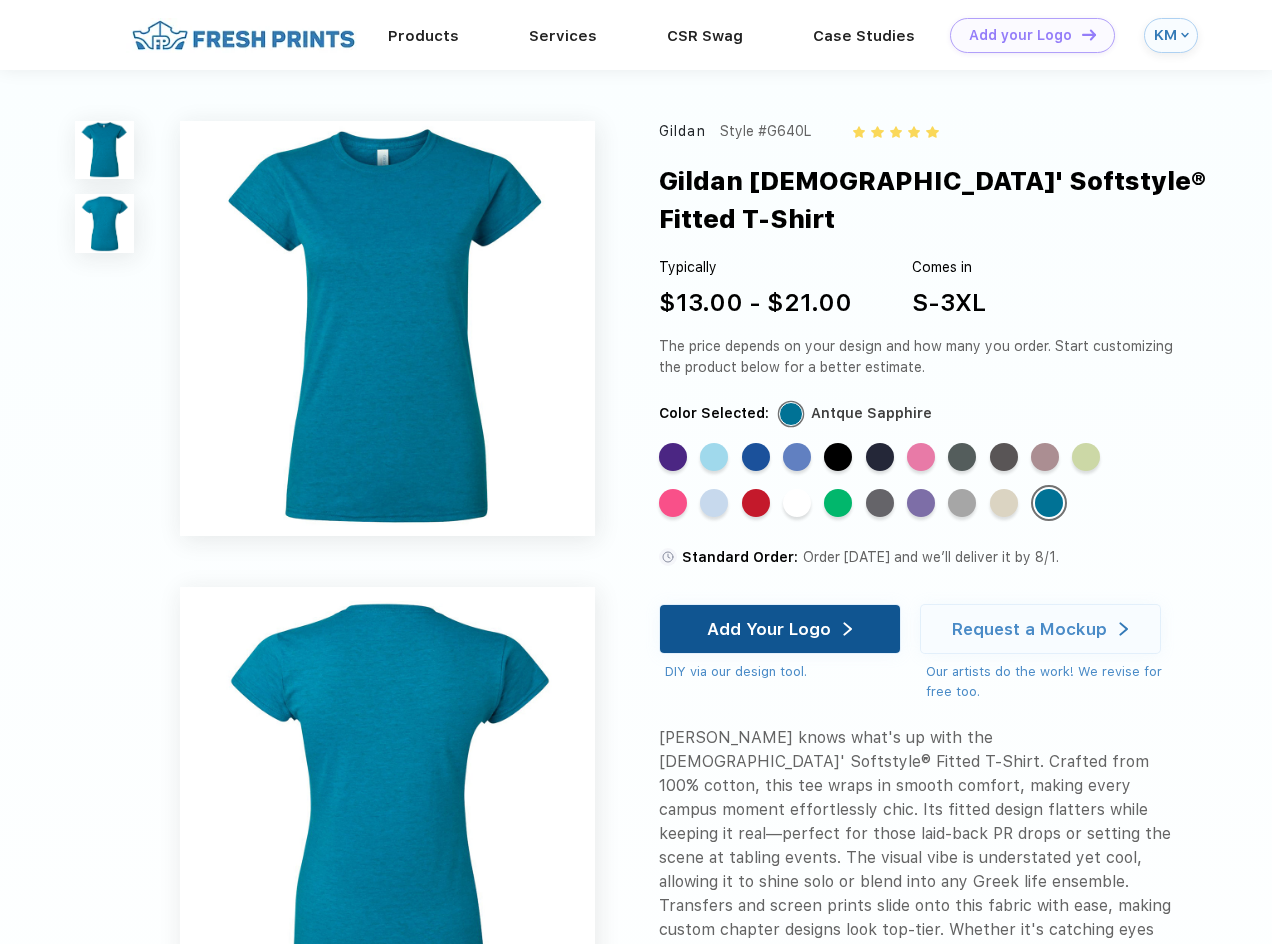 click on "Add Your Logo" at bounding box center [769, 629] 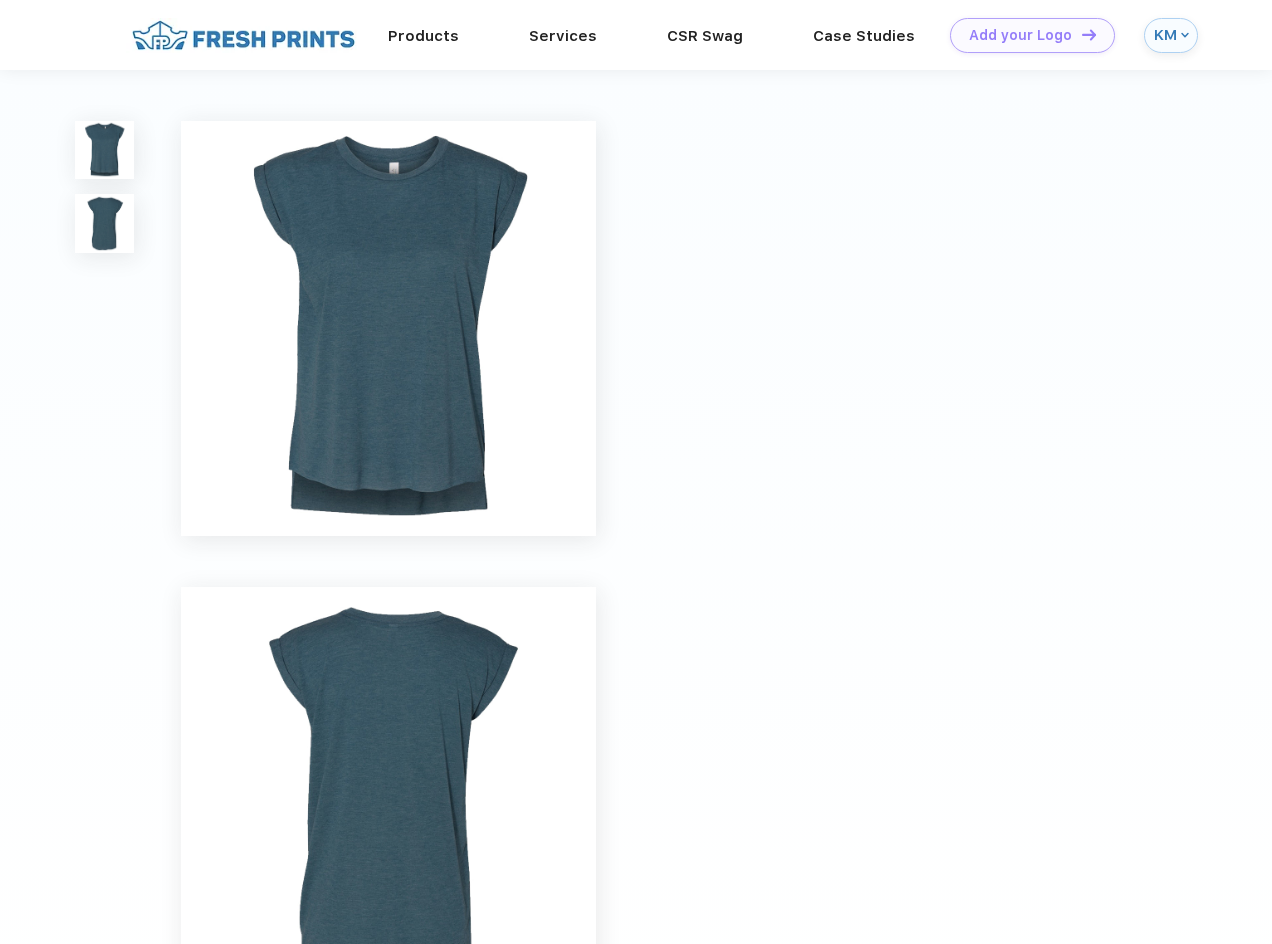 scroll, scrollTop: 0, scrollLeft: 0, axis: both 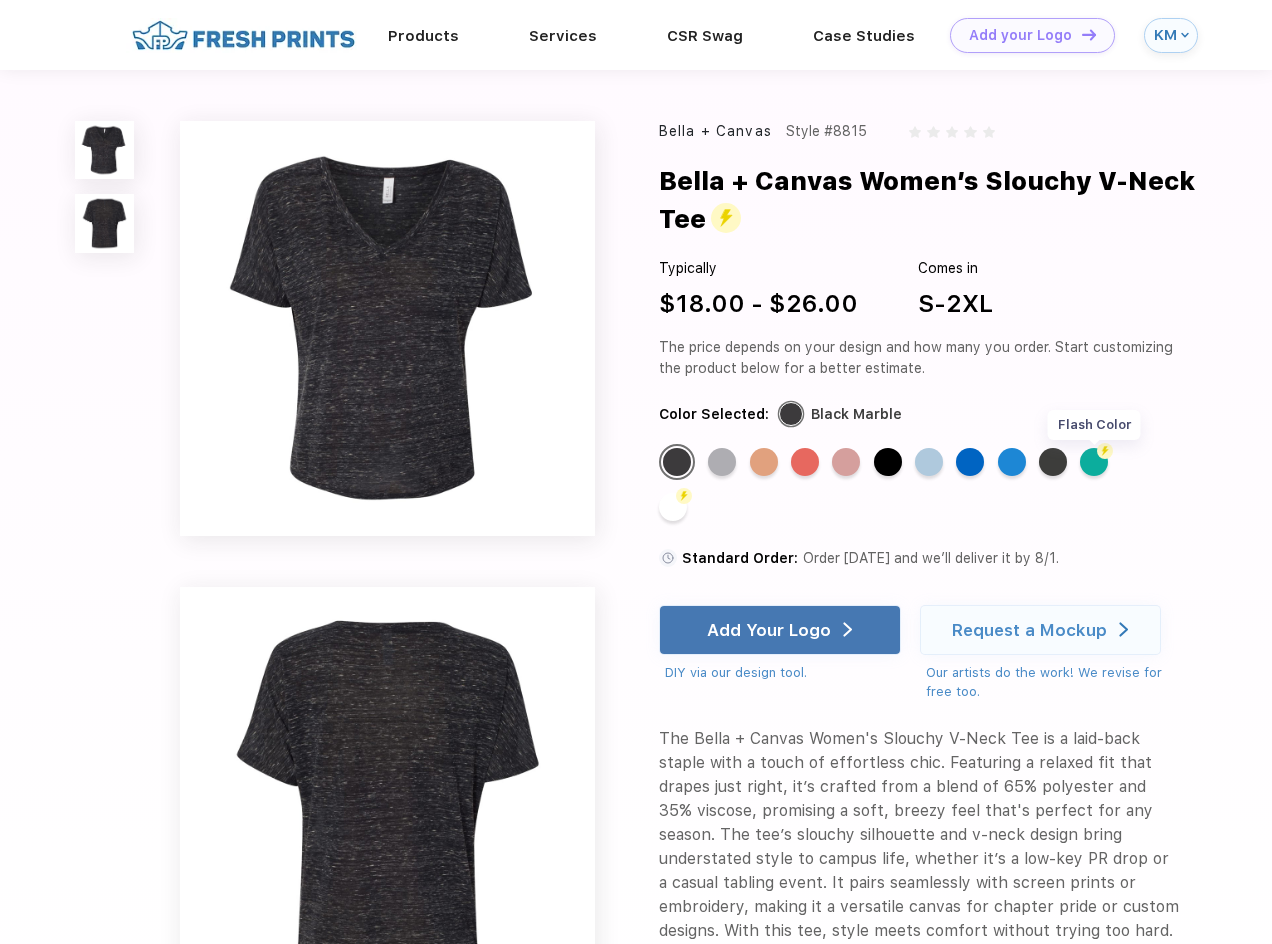 click on "Flash Color" at bounding box center (1094, 462) 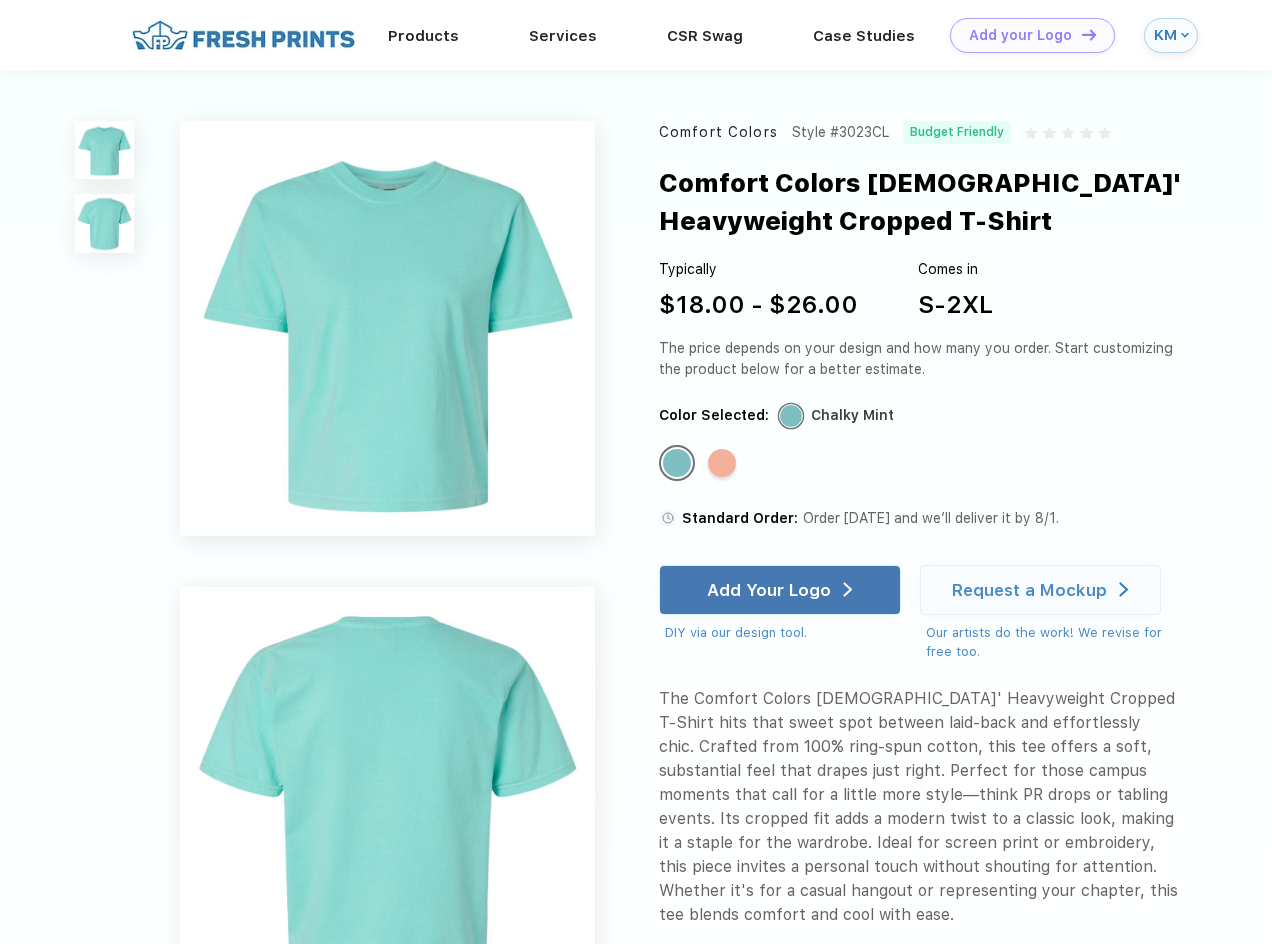 scroll, scrollTop: 0, scrollLeft: 0, axis: both 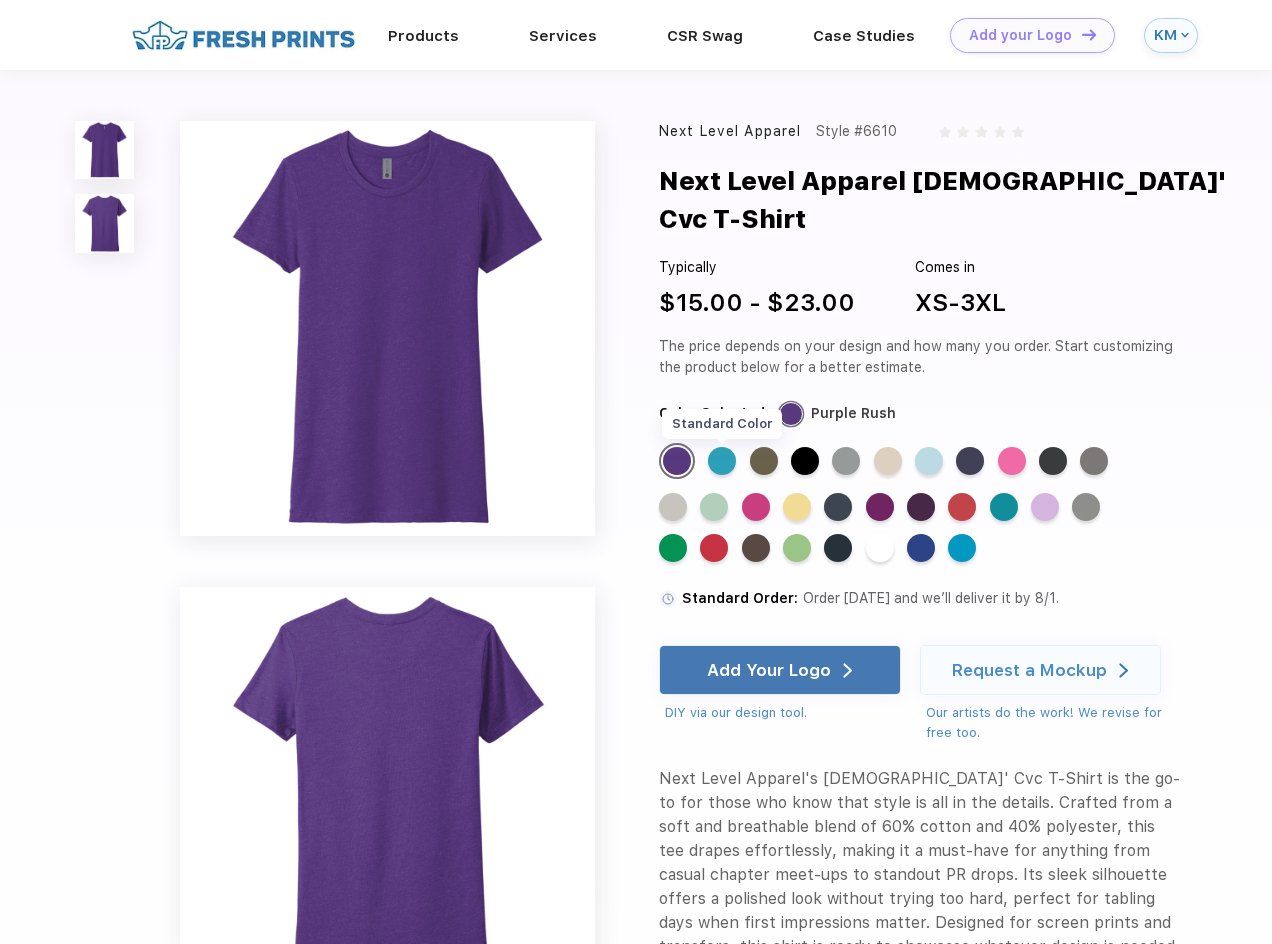 click on "Standard Color" at bounding box center [722, 461] 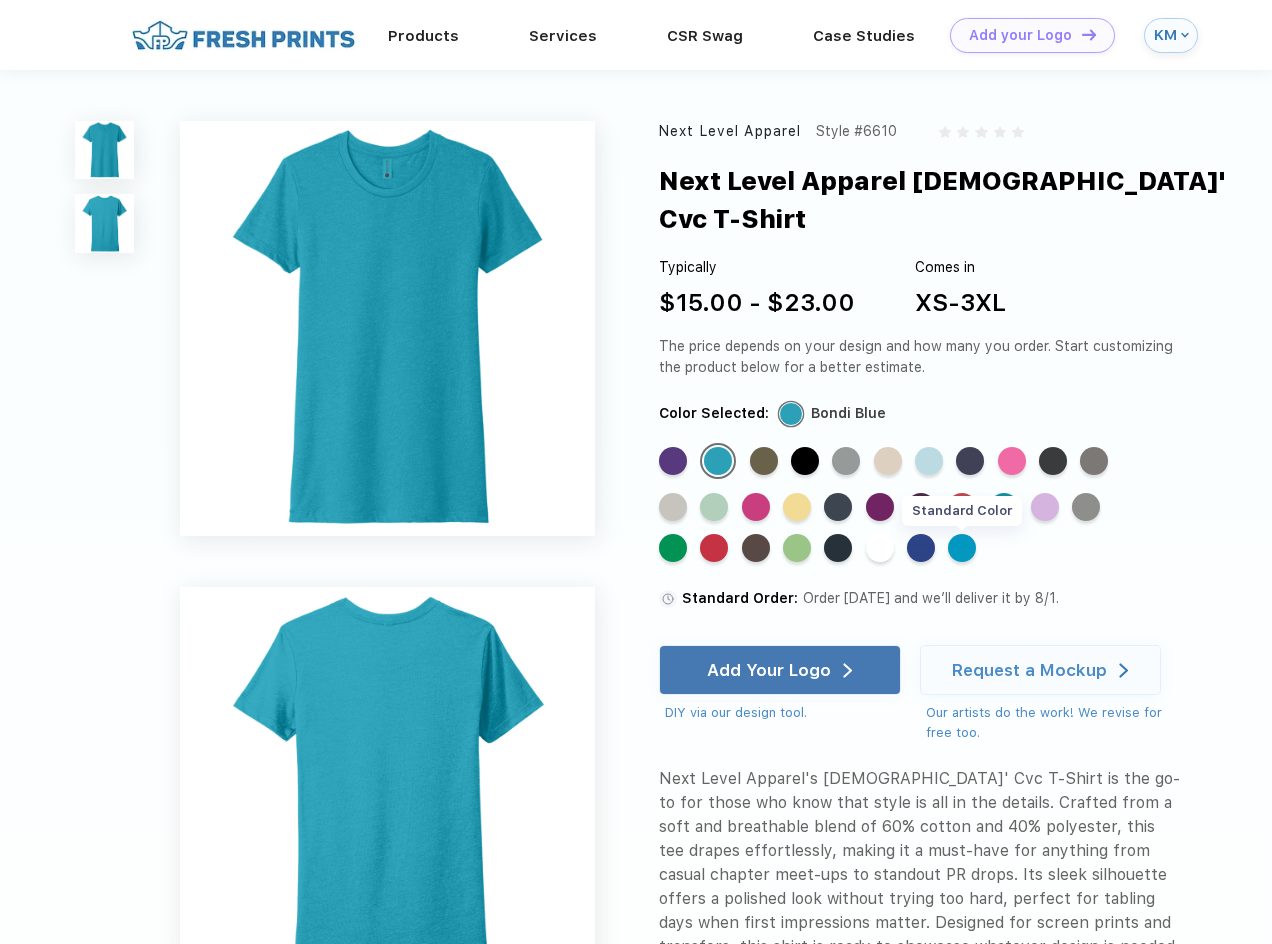 click on "Standard Color" at bounding box center [962, 548] 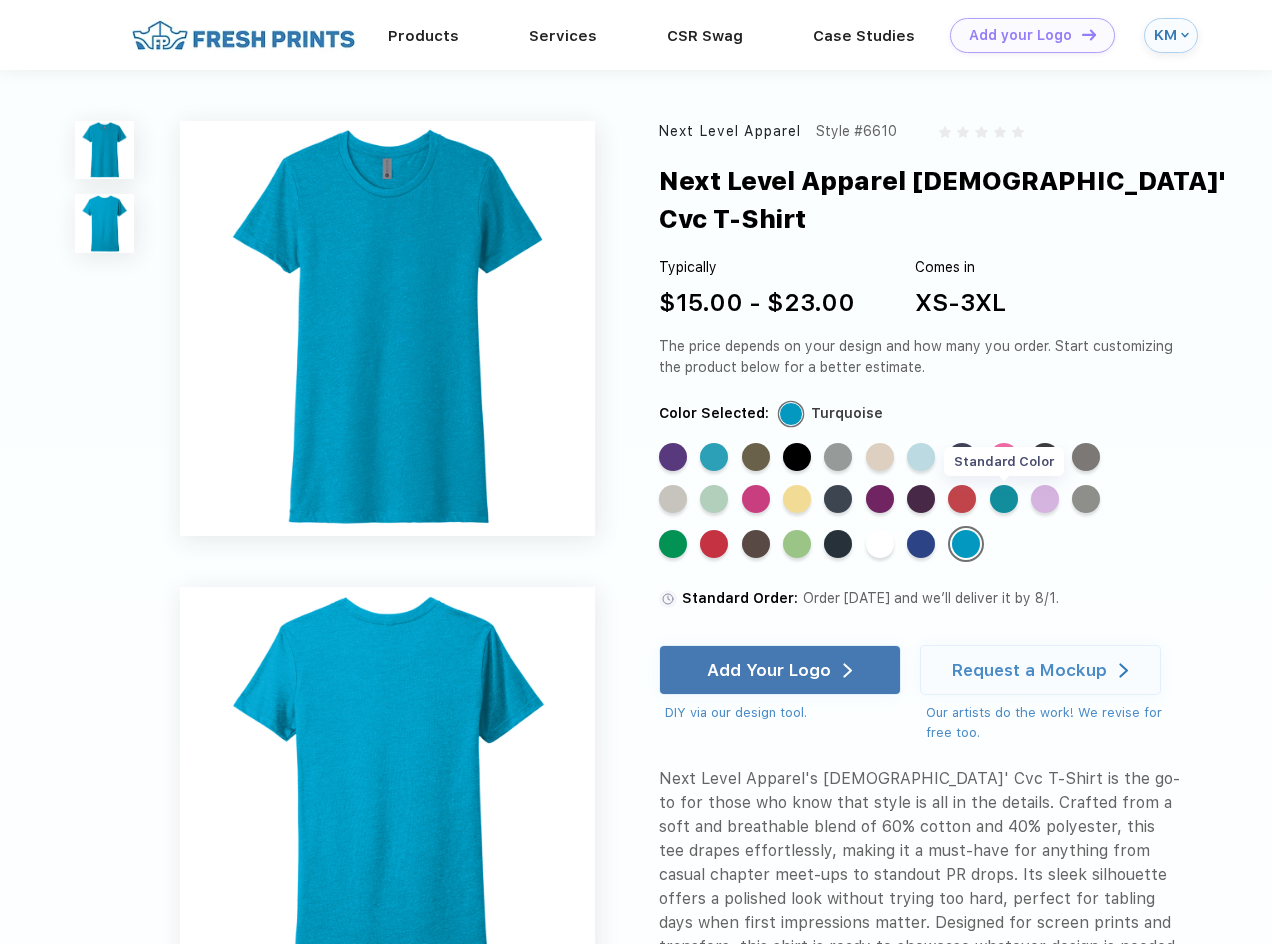 click on "Standard Color" at bounding box center (1004, 499) 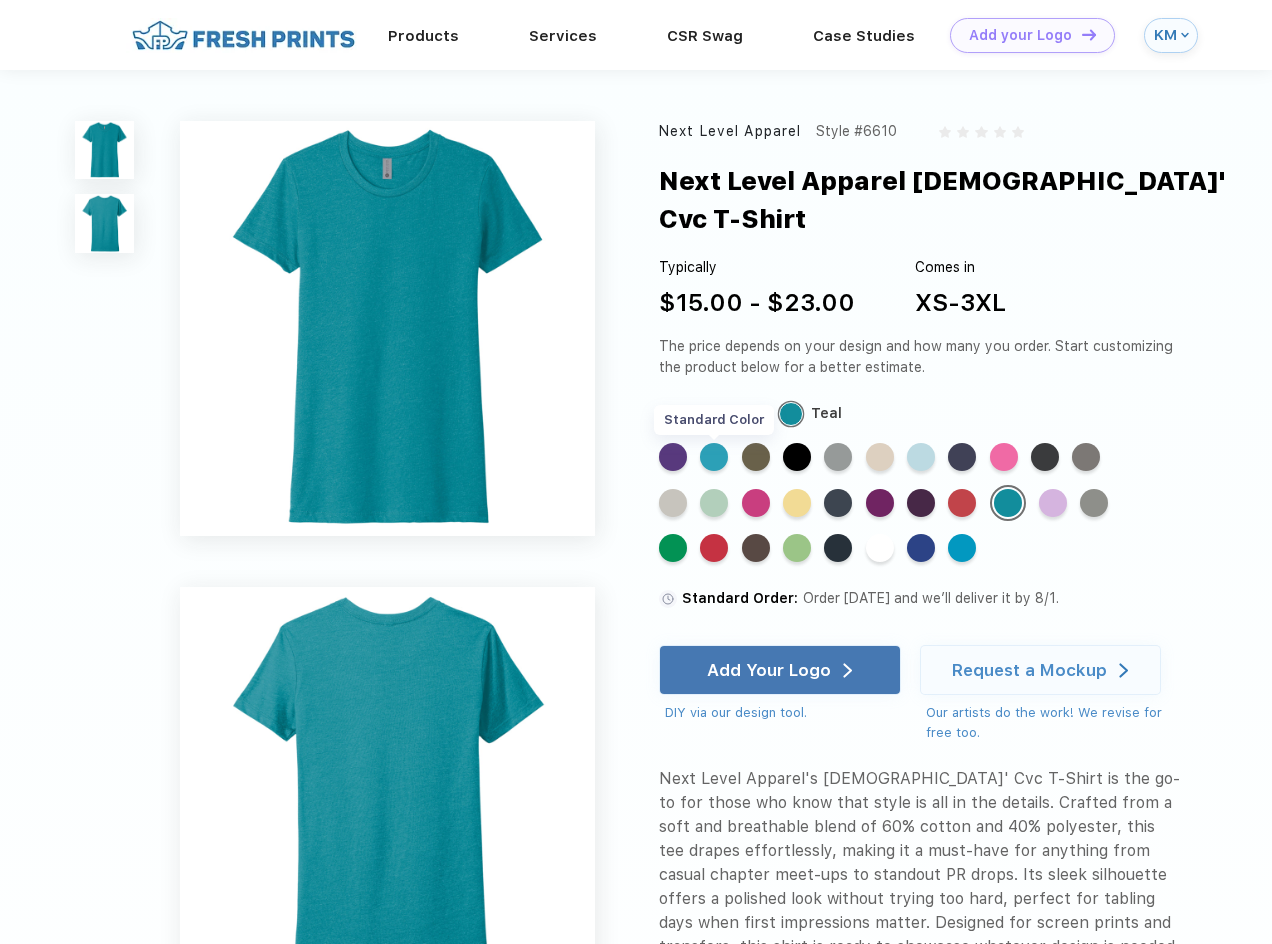 click on "Standard Color" at bounding box center [714, 457] 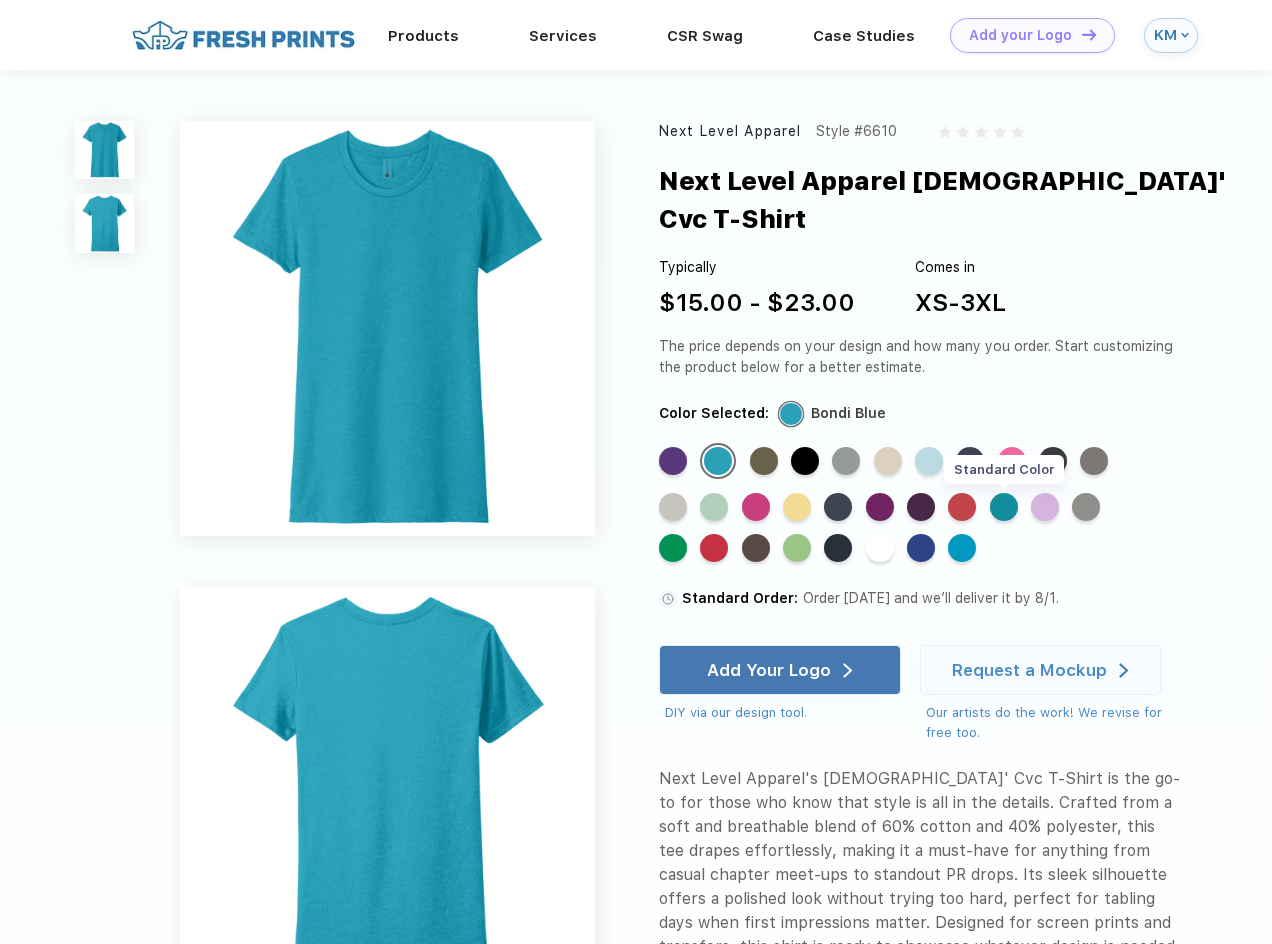 click on "Standard Color" at bounding box center (1004, 507) 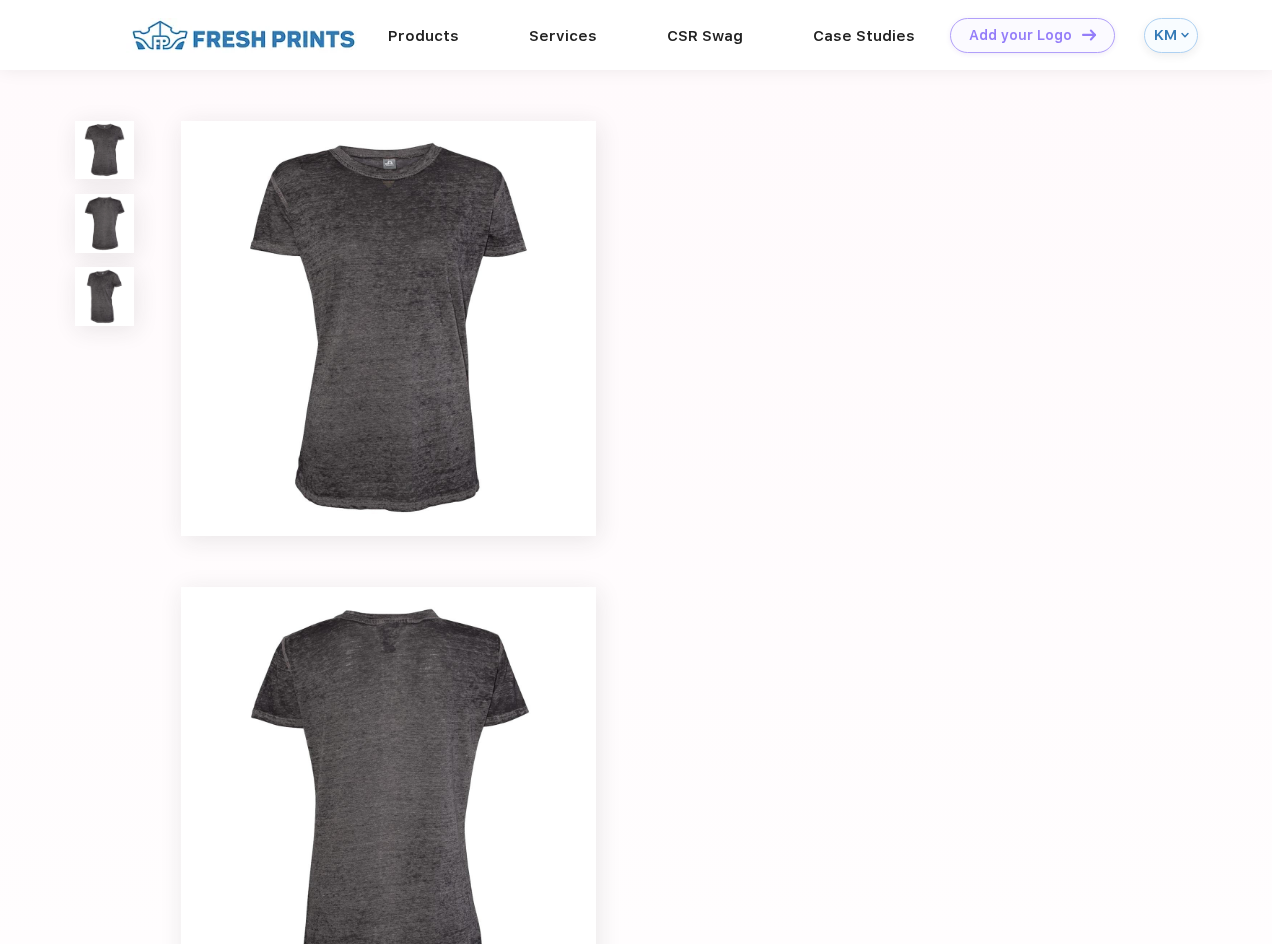 scroll, scrollTop: 0, scrollLeft: 0, axis: both 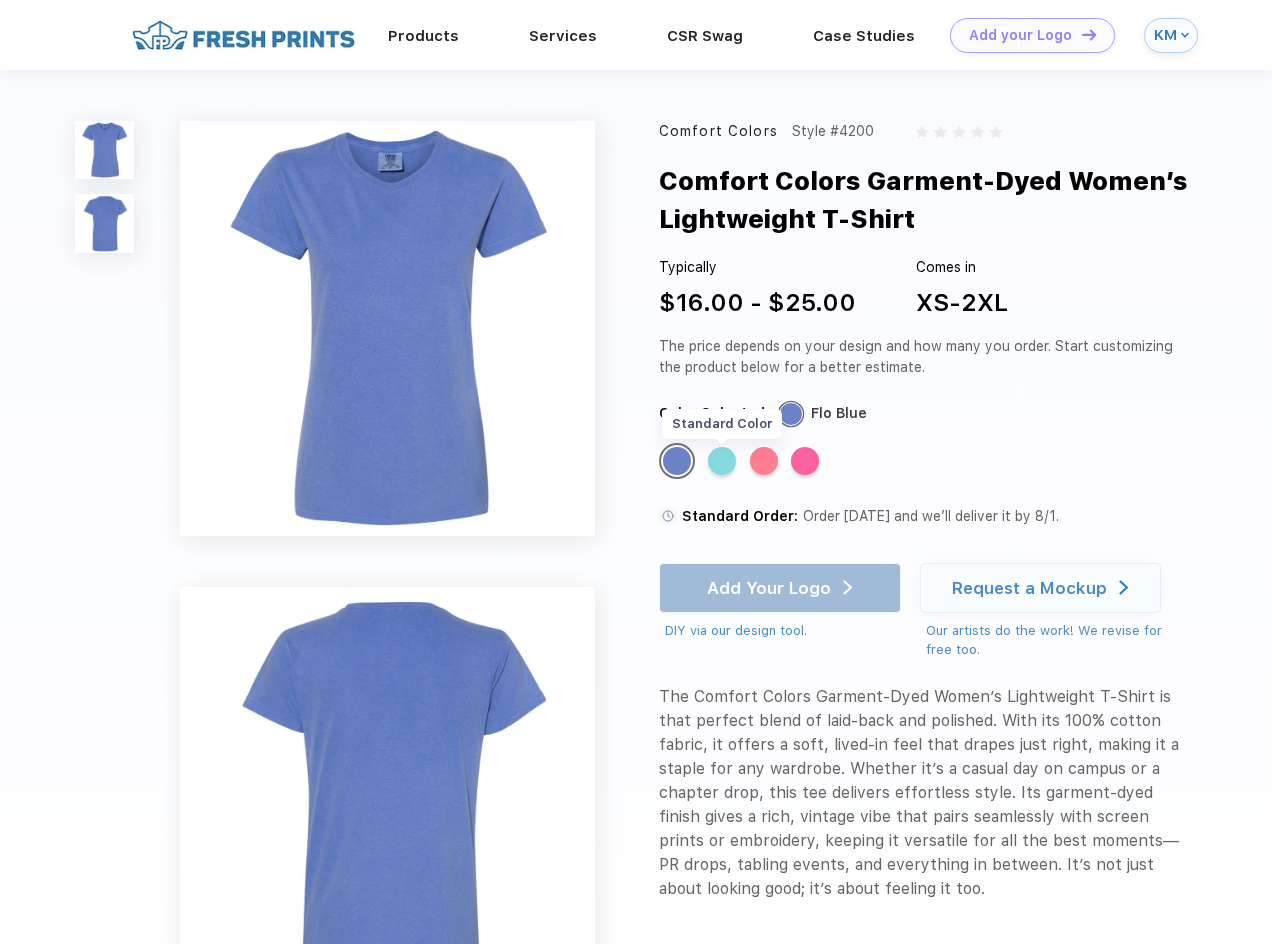 click on "Standard Color" at bounding box center [722, 461] 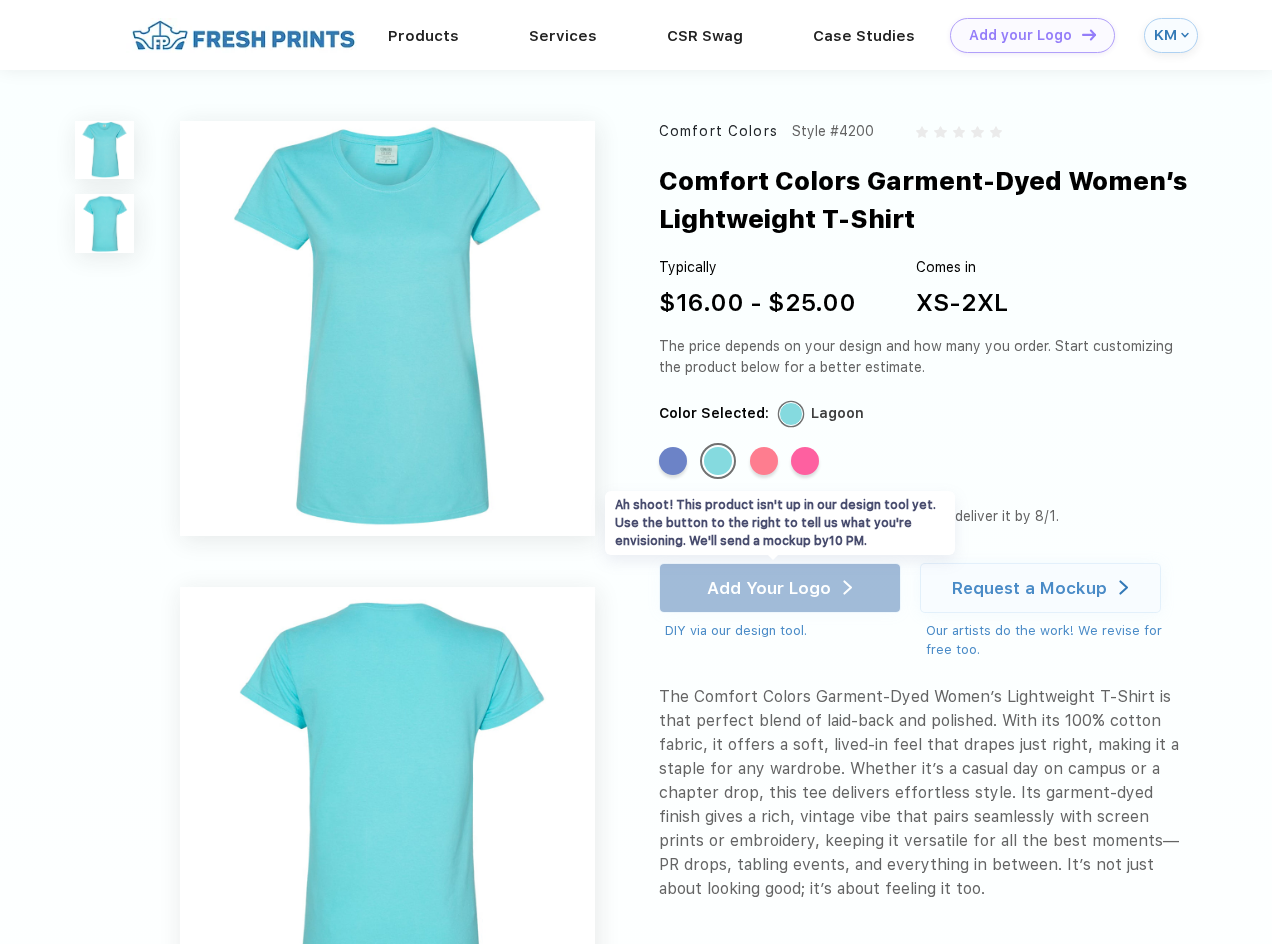 click on "Add Your Logo DIY via our design tool. Ah shoot! This product isn't up in our design tool yet. Use the button to the right to tell us what you're envisioning. We'll send a mockup by  10 PM." at bounding box center [780, 602] 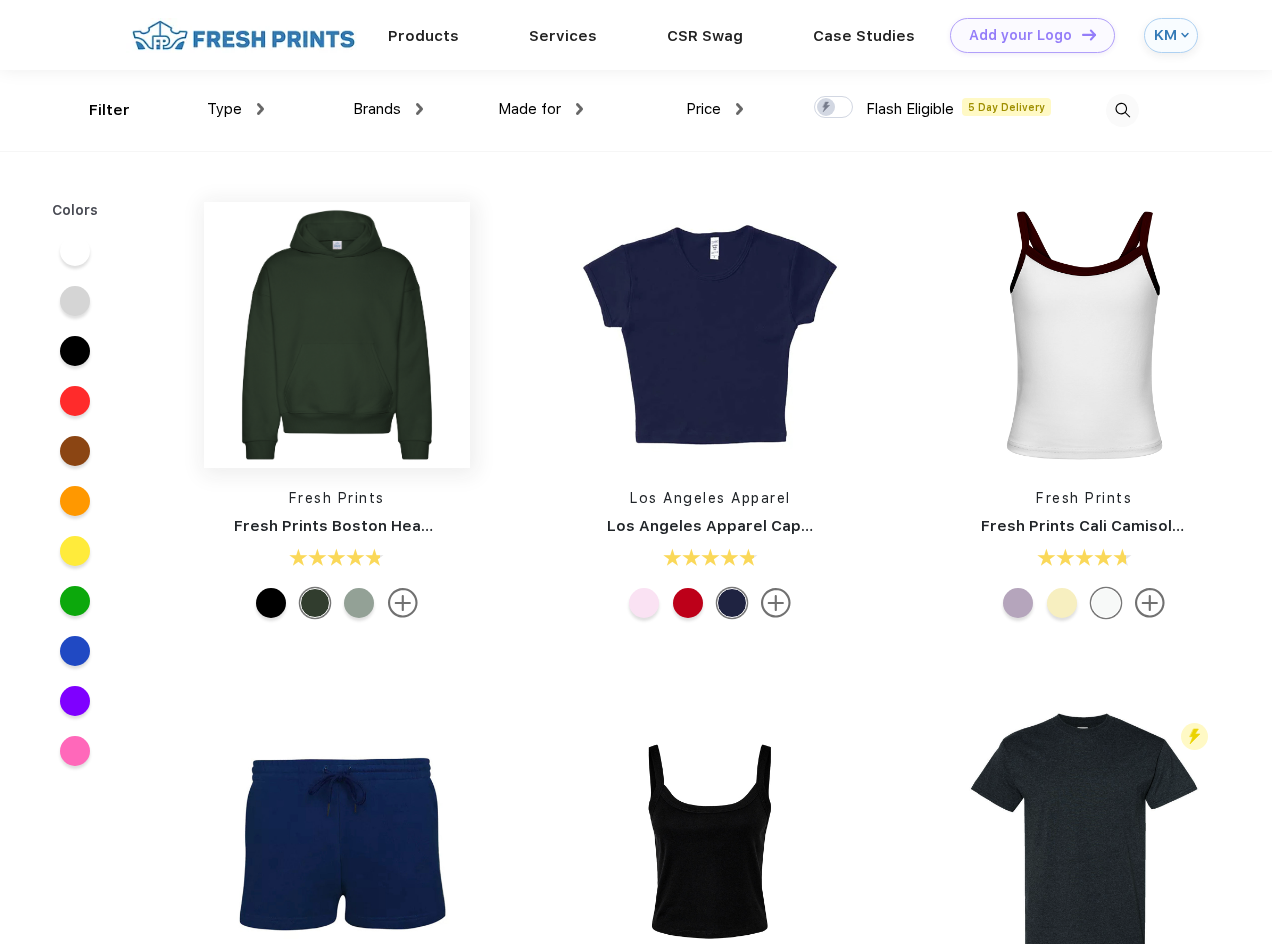 scroll, scrollTop: 0, scrollLeft: 0, axis: both 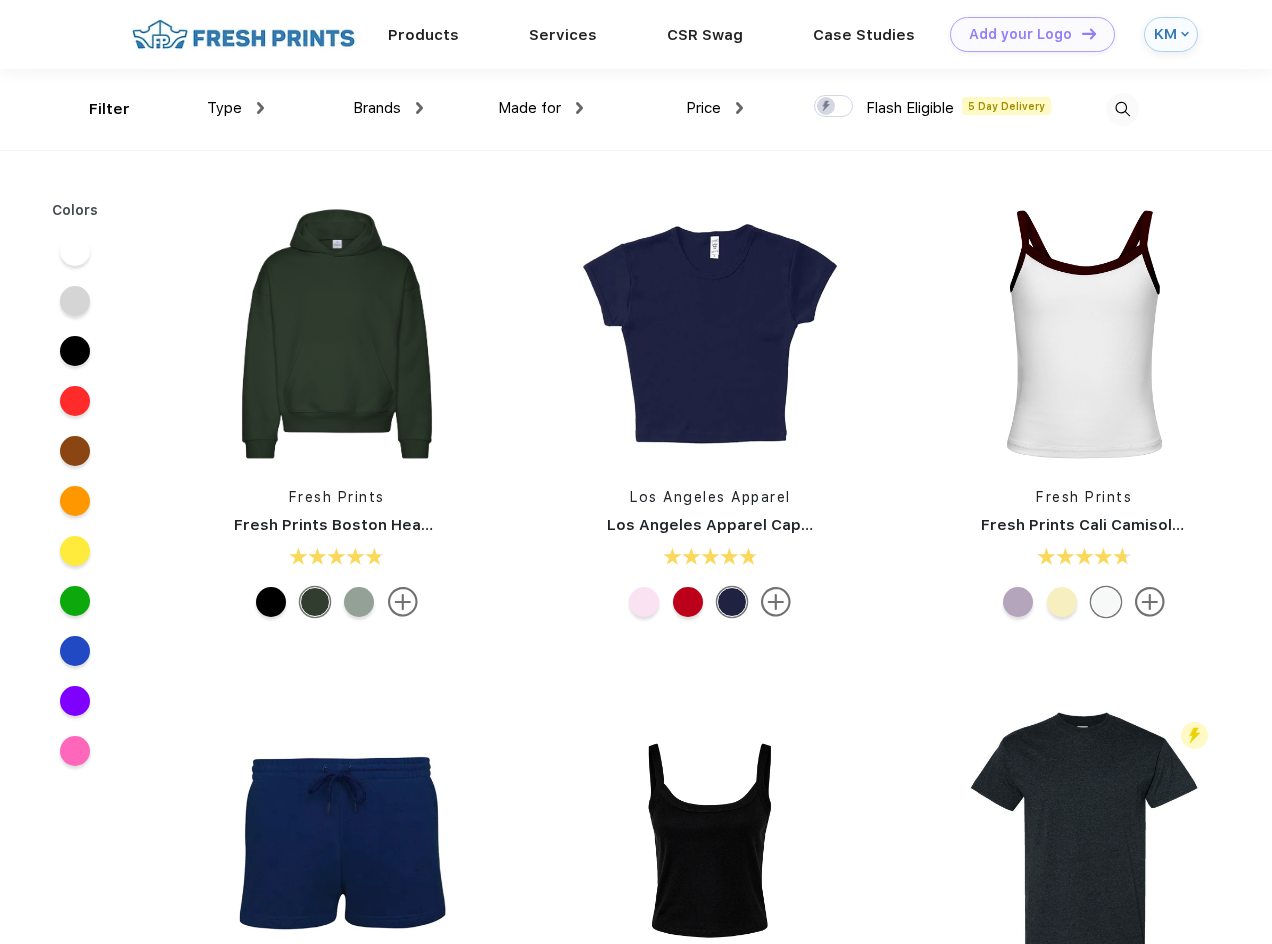 click on "Type" at bounding box center (235, 108) 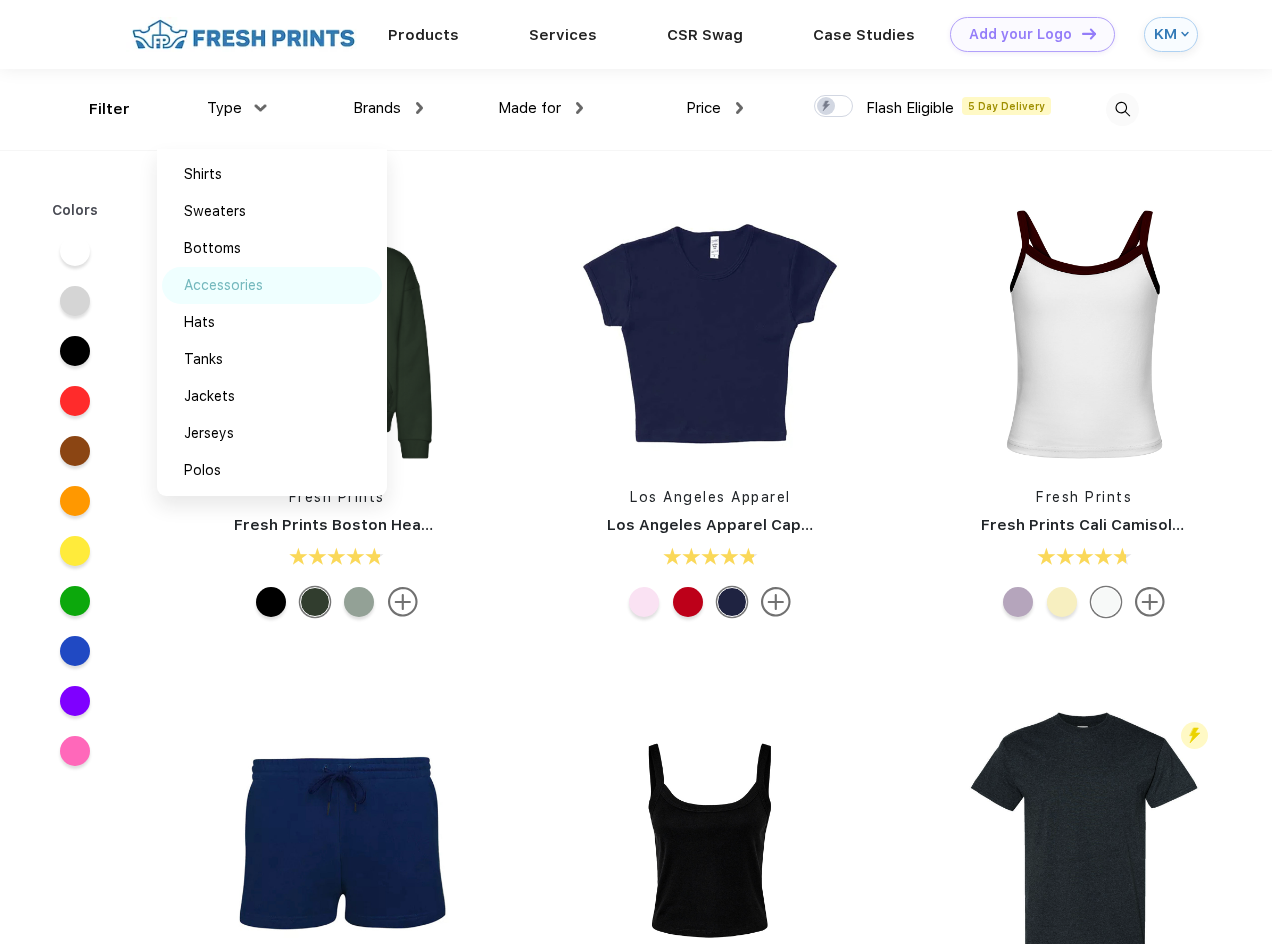 click on "Accessories" at bounding box center (272, 285) 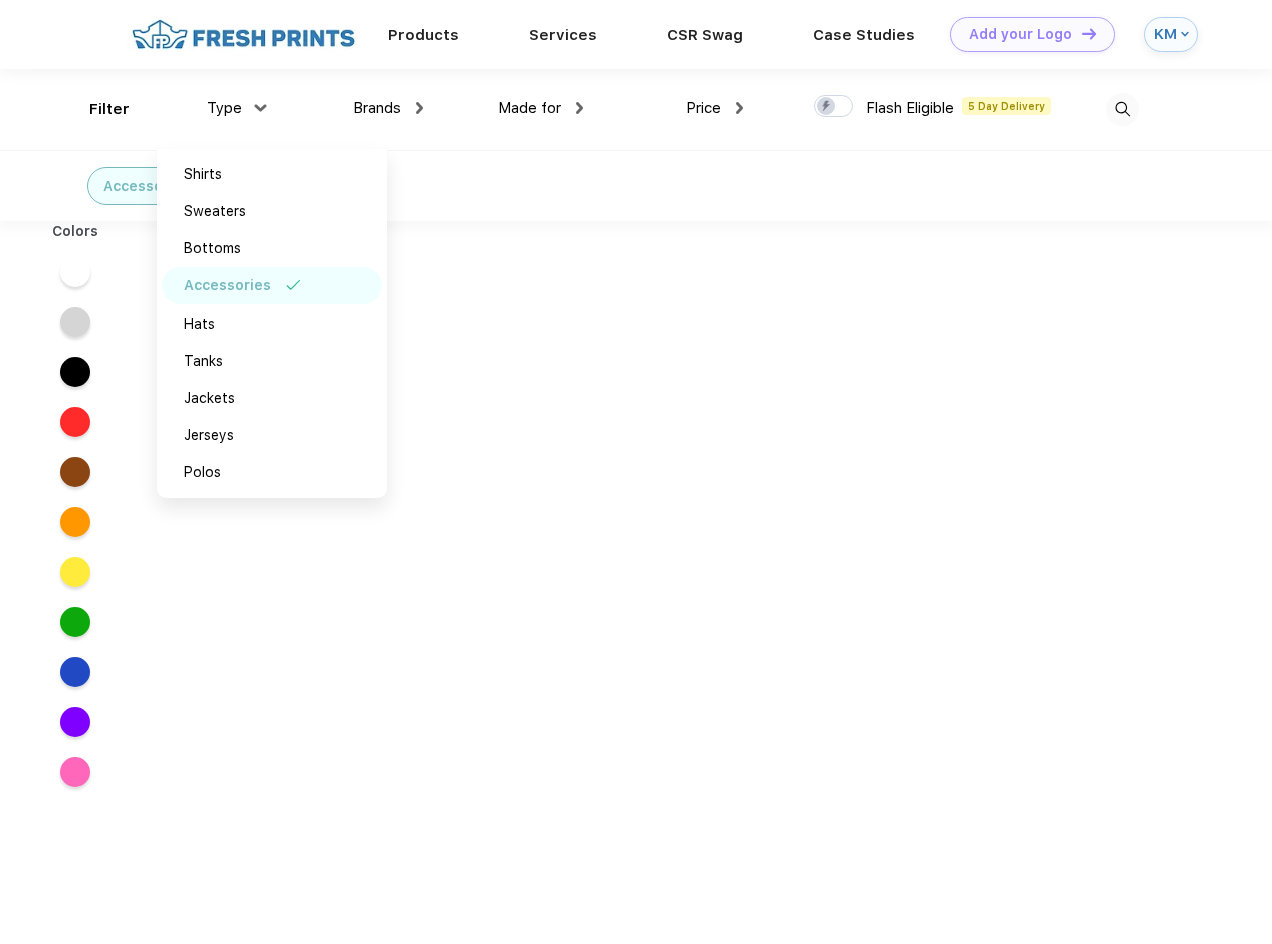 scroll, scrollTop: 0, scrollLeft: 0, axis: both 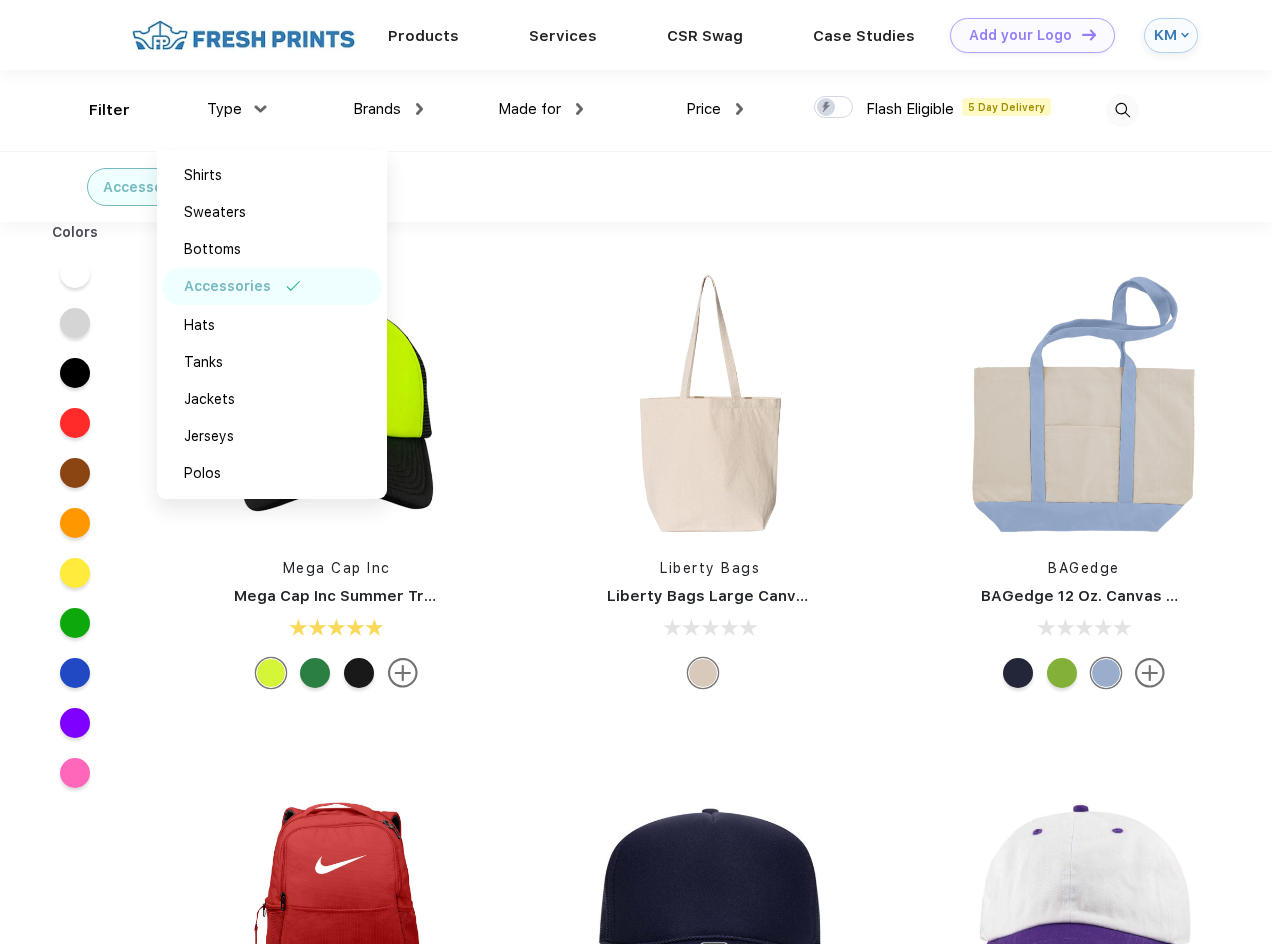 click on "Accessories" at bounding box center (636, 186) 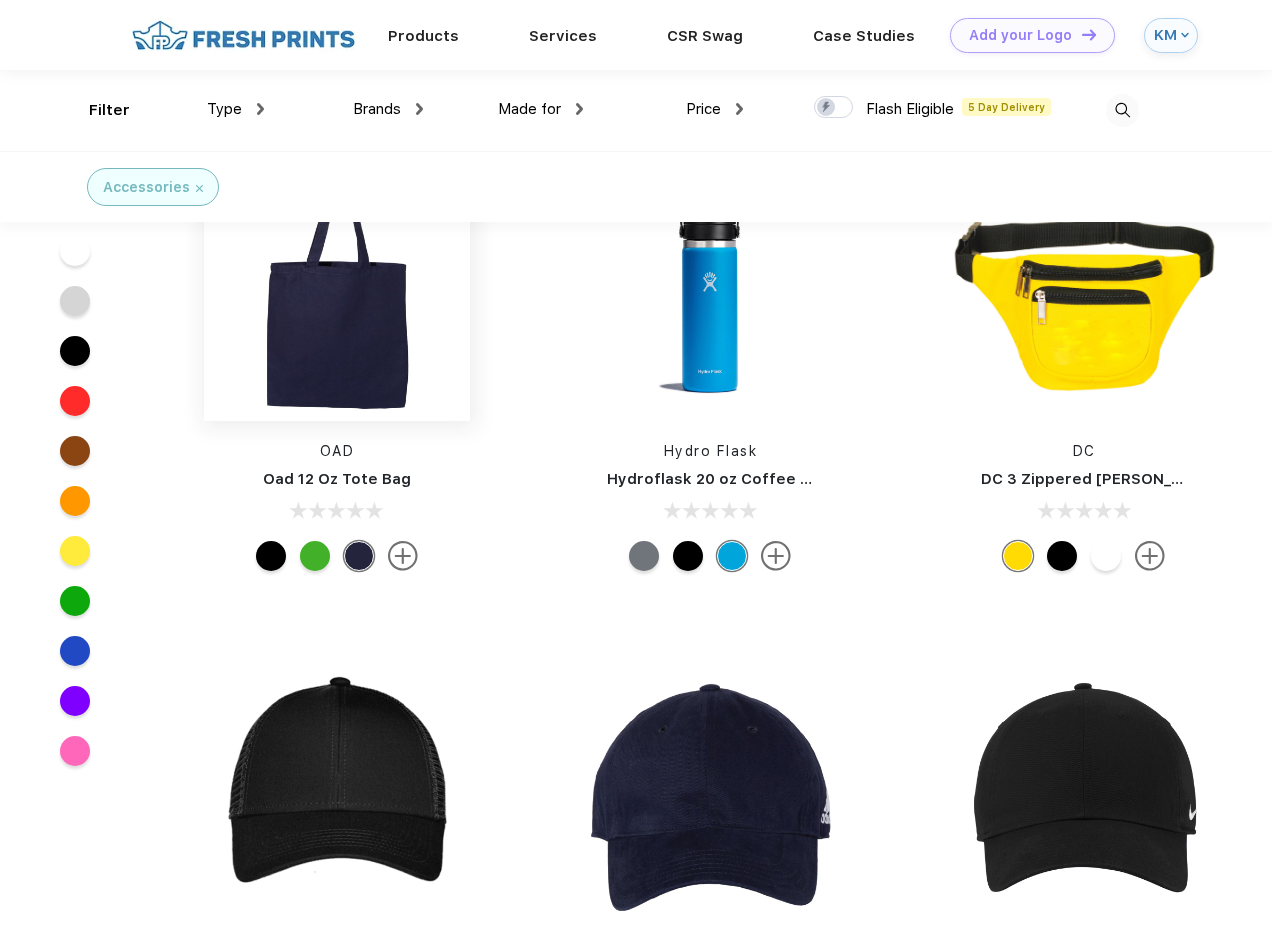 scroll, scrollTop: 3700, scrollLeft: 0, axis: vertical 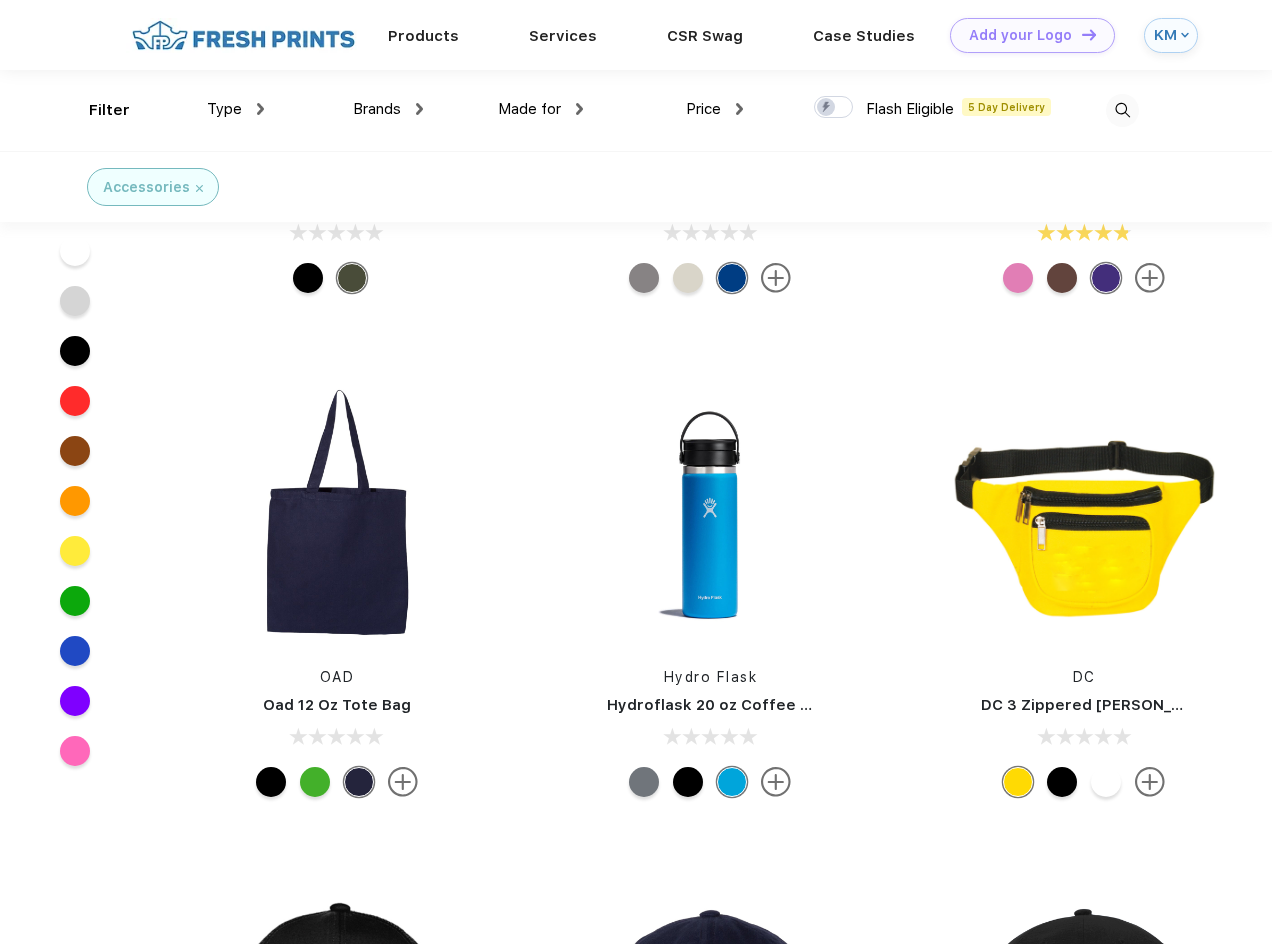 click at bounding box center (75, 651) 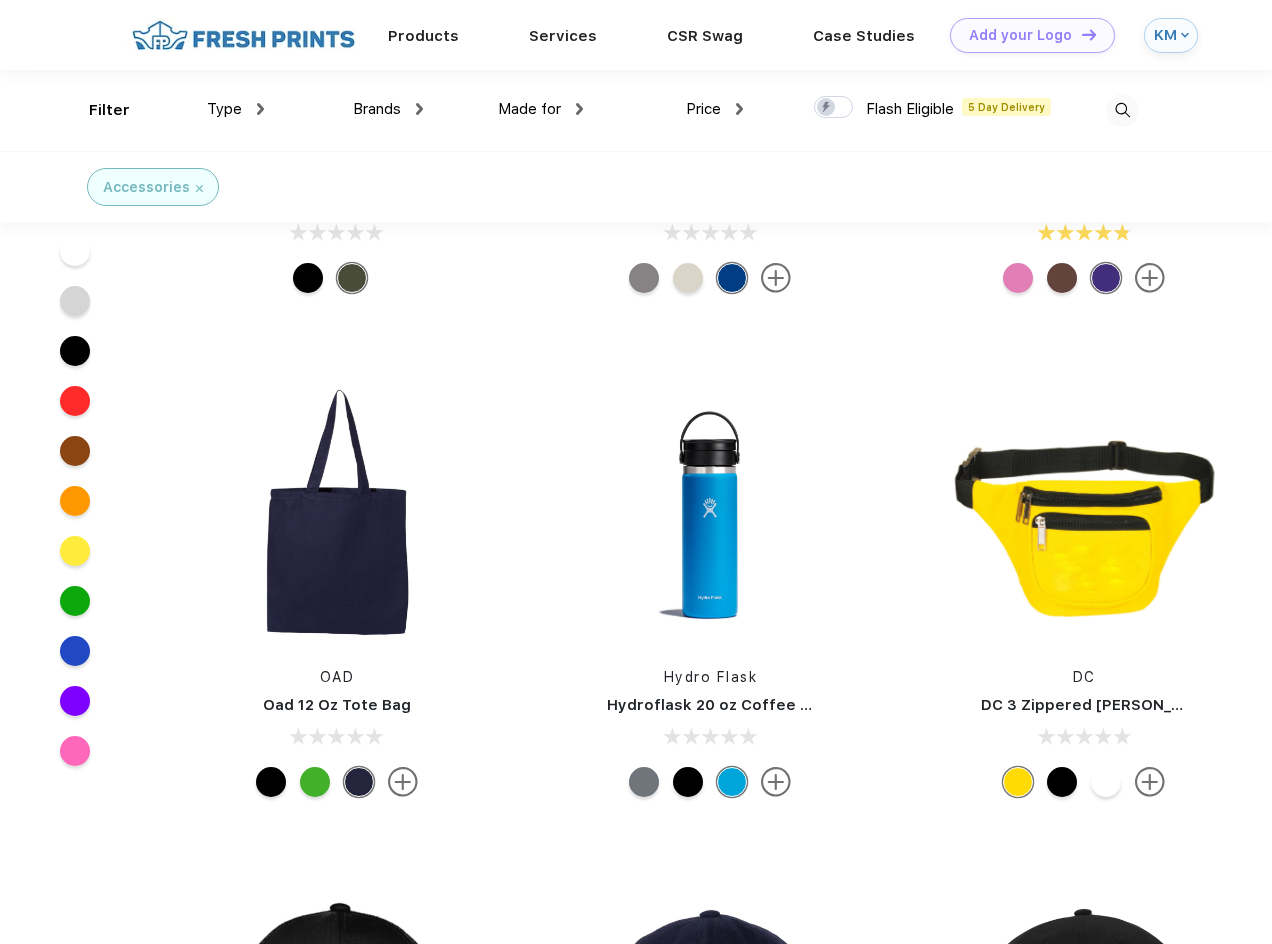 scroll, scrollTop: 0, scrollLeft: 0, axis: both 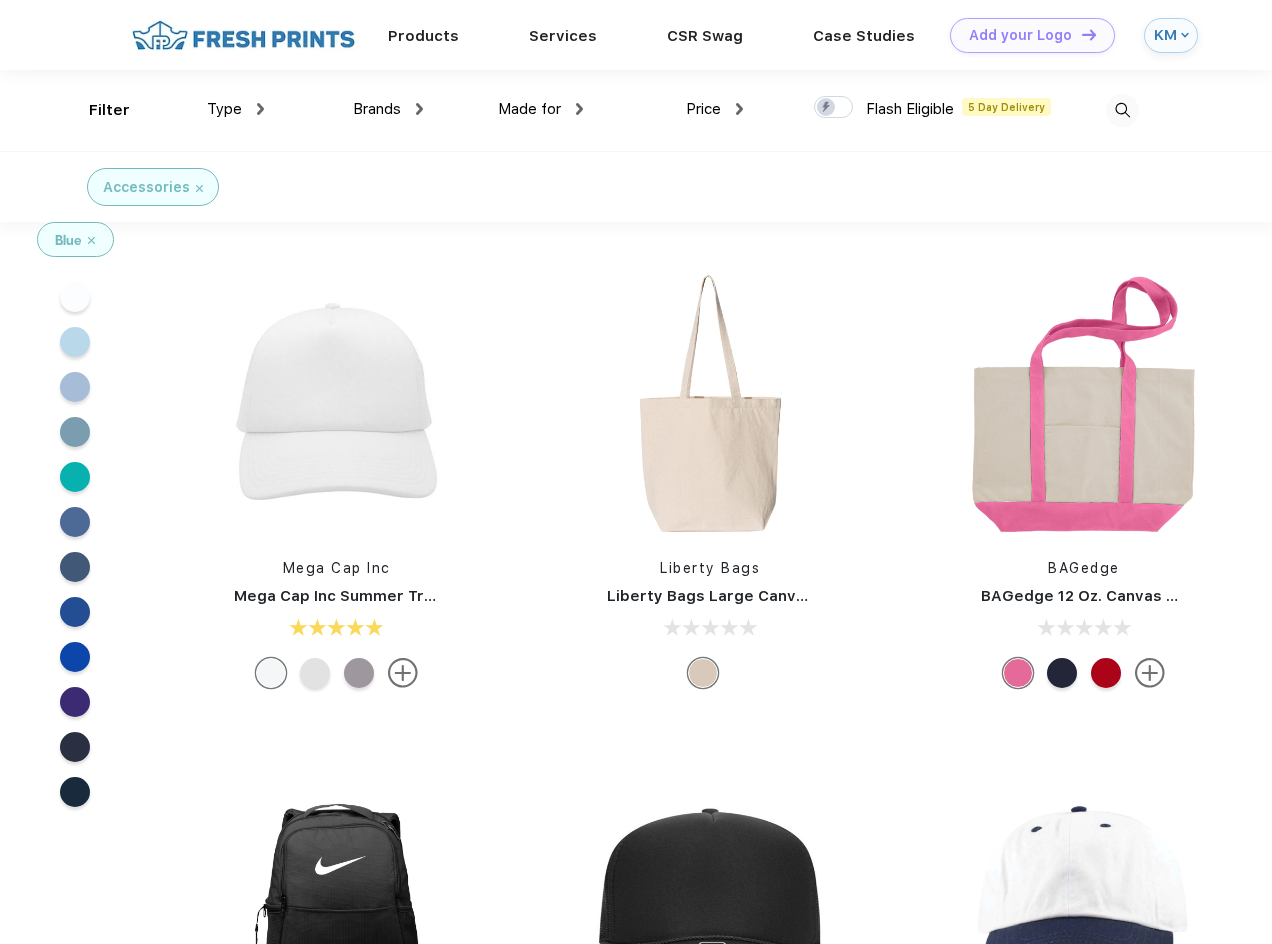 click at bounding box center (75, 477) 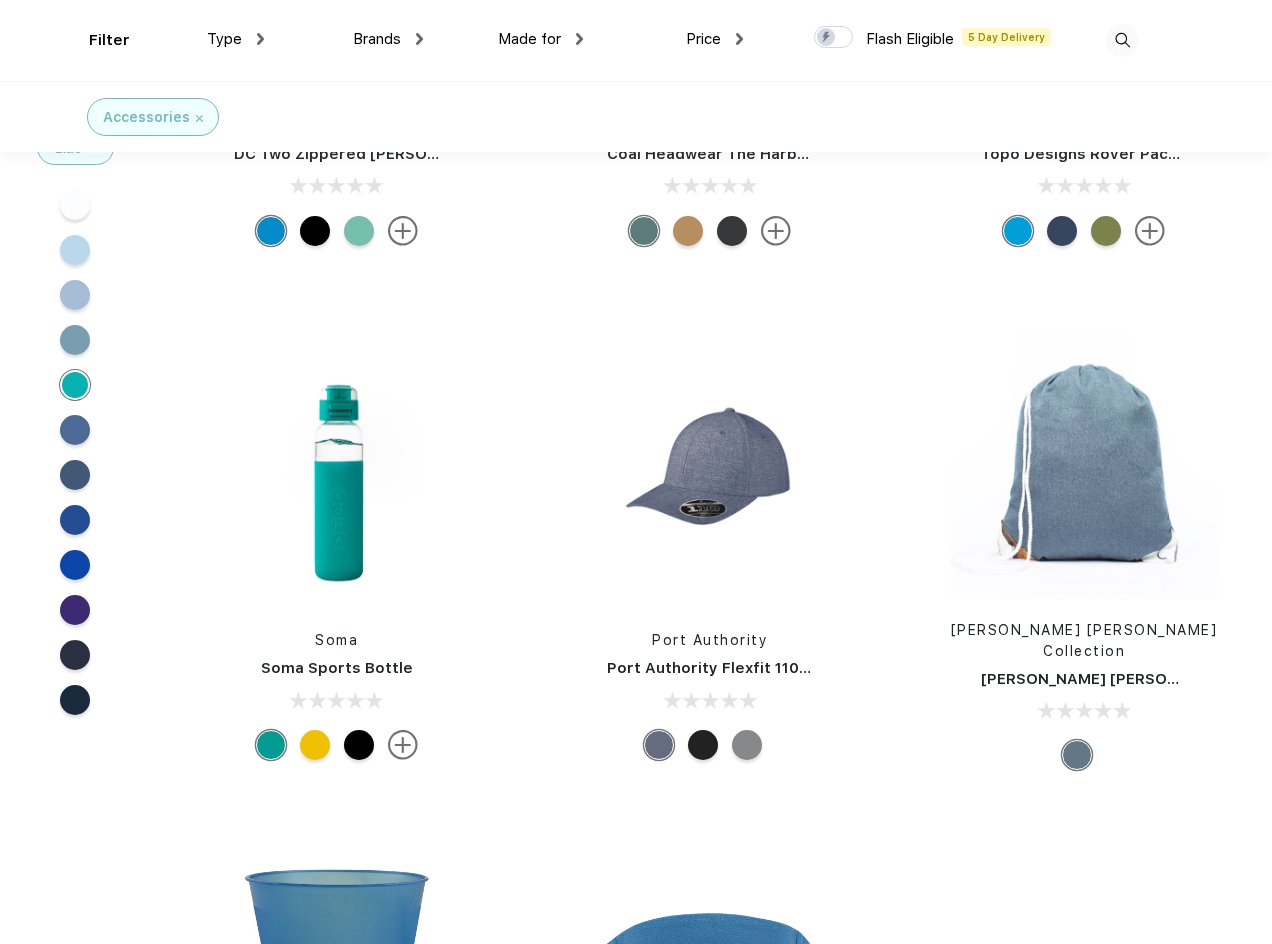 scroll, scrollTop: 1300, scrollLeft: 0, axis: vertical 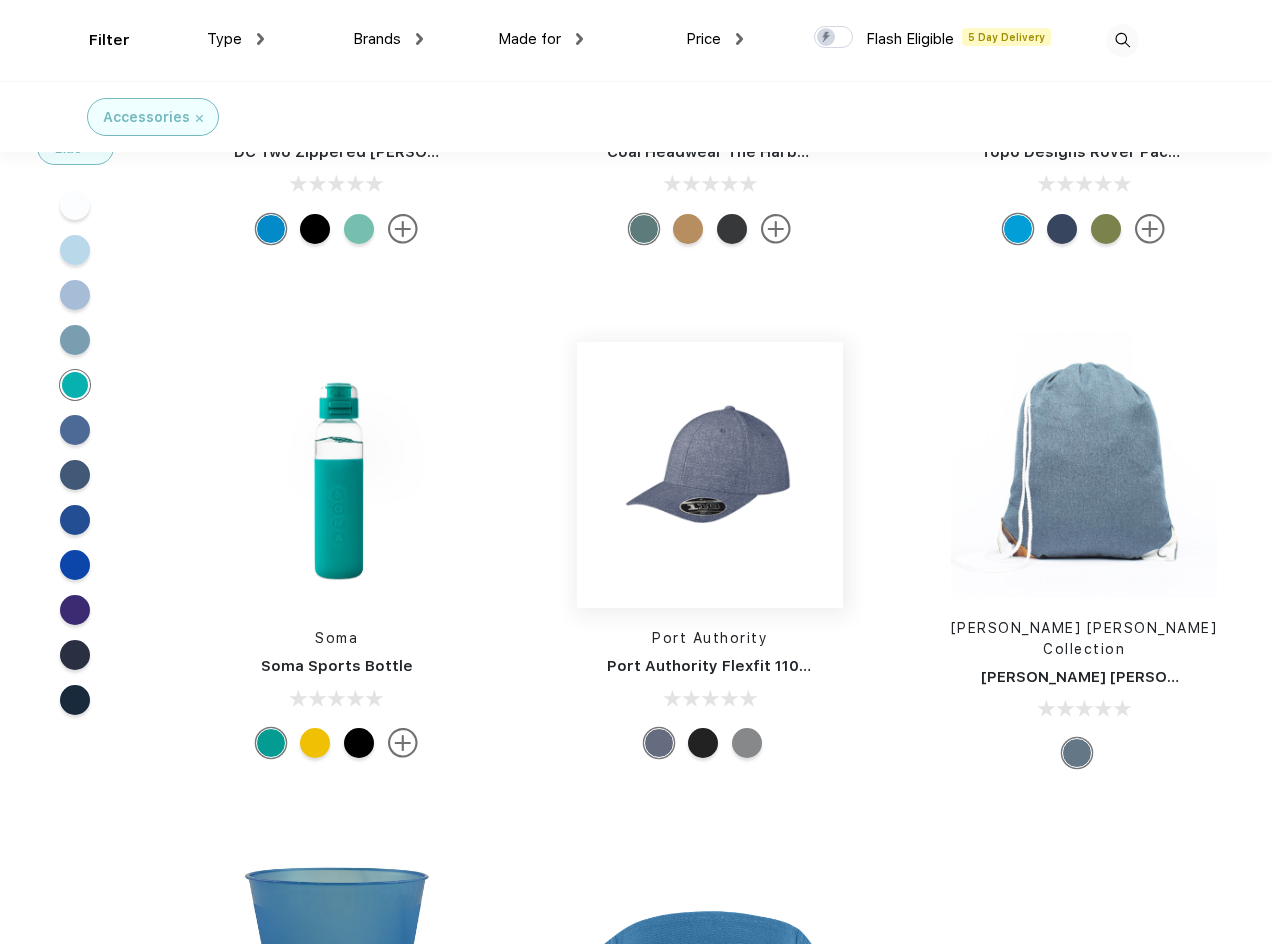 click at bounding box center (710, 475) 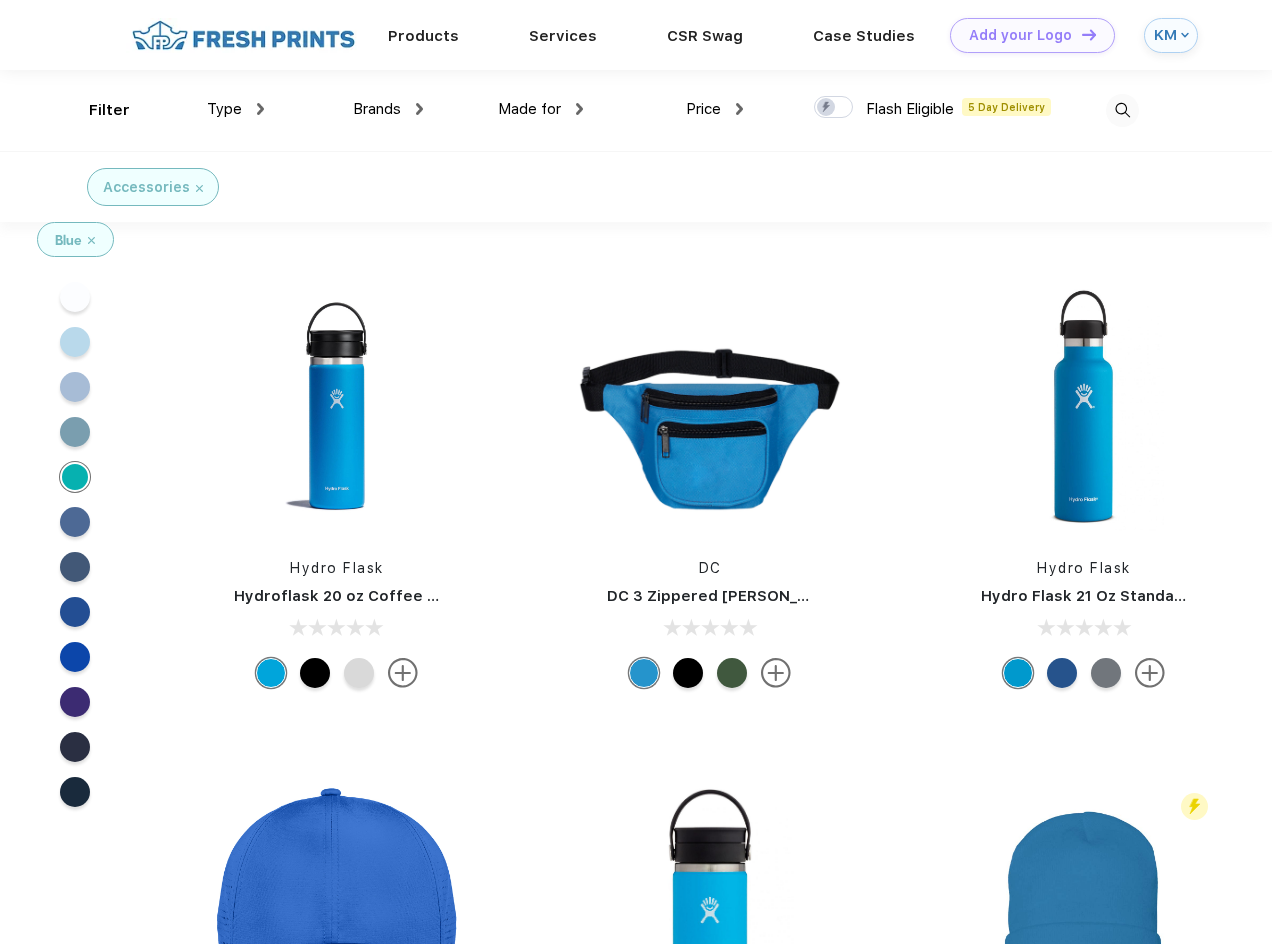 scroll, scrollTop: 0, scrollLeft: 0, axis: both 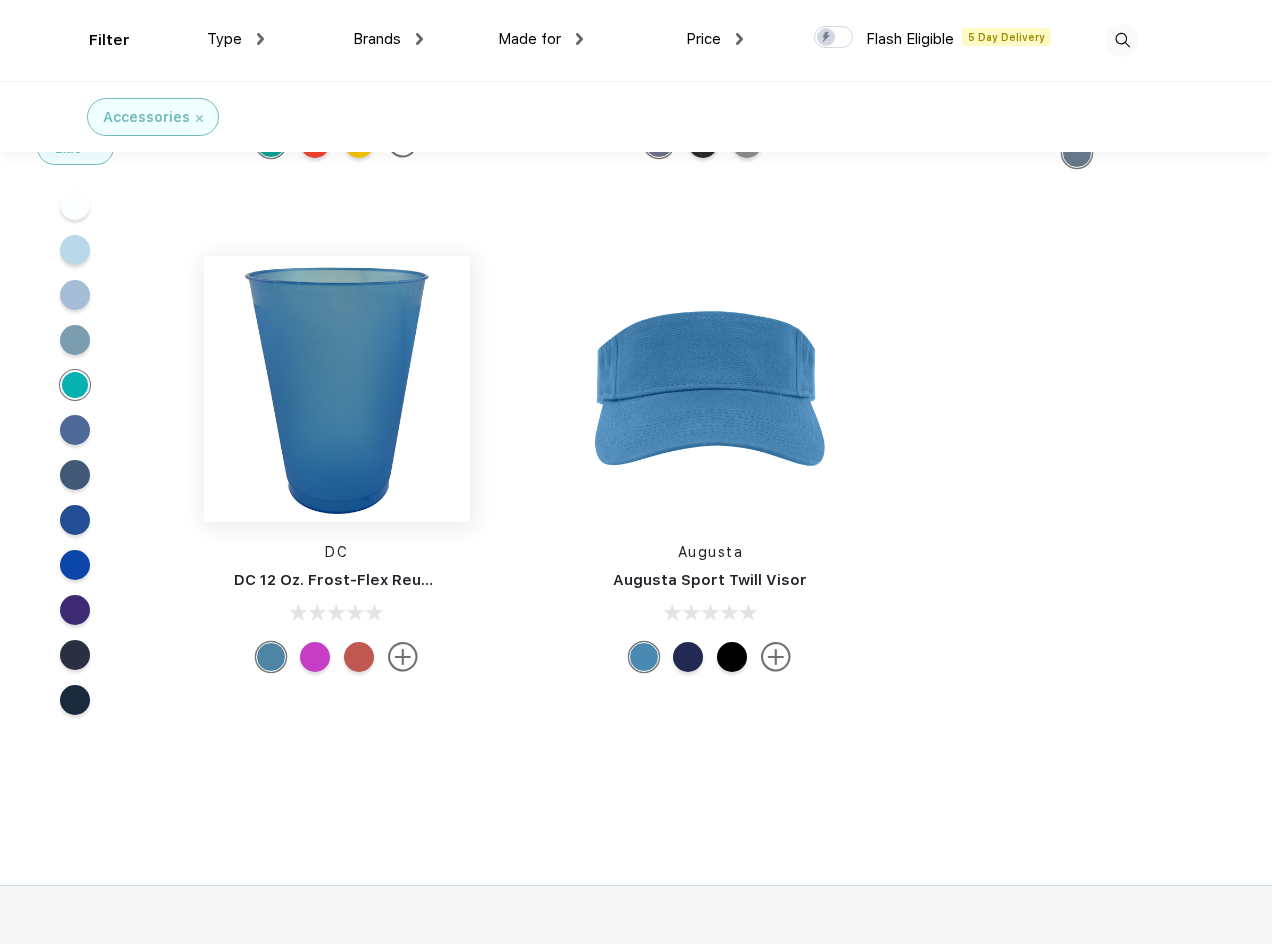 click at bounding box center [337, 389] 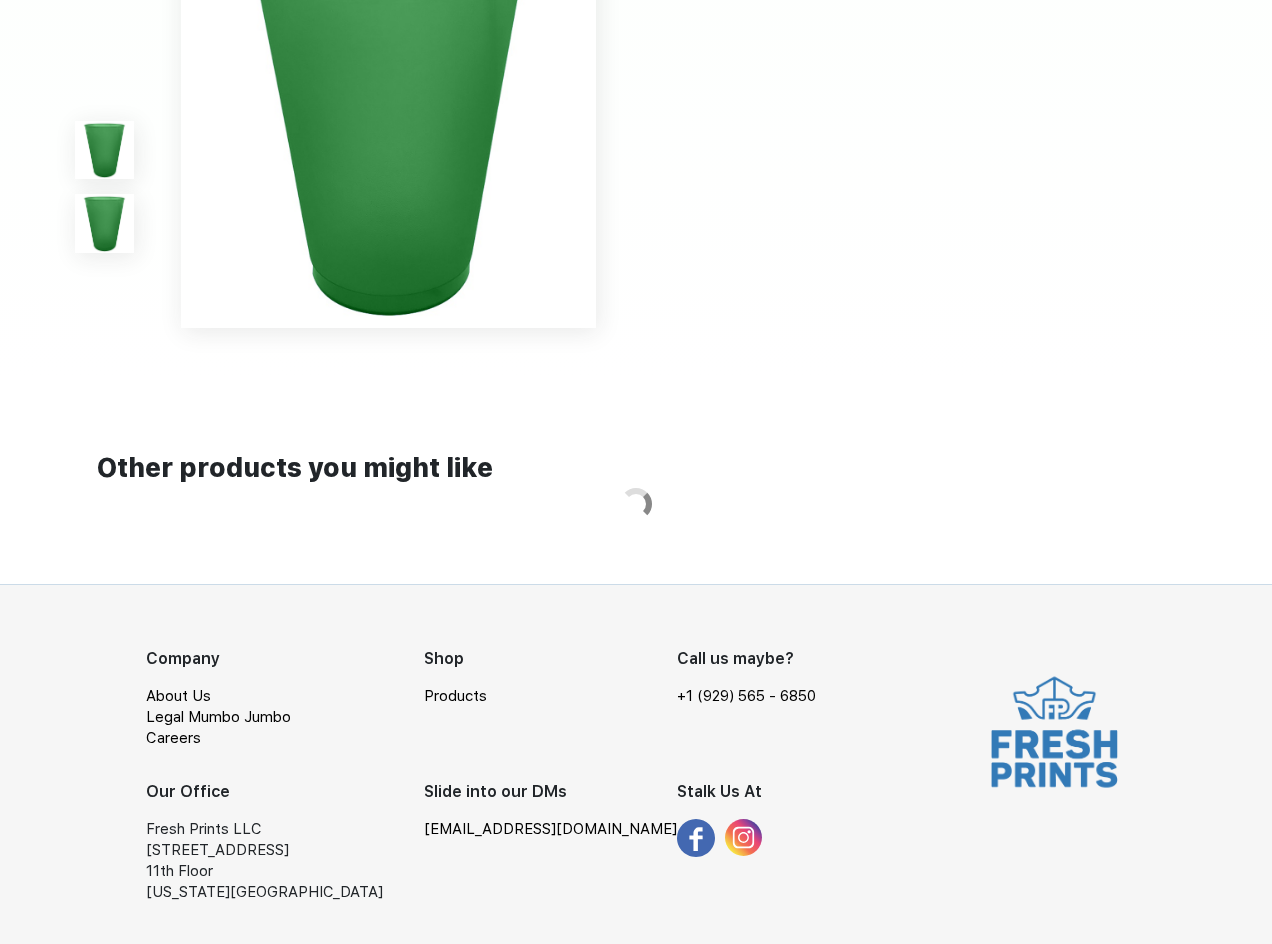 scroll, scrollTop: 0, scrollLeft: 0, axis: both 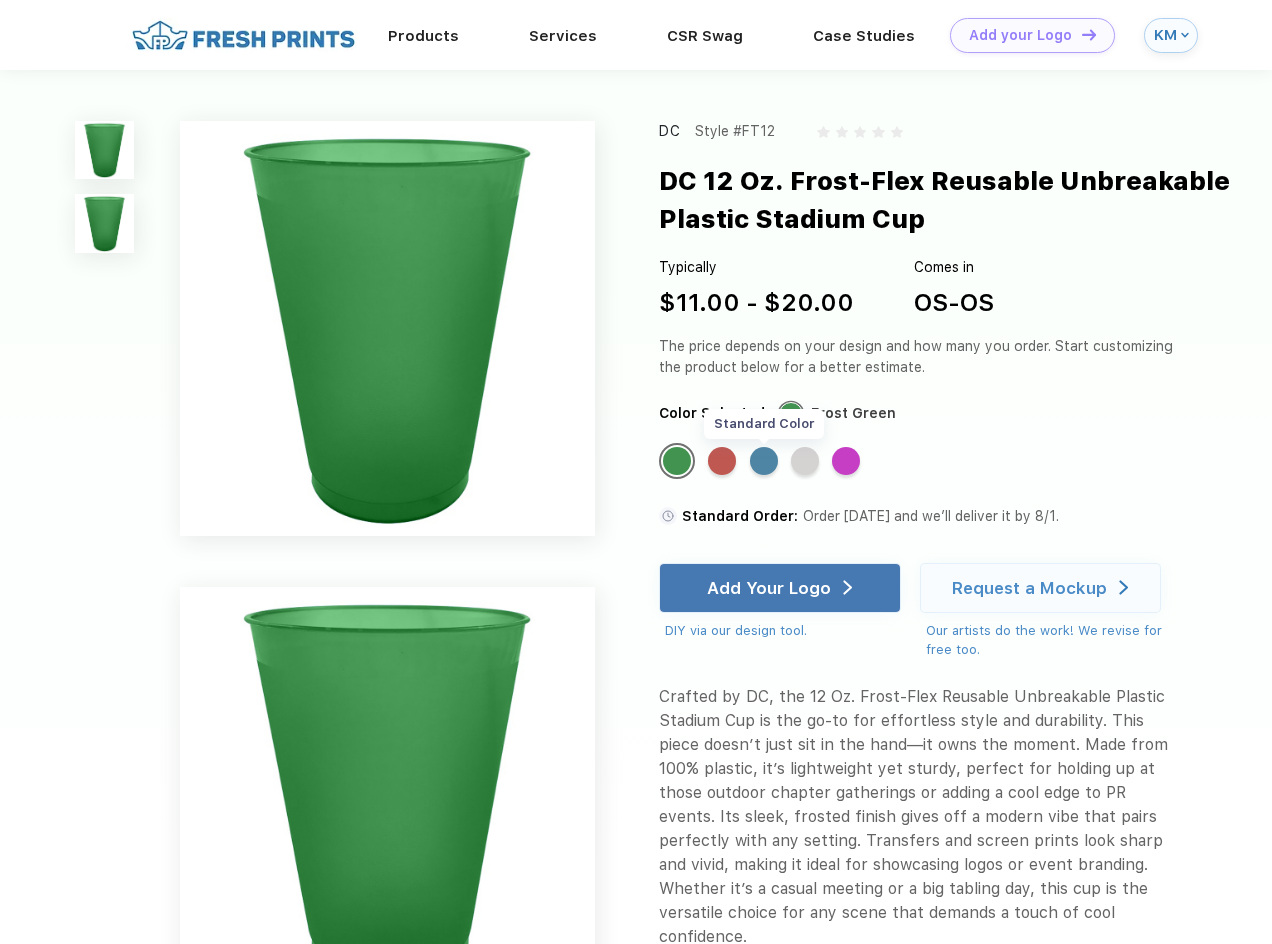 click on "Standard Color" at bounding box center (764, 461) 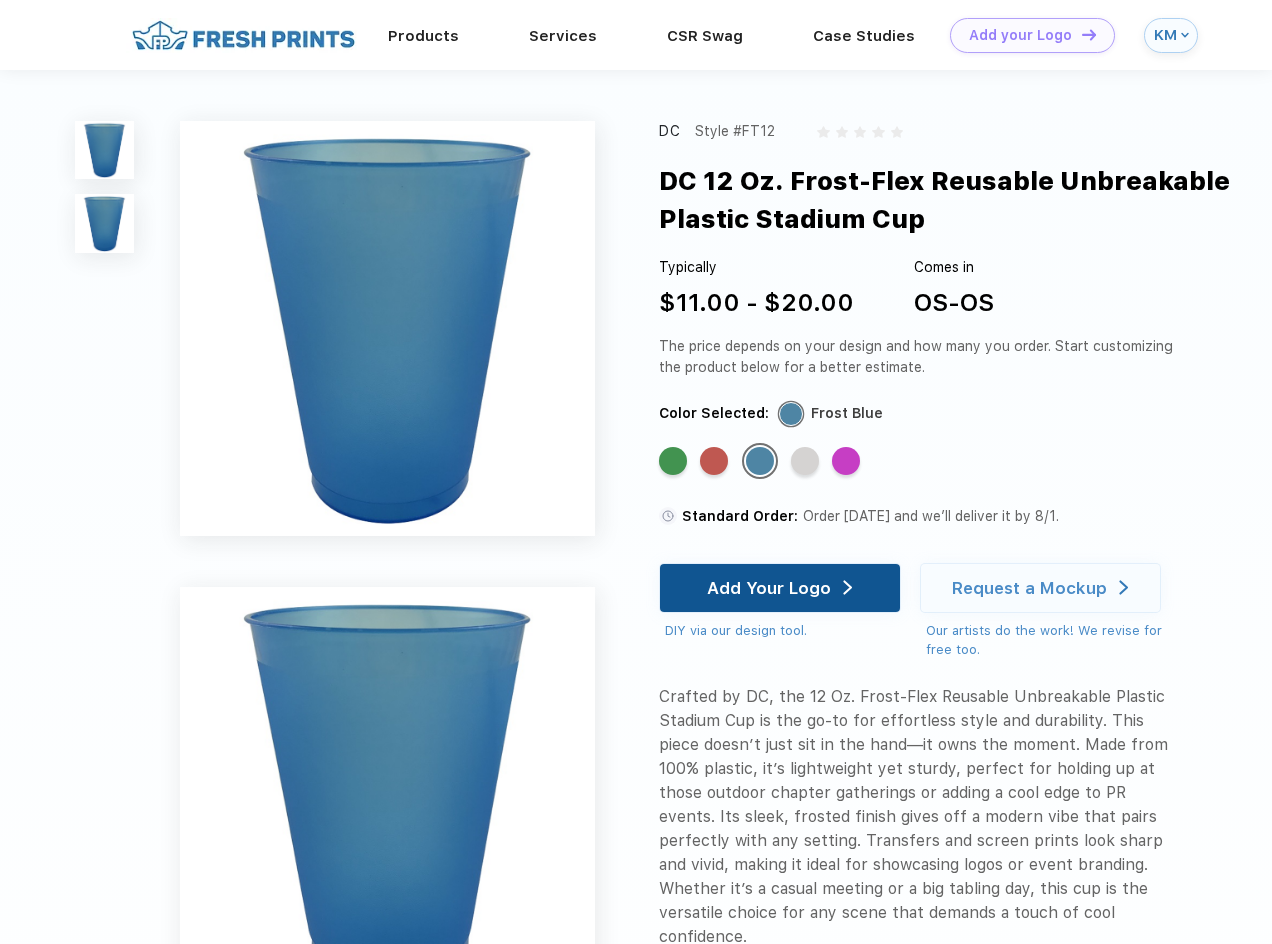 click on "Add Your Logo" at bounding box center [769, 588] 